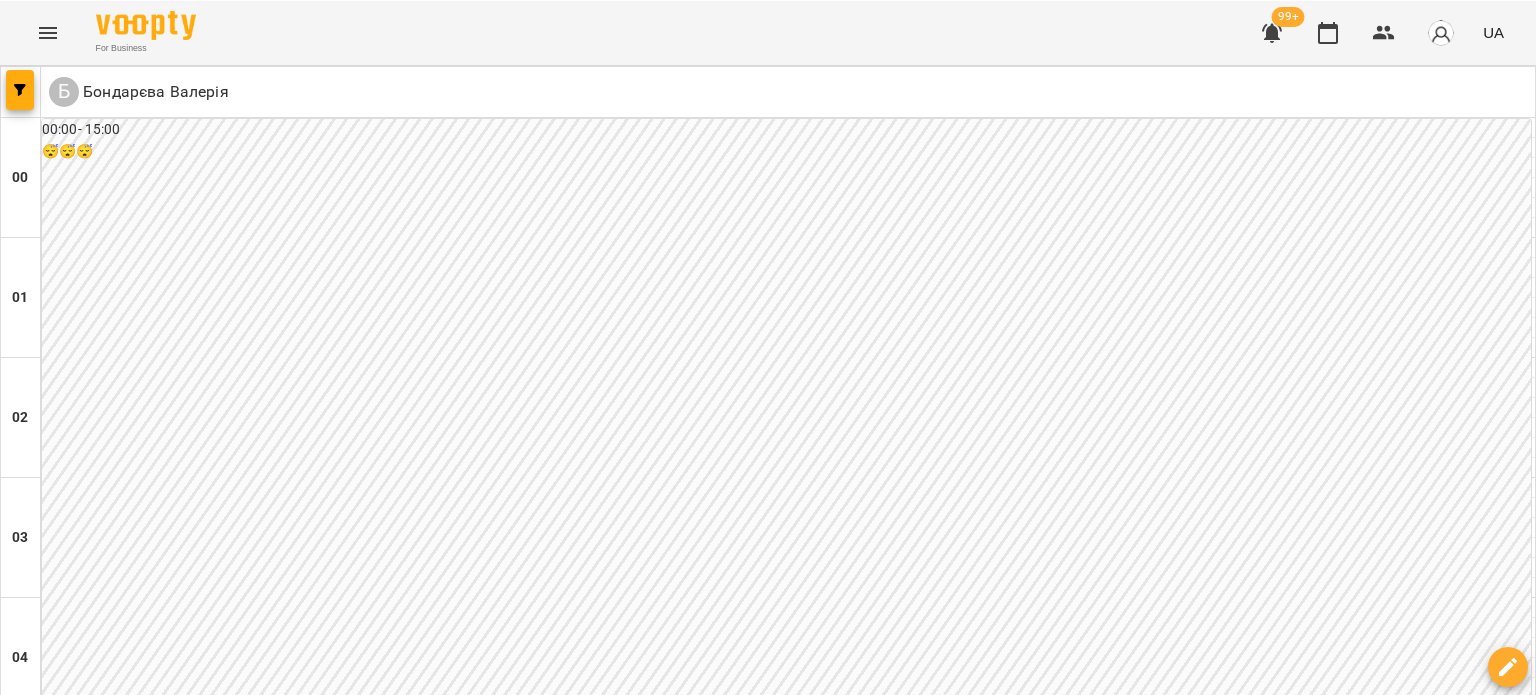 scroll, scrollTop: 0, scrollLeft: 0, axis: both 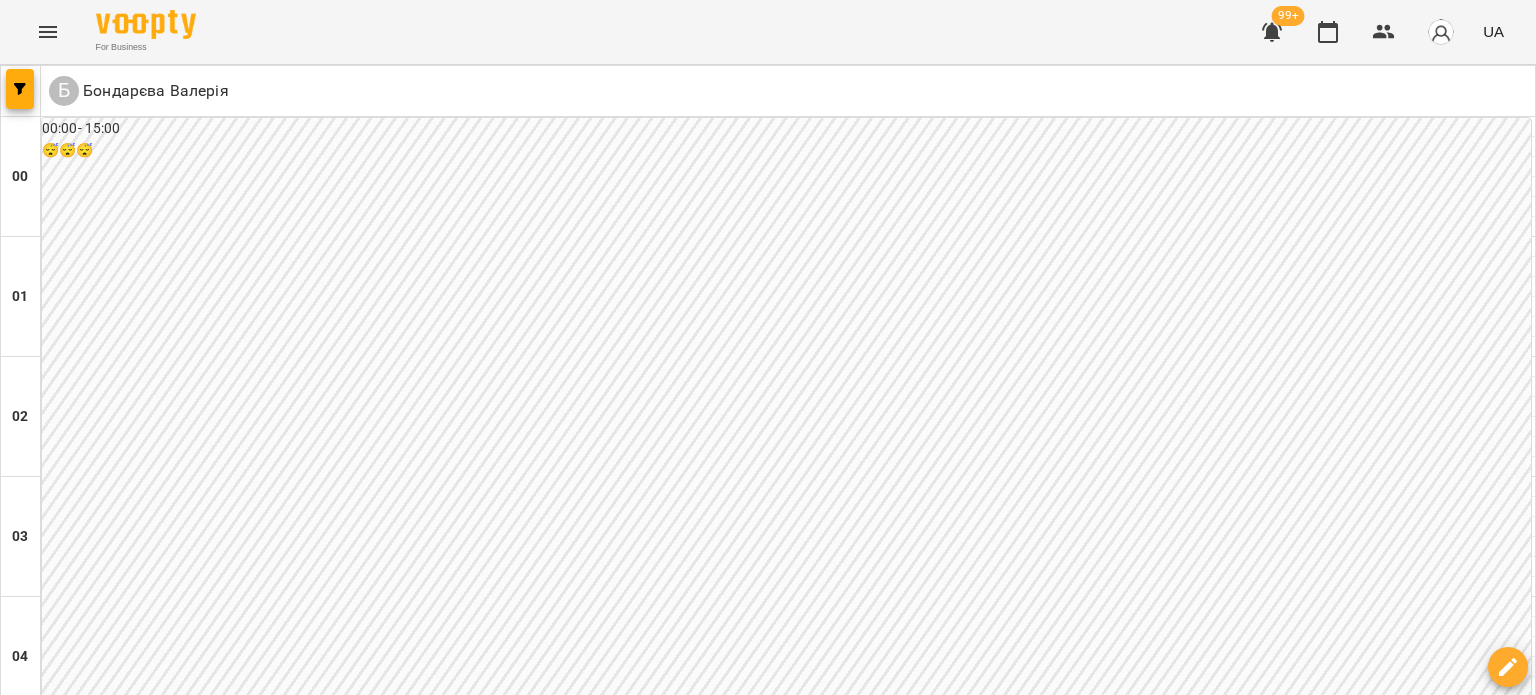 click on "пн 18 серп вт 19 серп ср 20 серп чт 21 серп пт 22 серп сб 23 серп нд 24 серп" at bounding box center (768, 3029) 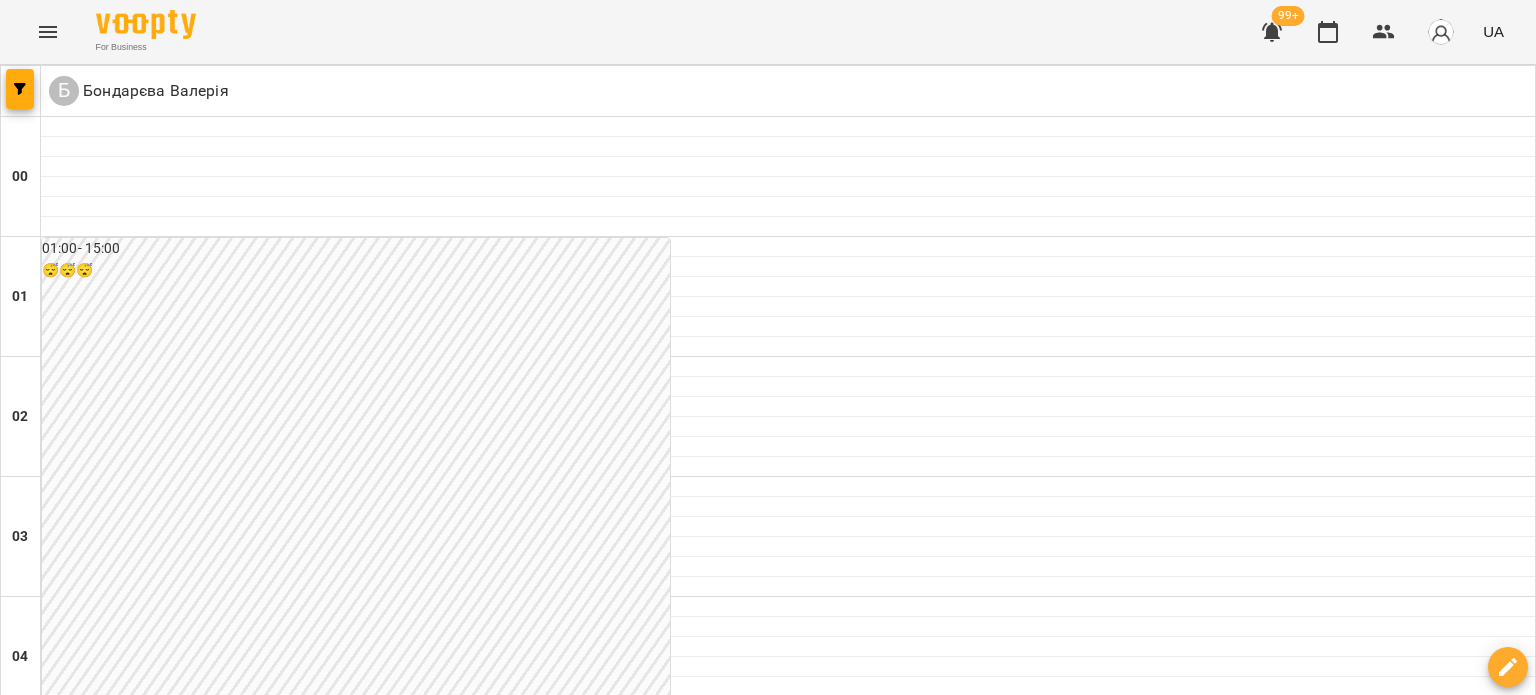 click on "18 серп" at bounding box center [41, 3042] 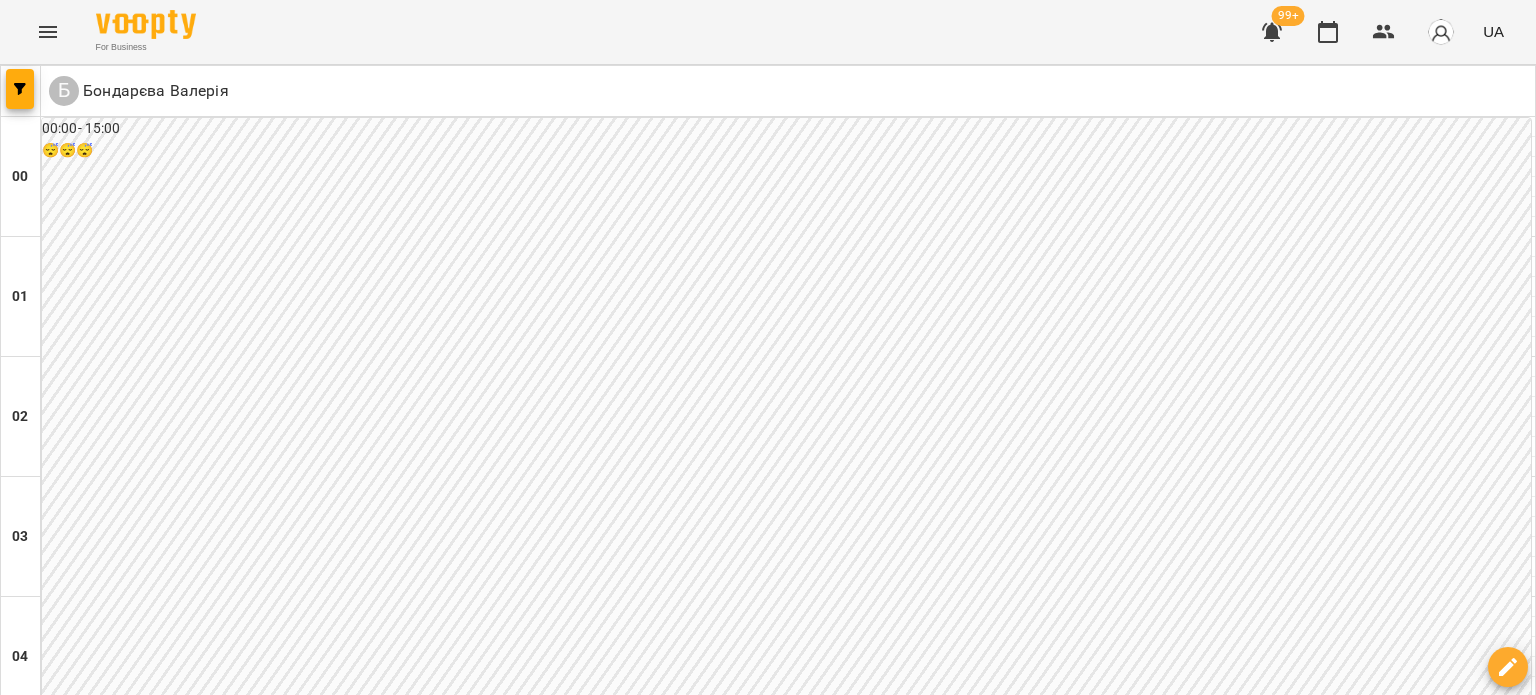 scroll, scrollTop: 2300, scrollLeft: 0, axis: vertical 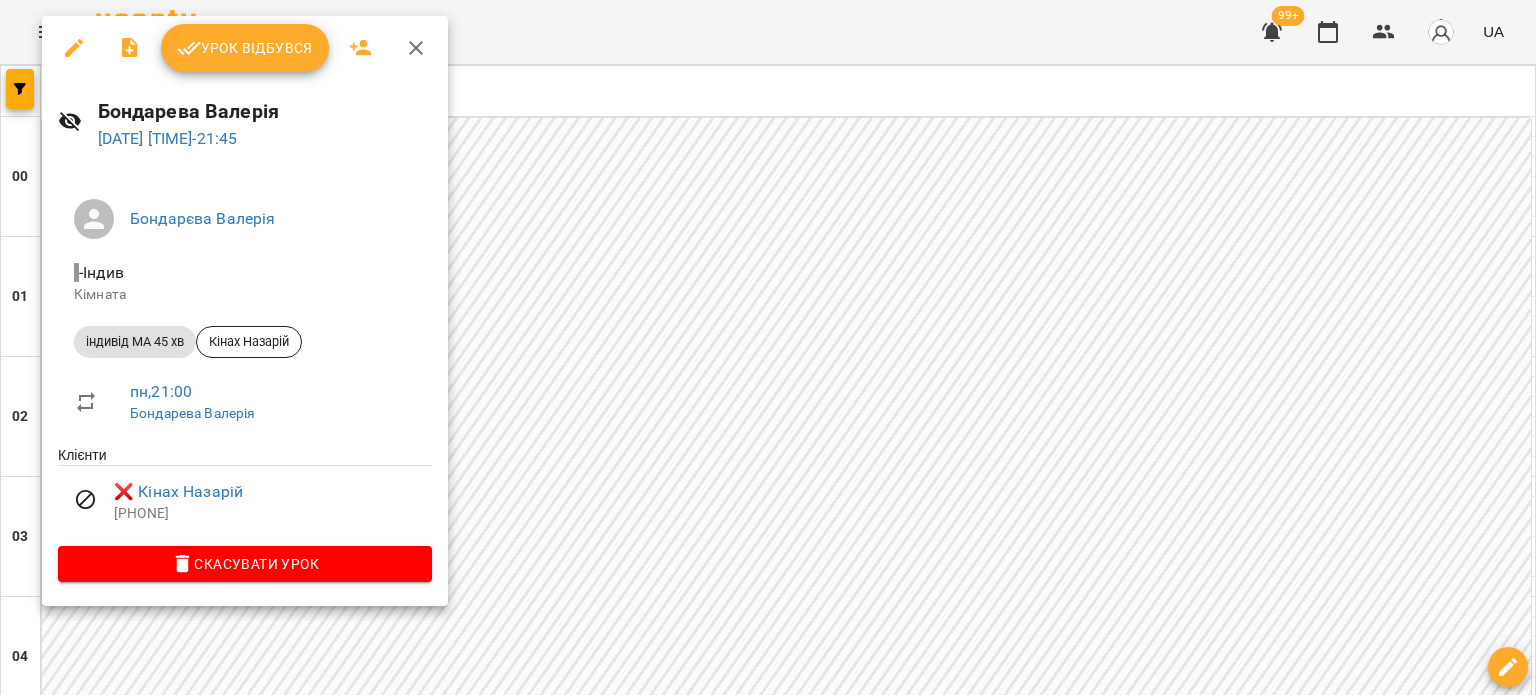 click at bounding box center [768, 347] 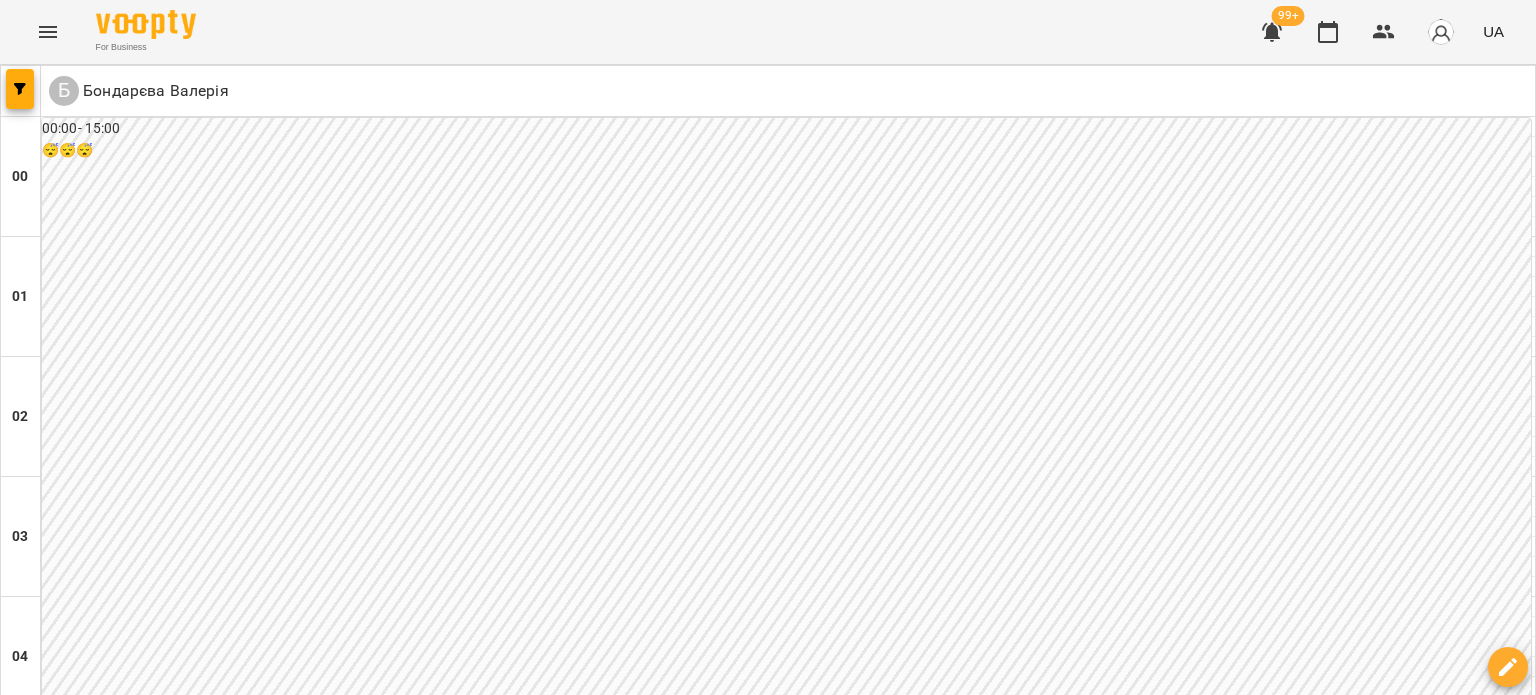 click on "0" at bounding box center (788, 2700) 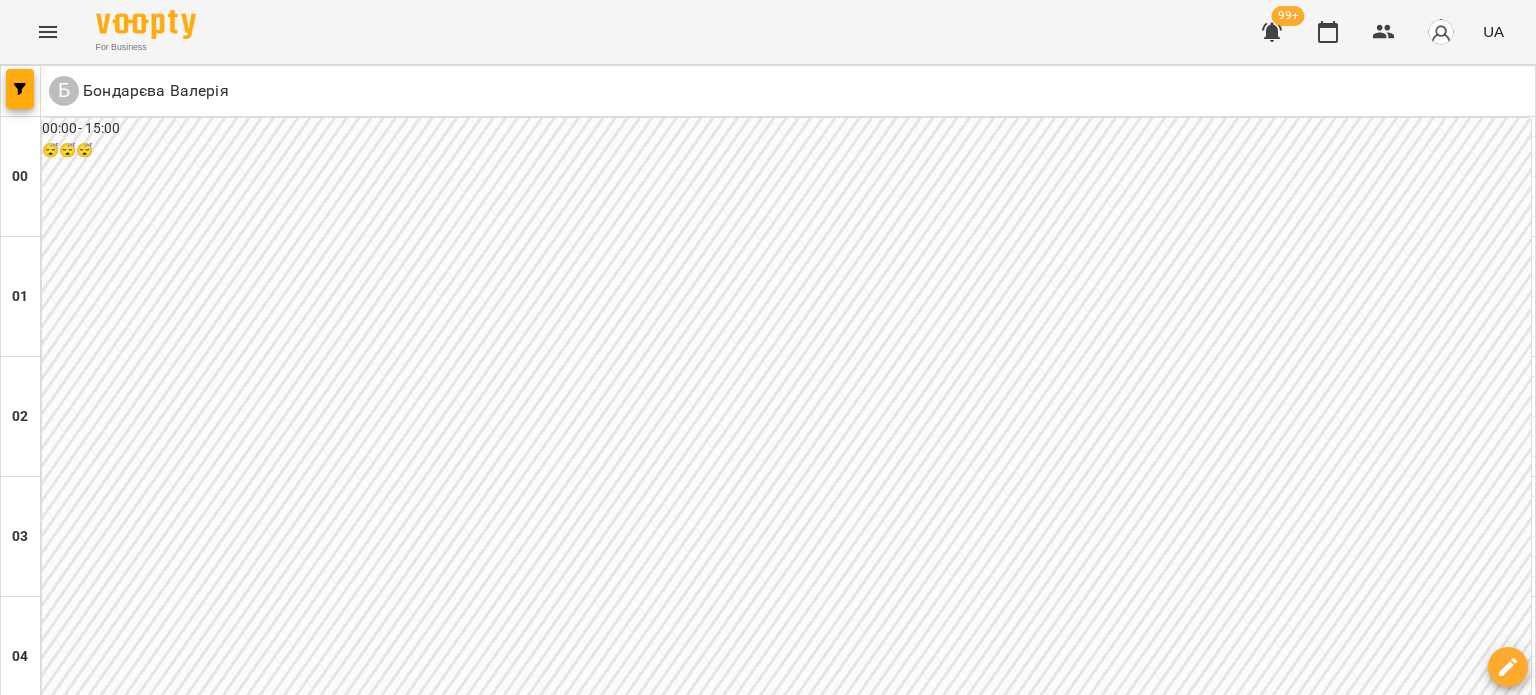 scroll, scrollTop: 0, scrollLeft: 0, axis: both 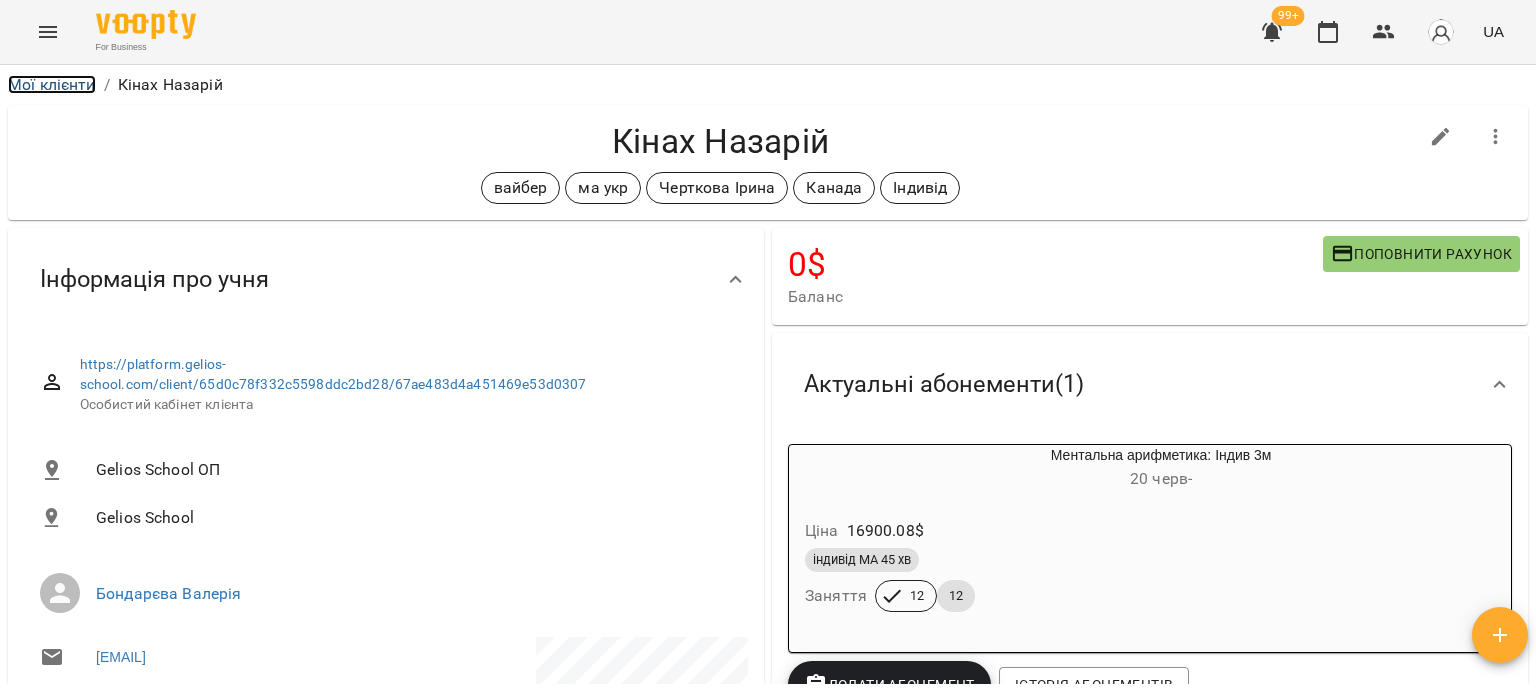 click on "Мої клієнти" at bounding box center [52, 84] 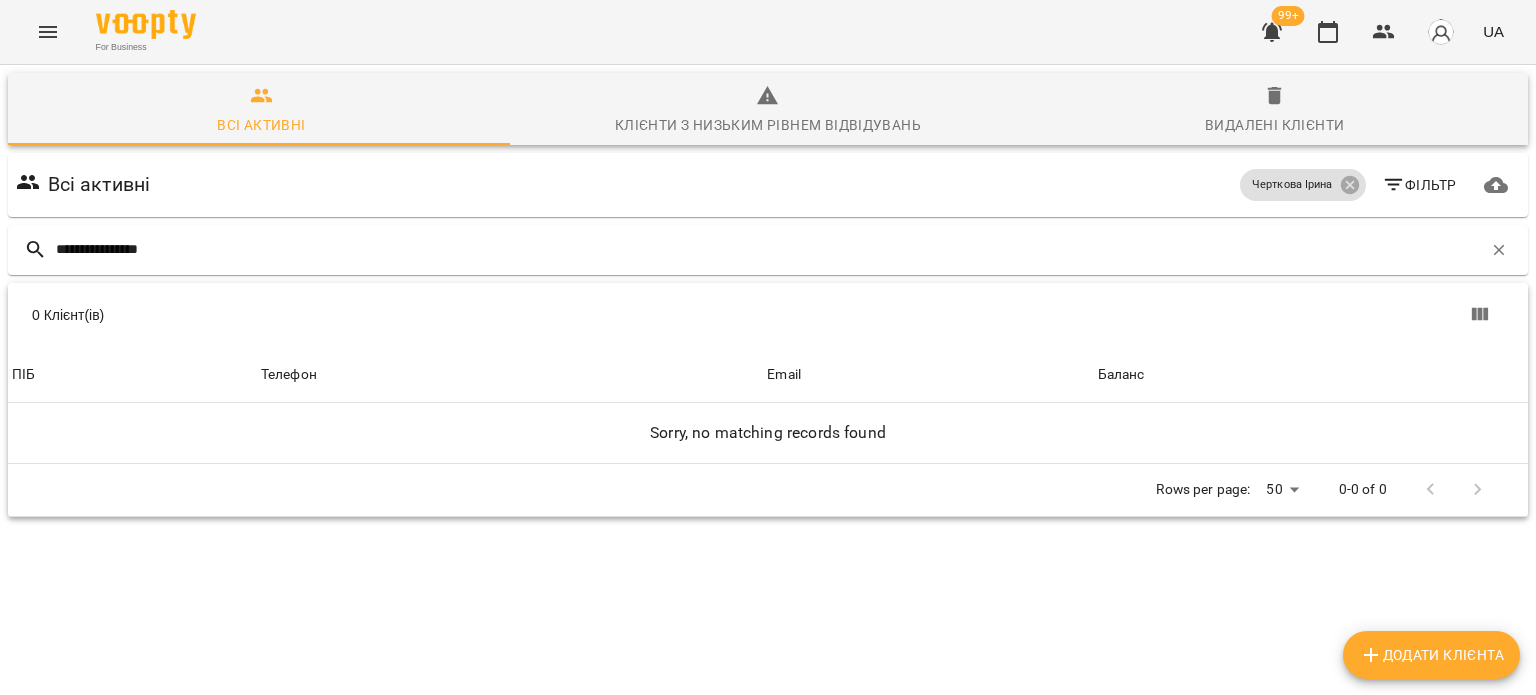 drag, startPoint x: 92, startPoint y: 249, endPoint x: 0, endPoint y: 242, distance: 92.26592 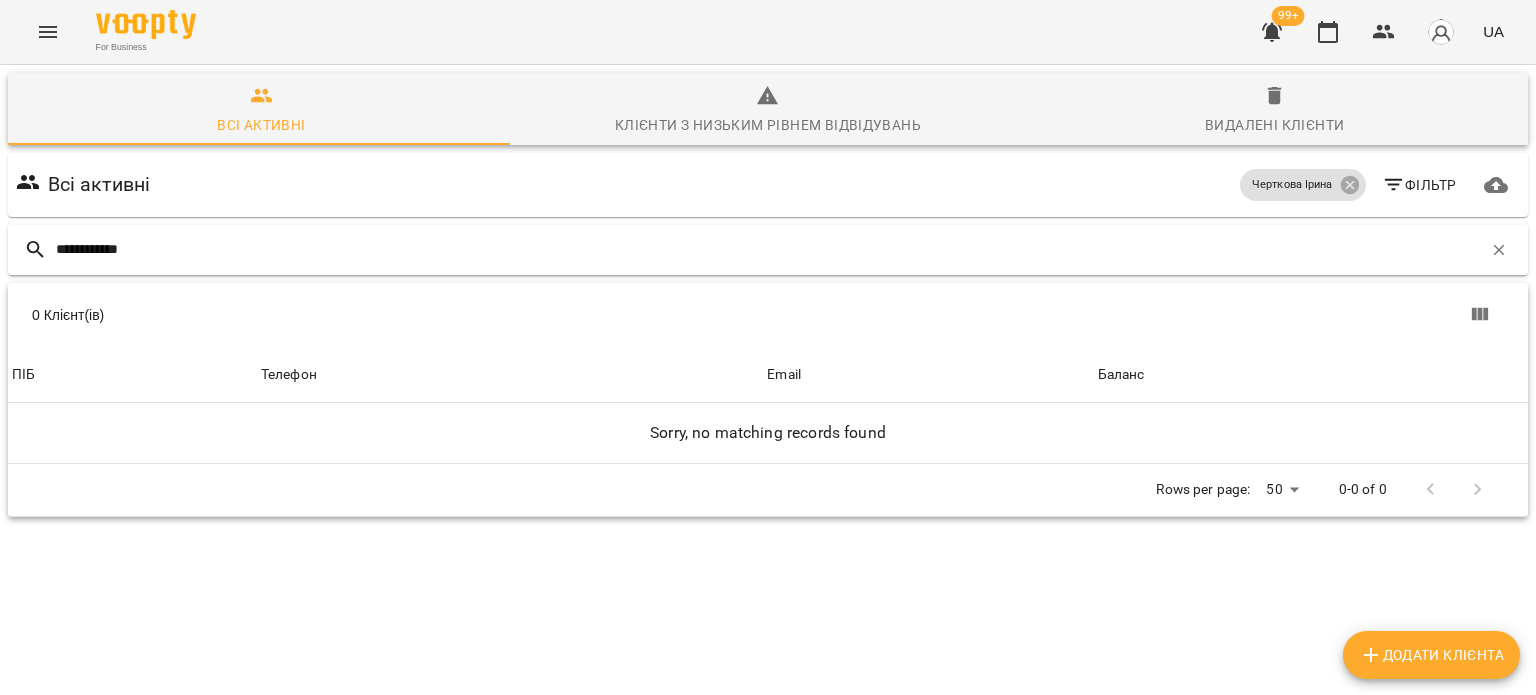 click on "**********" at bounding box center (768, 250) 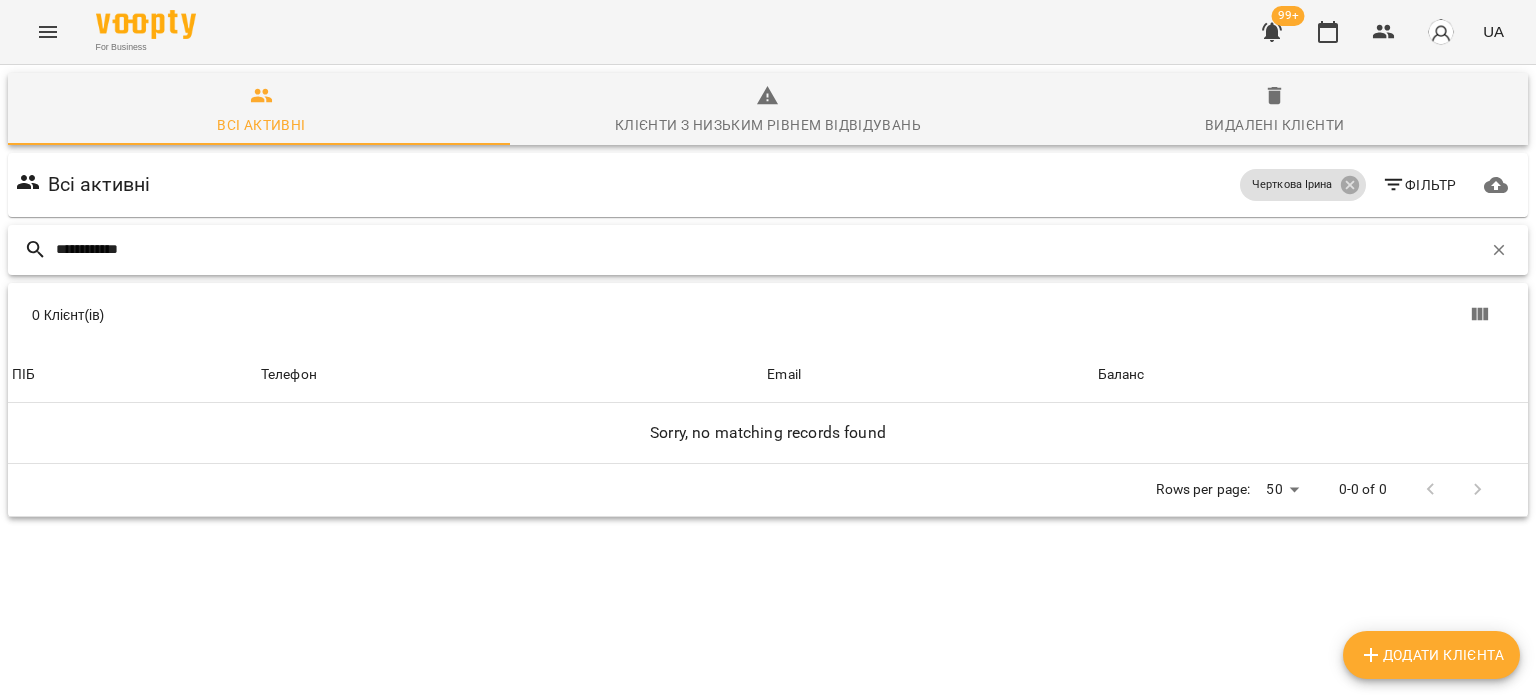 click on "**********" at bounding box center [769, 249] 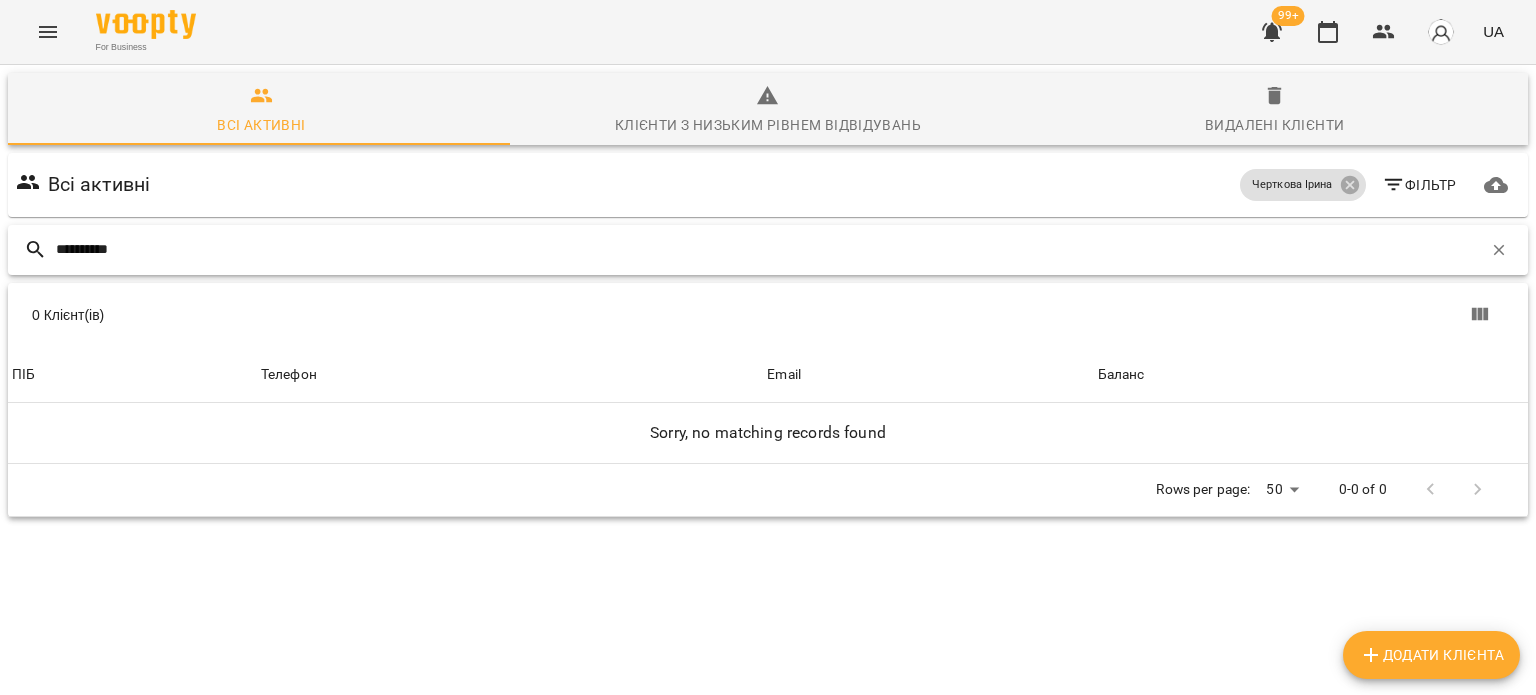 type on "*********" 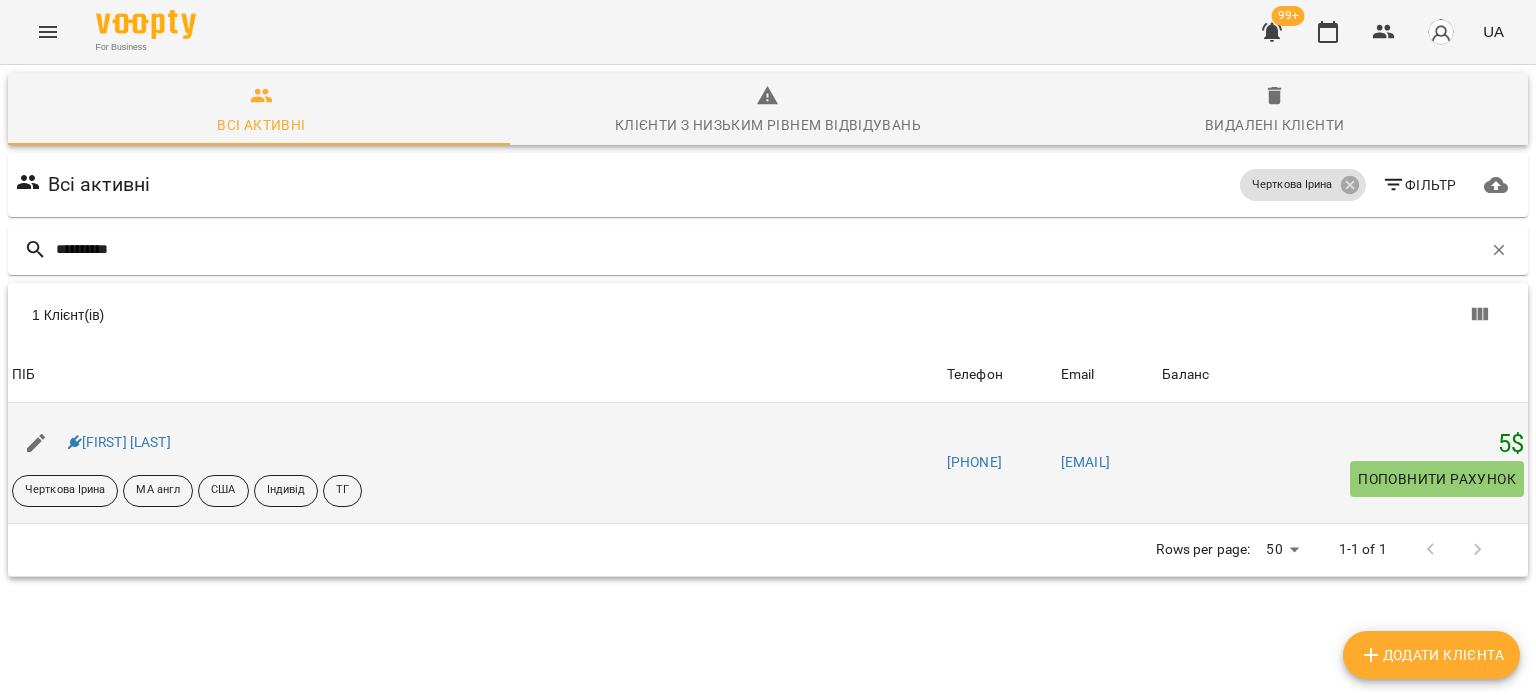 click on "[FIRST] [LAST]" at bounding box center (119, 443) 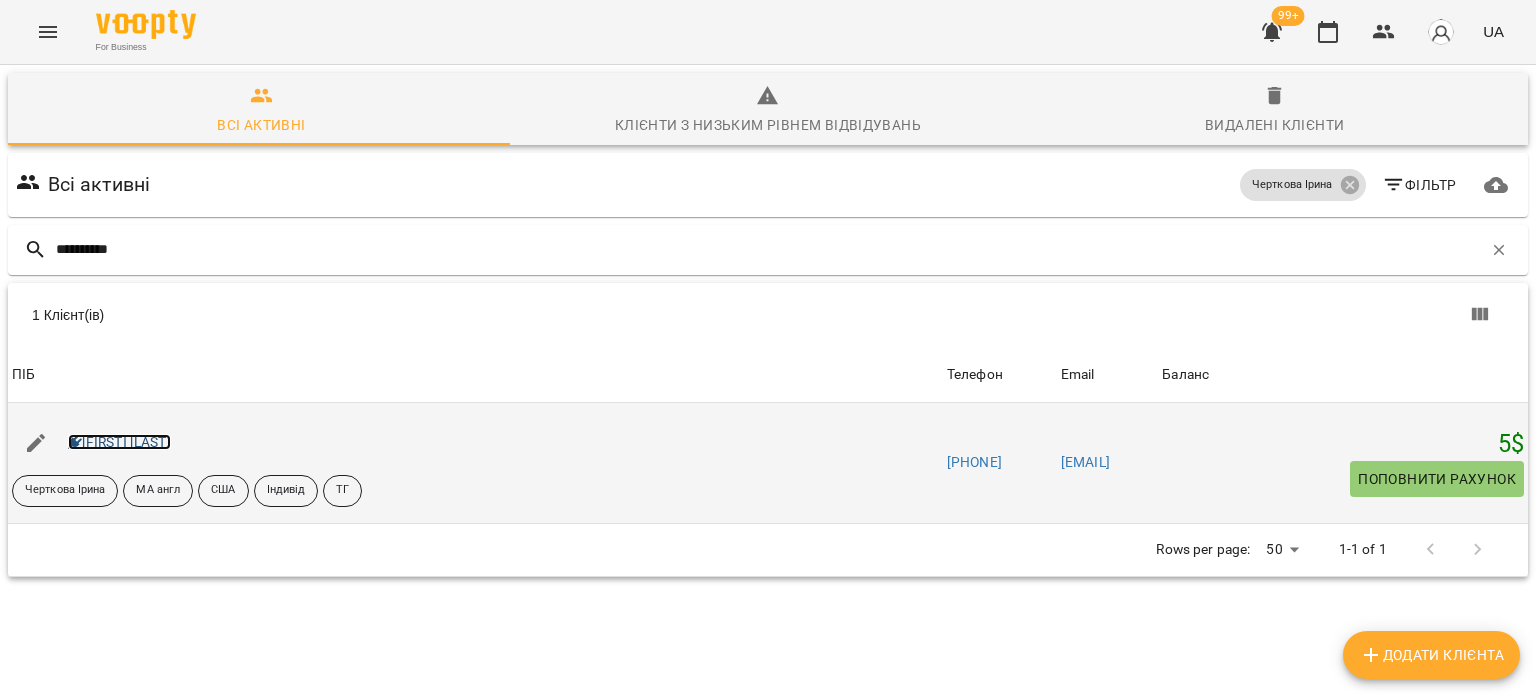 click on "Емма Вейткевич" at bounding box center [119, 442] 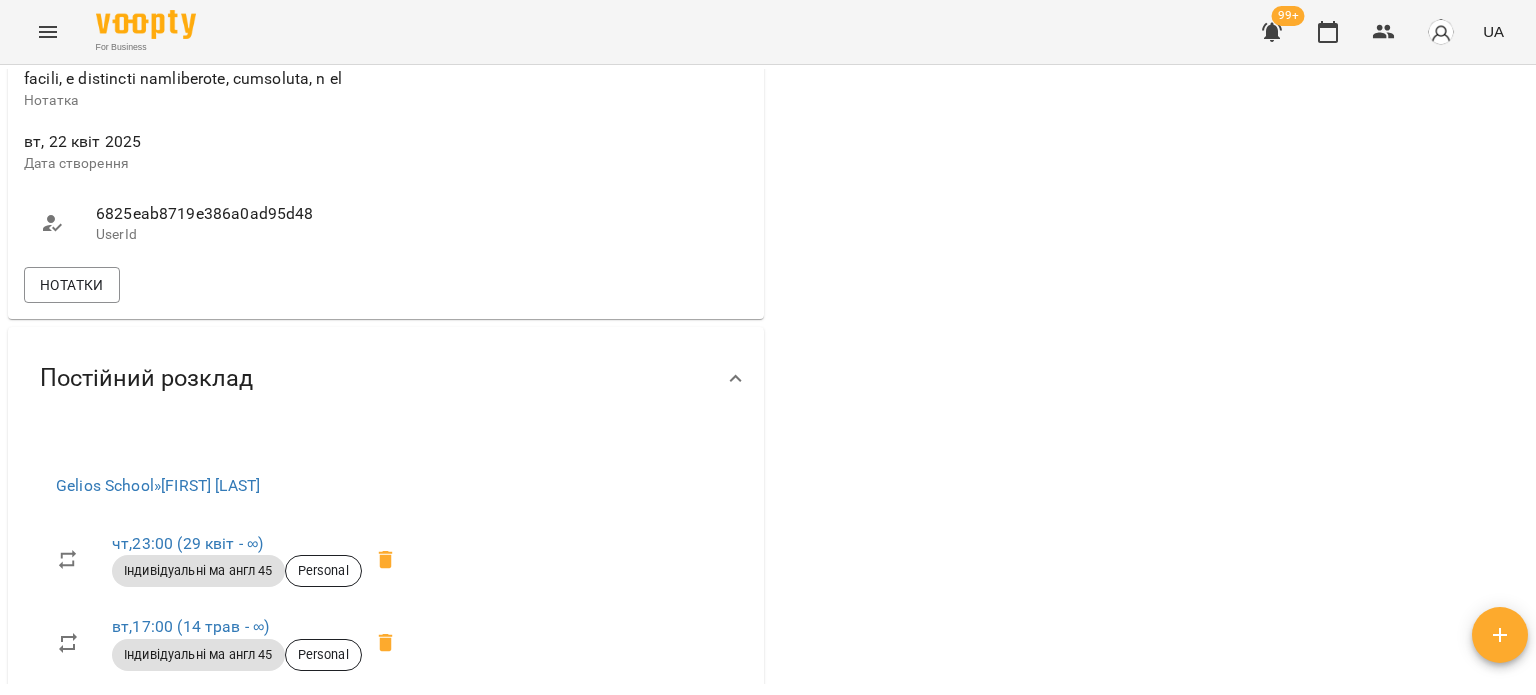 scroll, scrollTop: 1300, scrollLeft: 0, axis: vertical 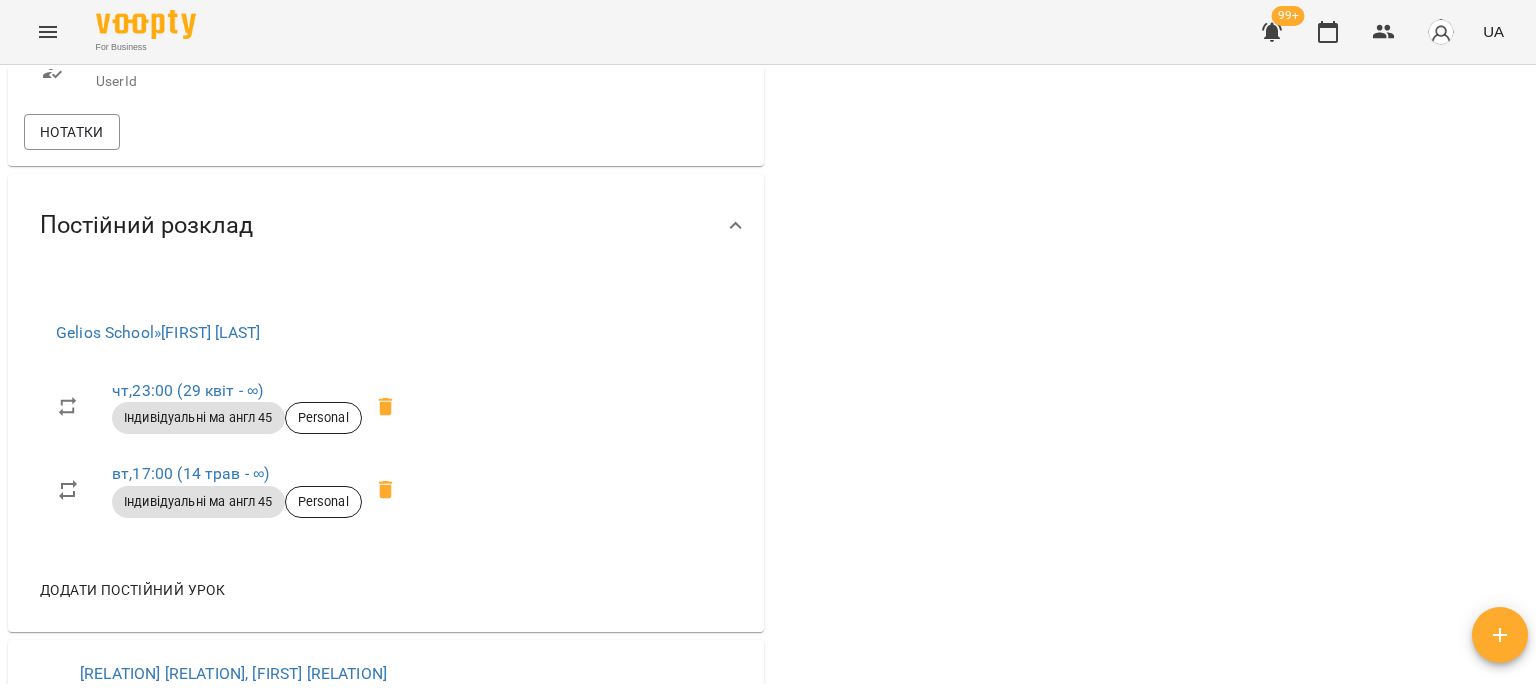 click on "5 $ Баланс Поповнити рахунок Докладніше 5   $ Абонементи 5 $   Ментальна арифметика: Індив 6м Актуальні абонементи ( 1 ) Ментальна арифметика: Індив 6м 27 квіт  -   Ціна 33995 $ Індивідуальні ма англ 45 Заняття 26 24 Додати Абонемент Історія абонементів Підключення користувачів платформи Emma Зареєстровано: 15 травня 2025 16:23 Підключено" at bounding box center (1150, -163) 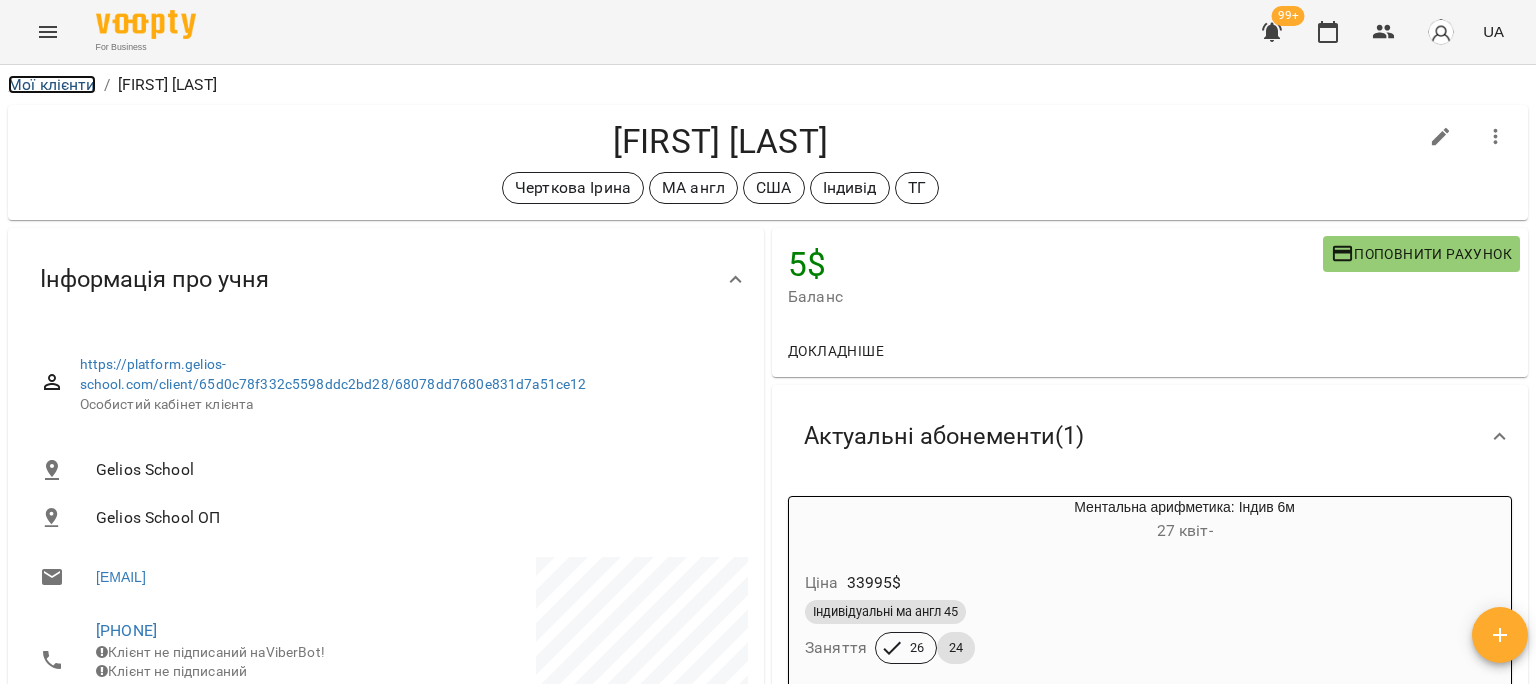 click on "Мої клієнти" at bounding box center (52, 84) 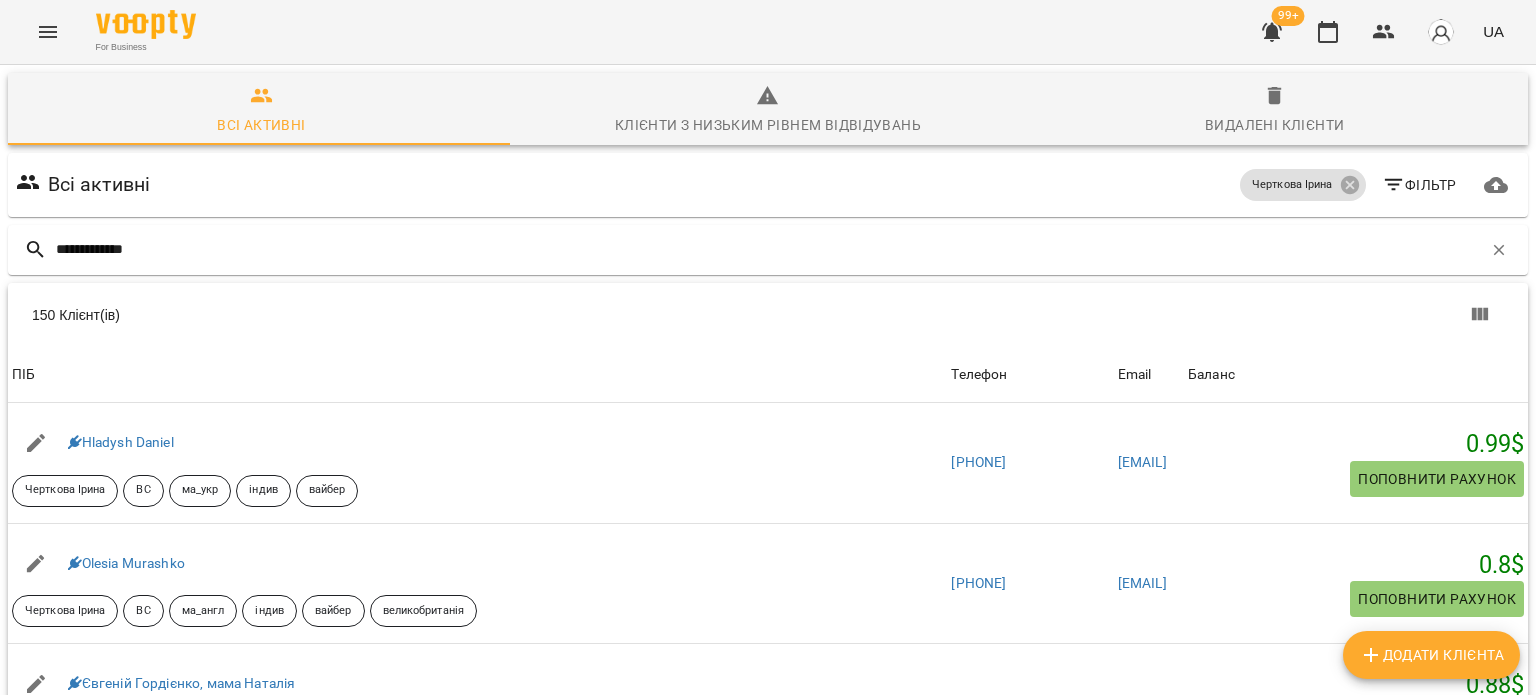 type on "**********" 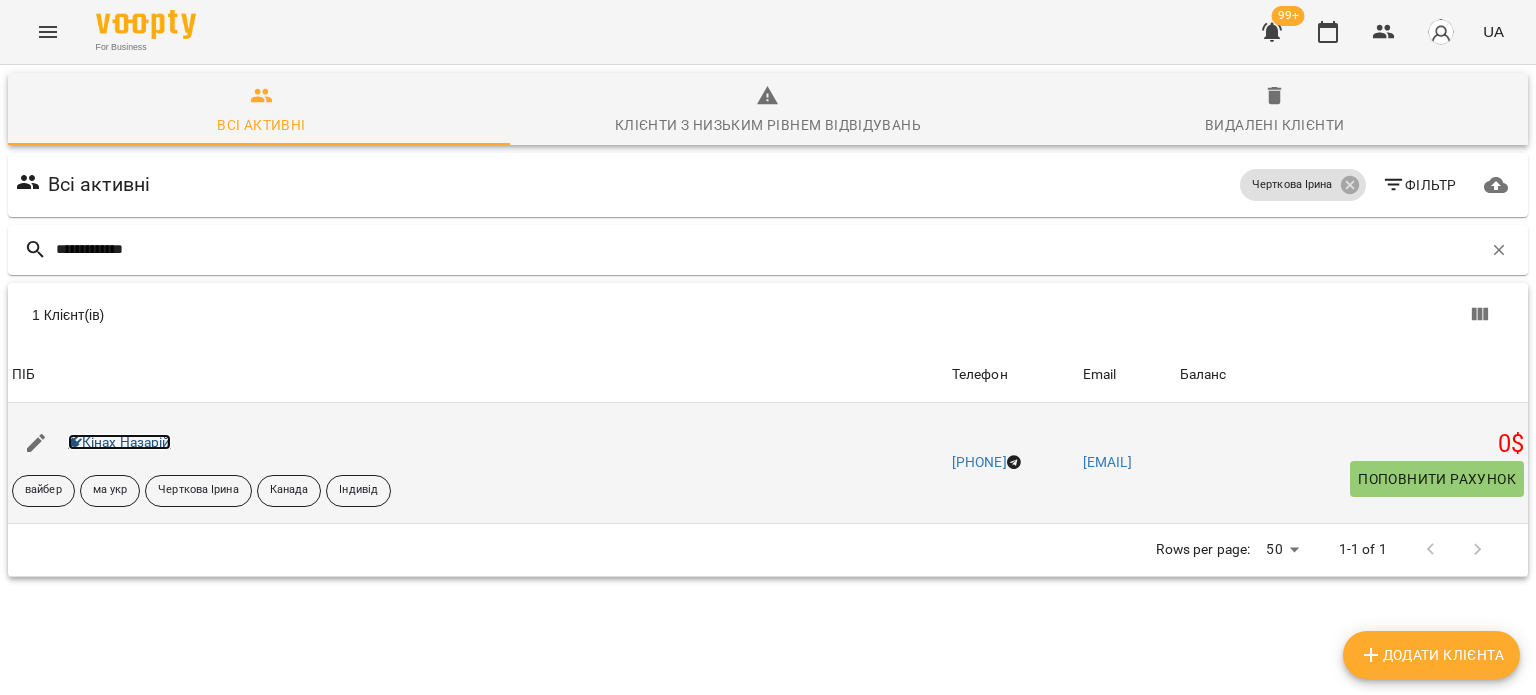 click on "Кінах Назарій" at bounding box center [119, 442] 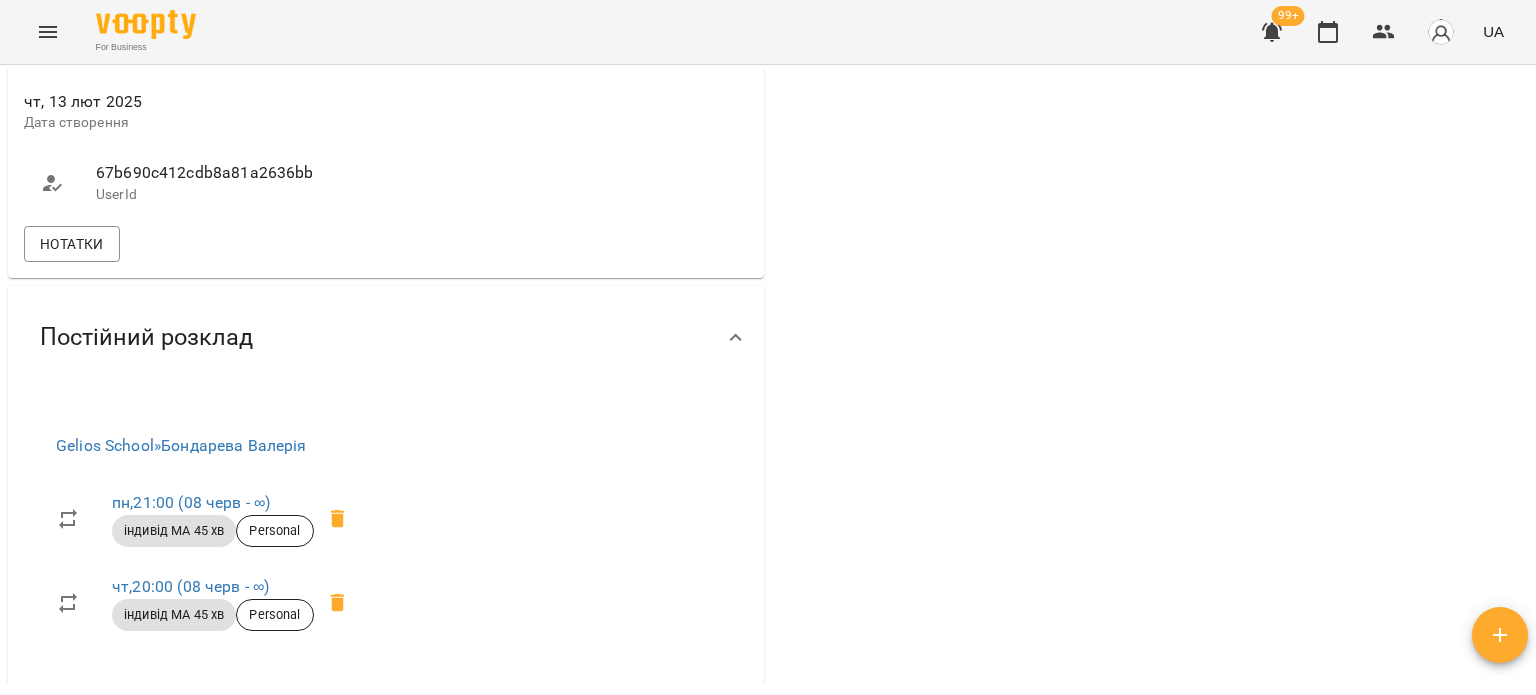 scroll, scrollTop: 1600, scrollLeft: 0, axis: vertical 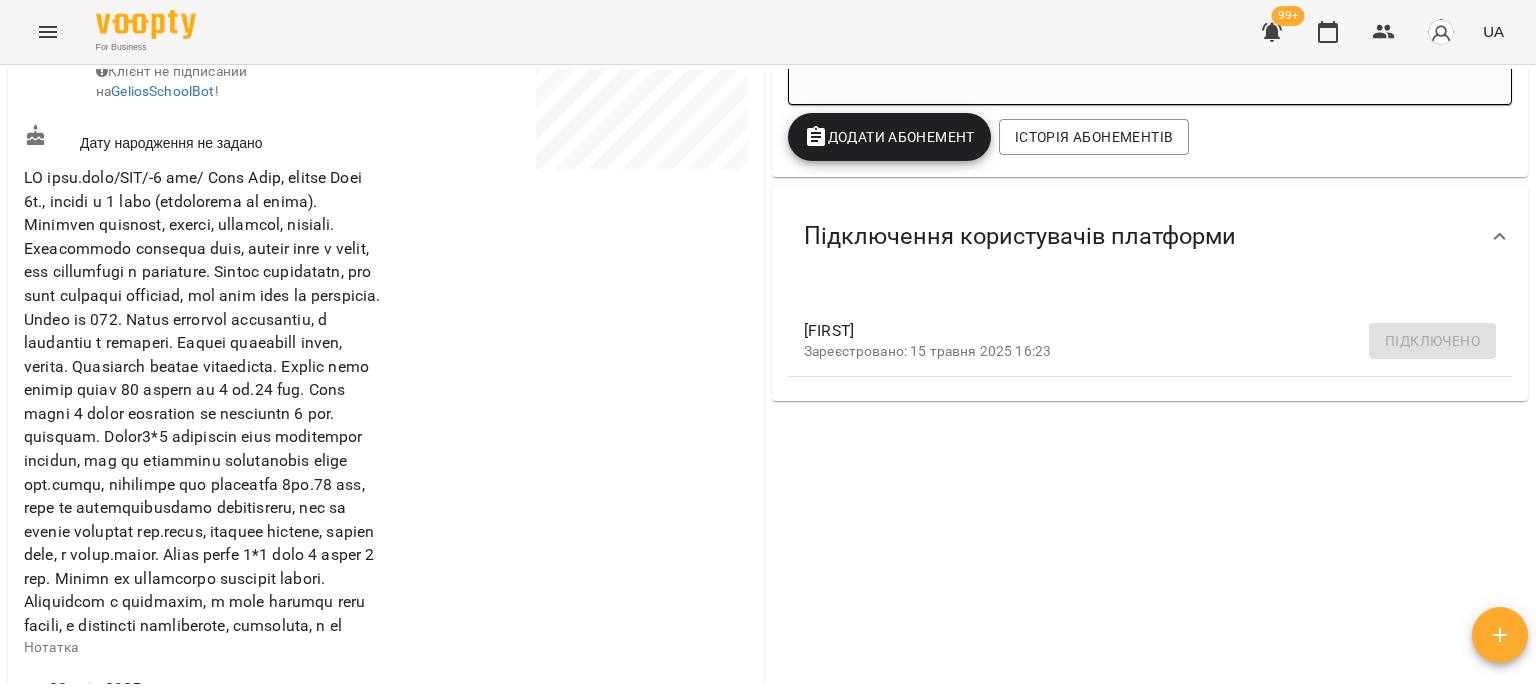 click at bounding box center (569, 381) 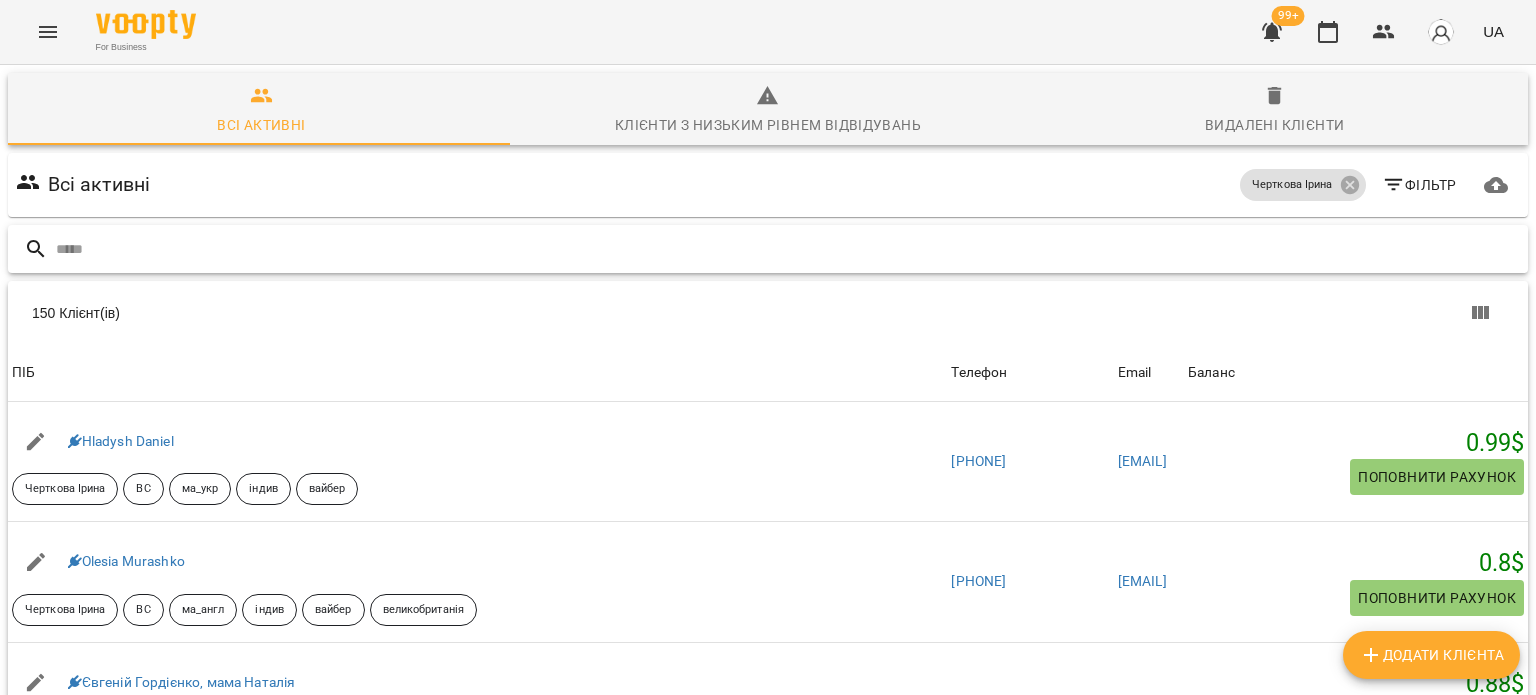 paste on "**********" 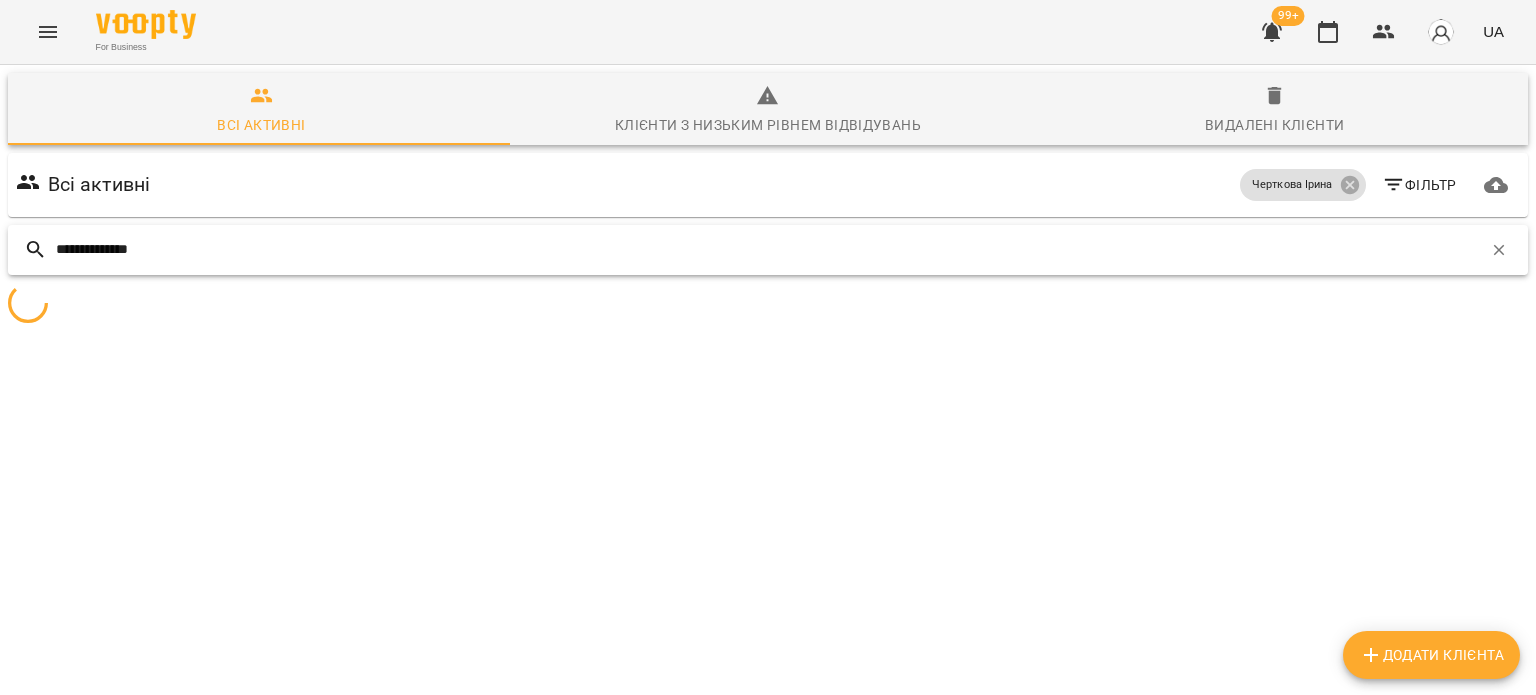 type on "**********" 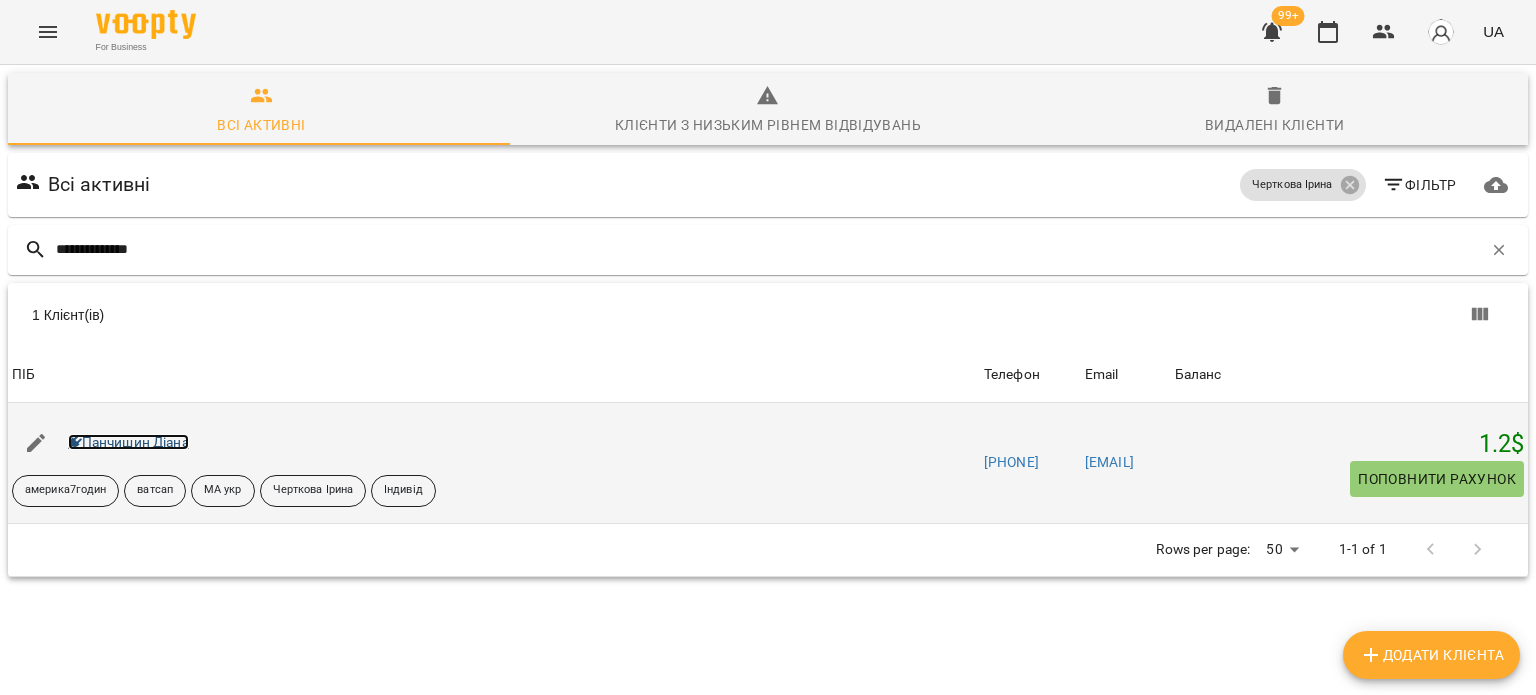 click on "Панчишин Діана" at bounding box center [128, 442] 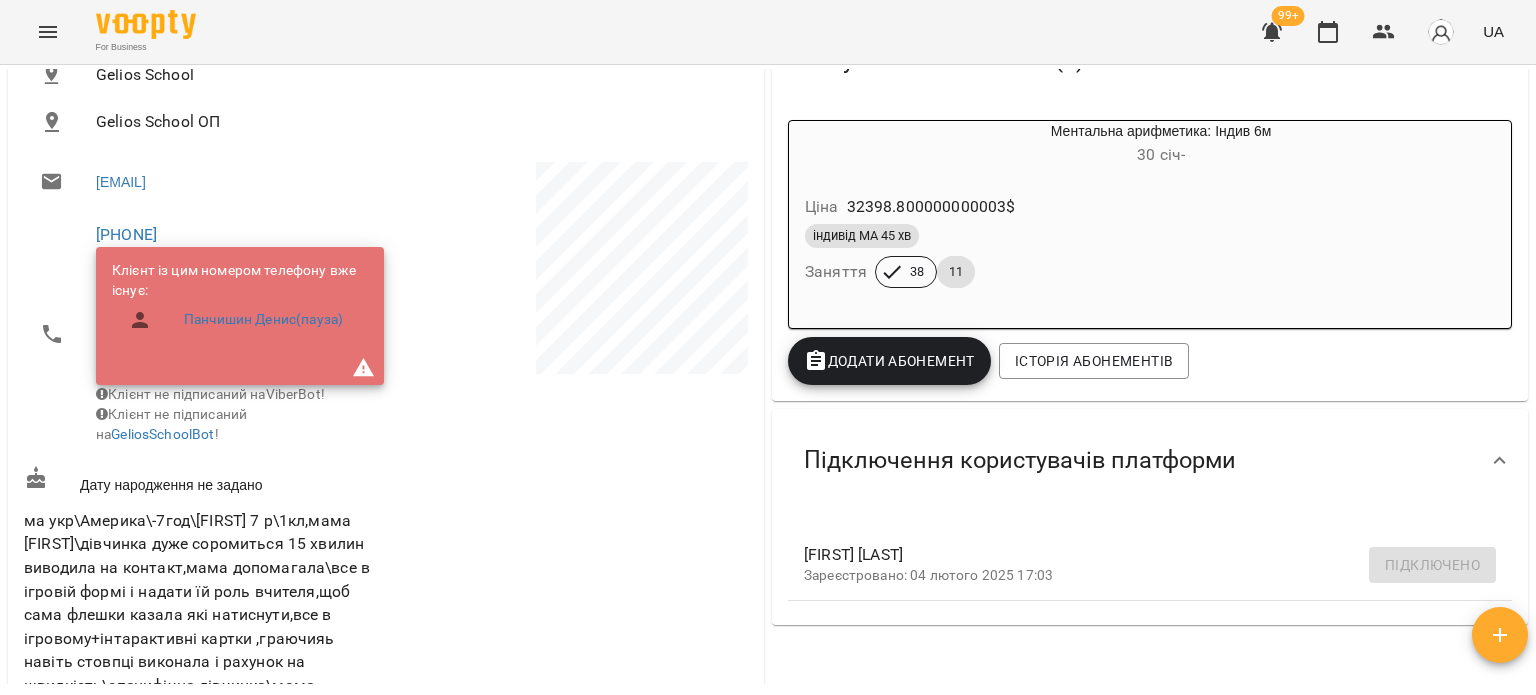 scroll, scrollTop: 200, scrollLeft: 0, axis: vertical 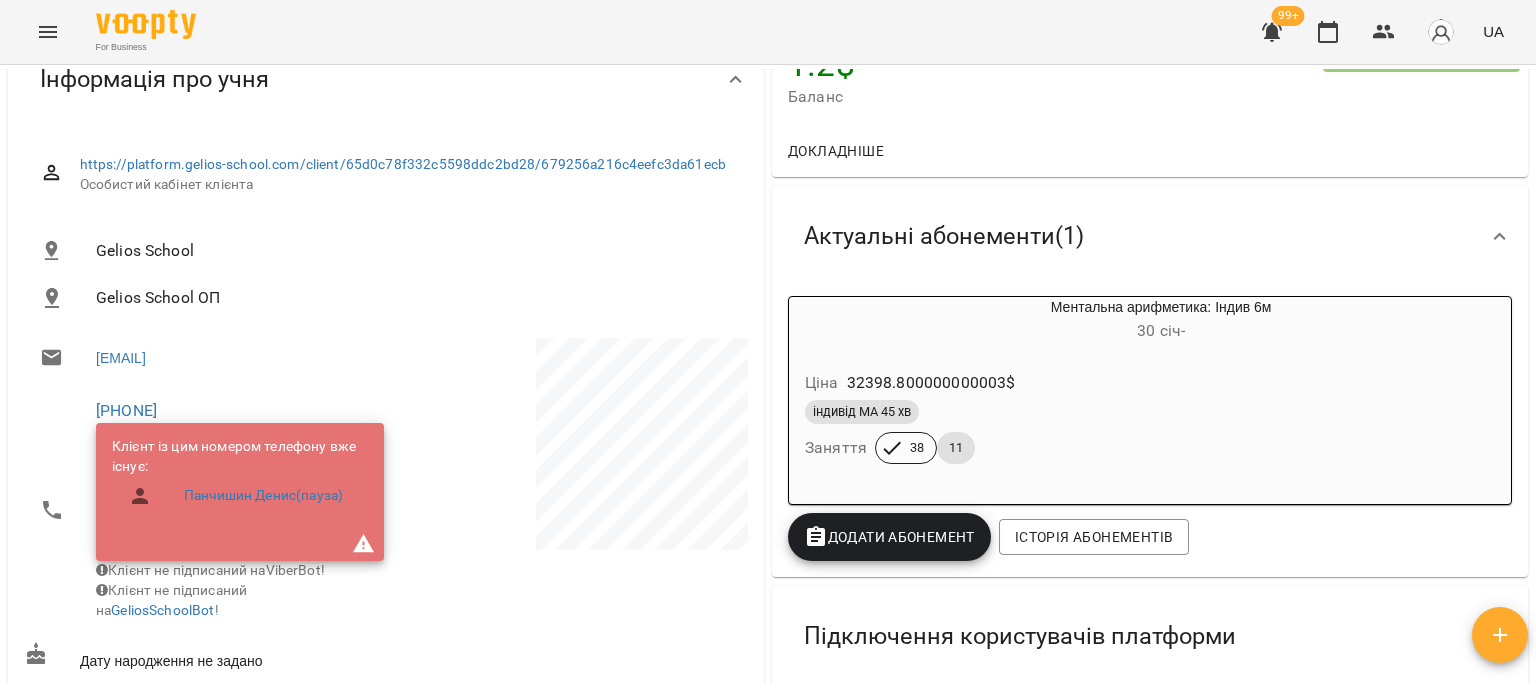 drag, startPoint x: 217, startPoint y: 409, endPoint x: 89, endPoint y: 409, distance: 128 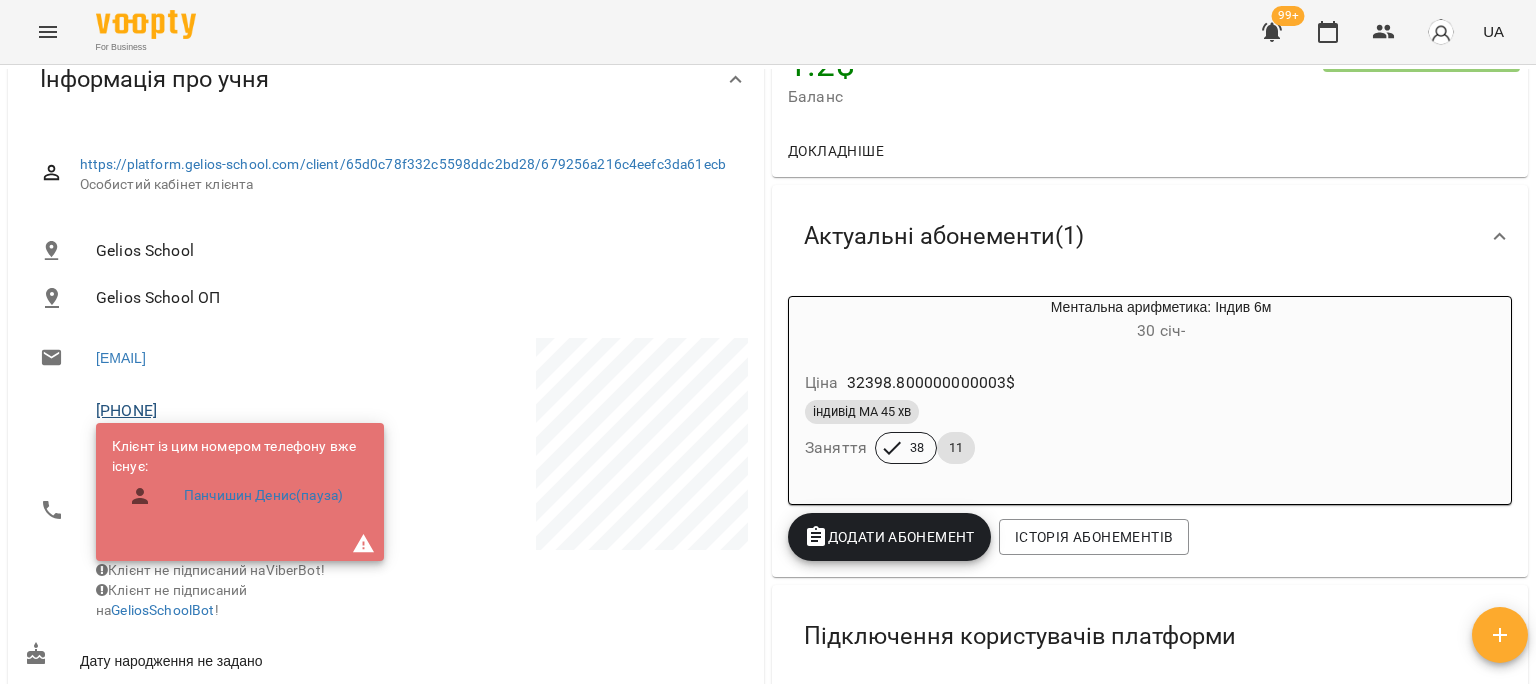 copy on "+12672408181" 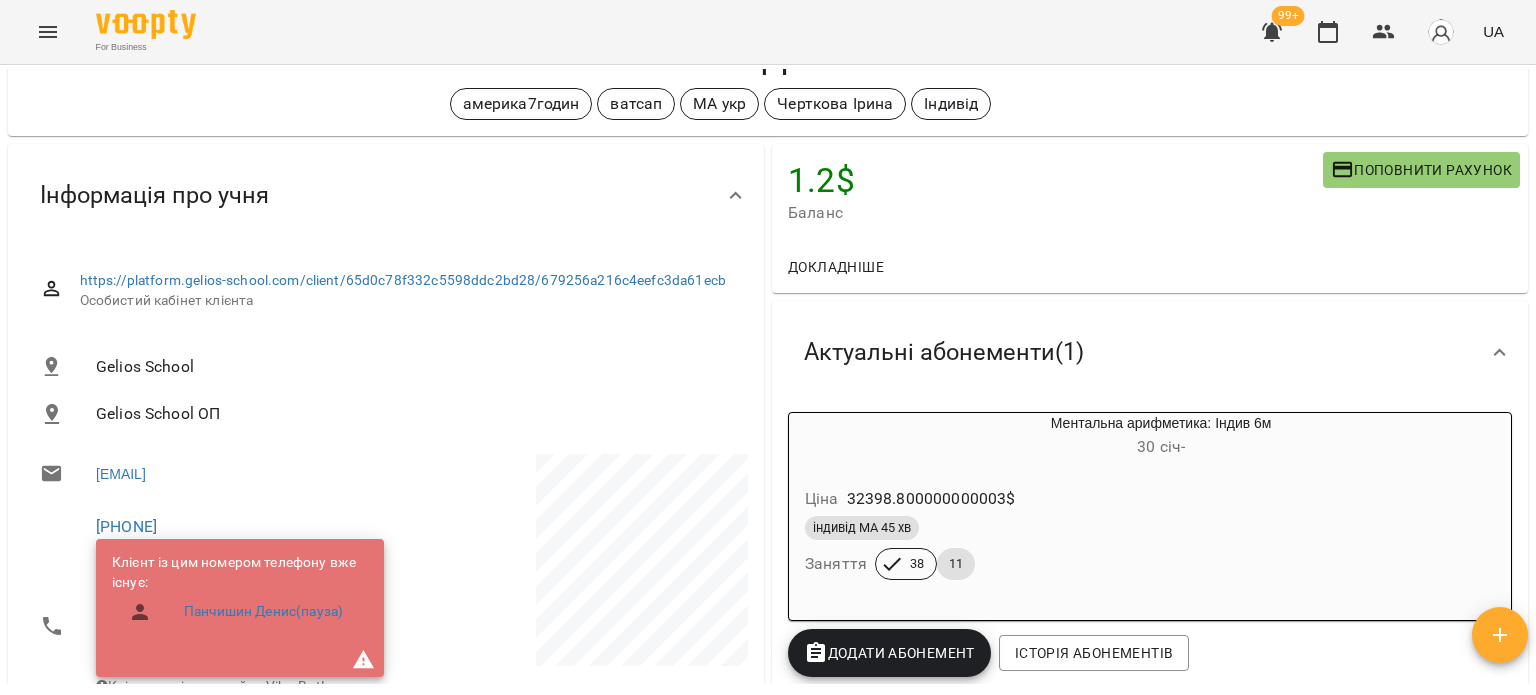 scroll, scrollTop: 0, scrollLeft: 0, axis: both 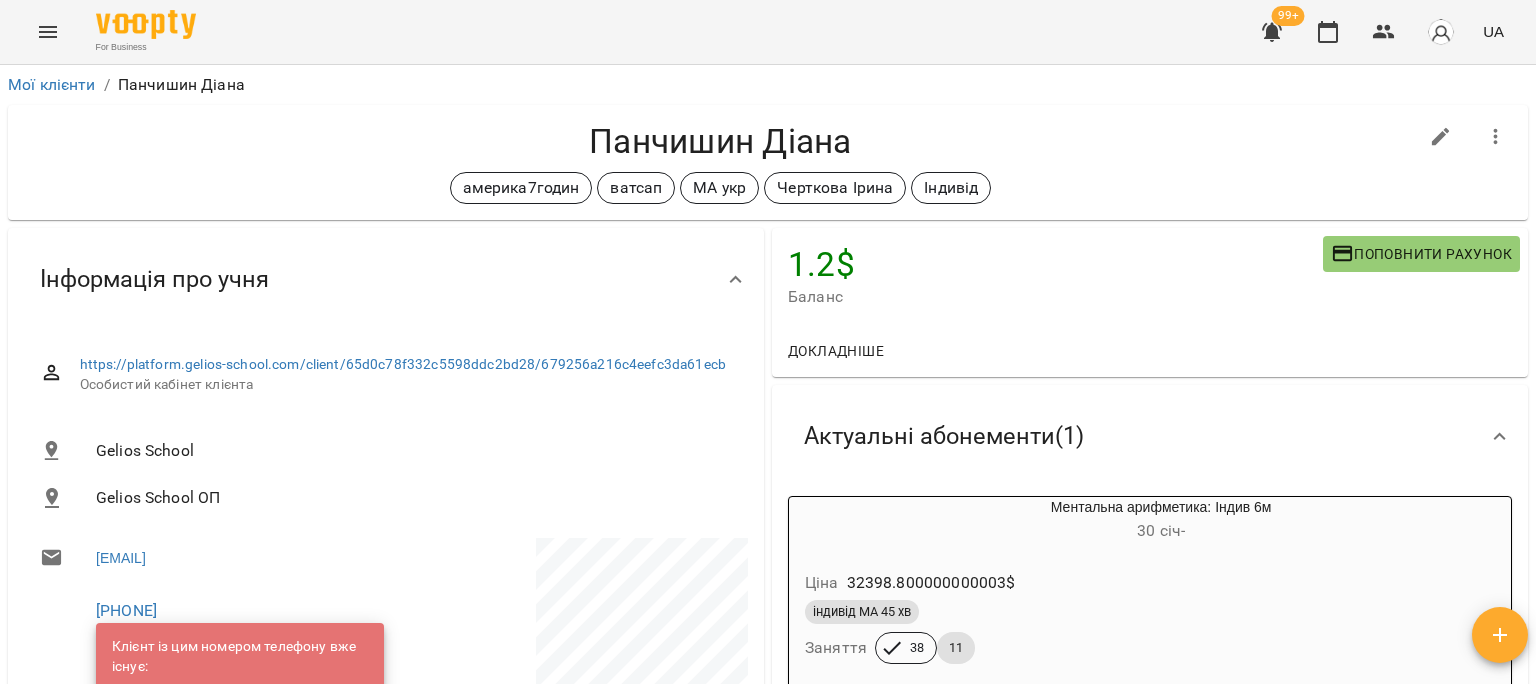 click 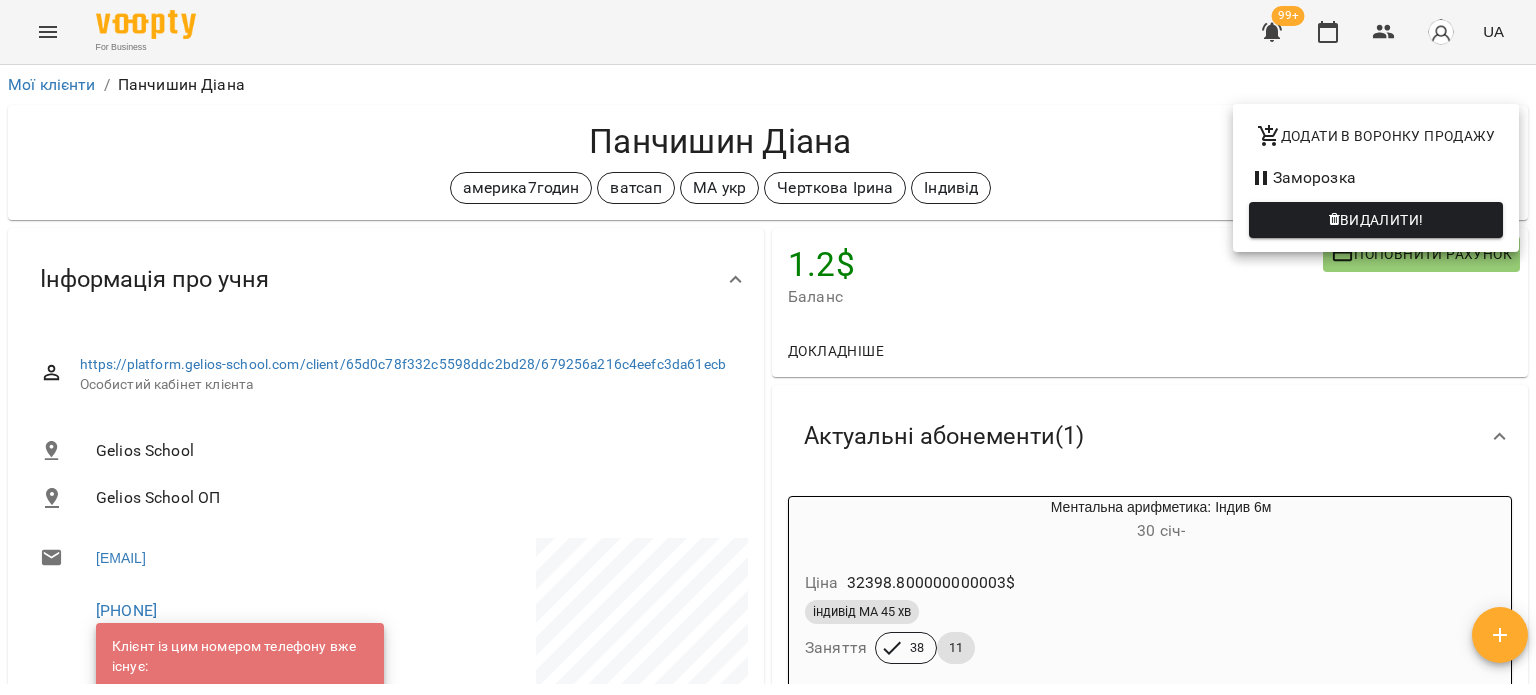 click on "Заморозка" at bounding box center (1376, 178) 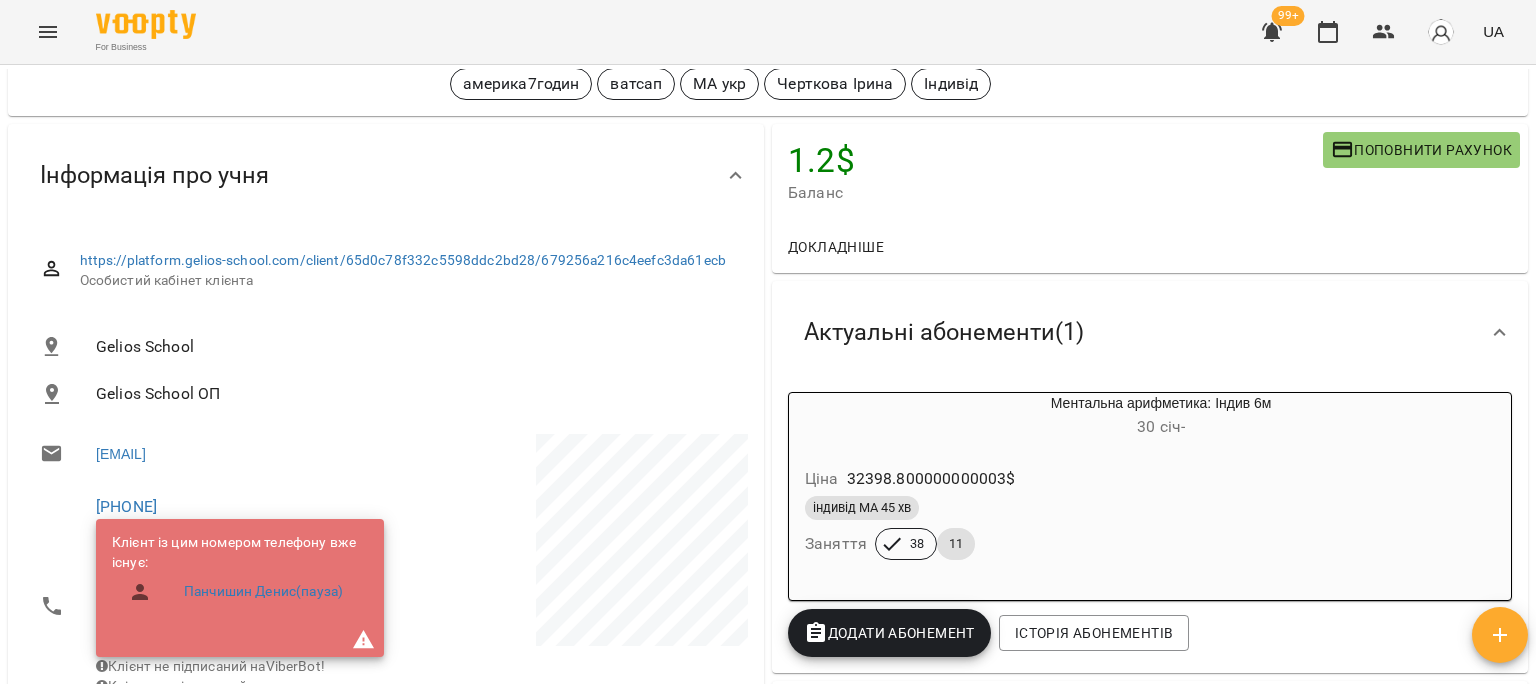 scroll, scrollTop: 0, scrollLeft: 0, axis: both 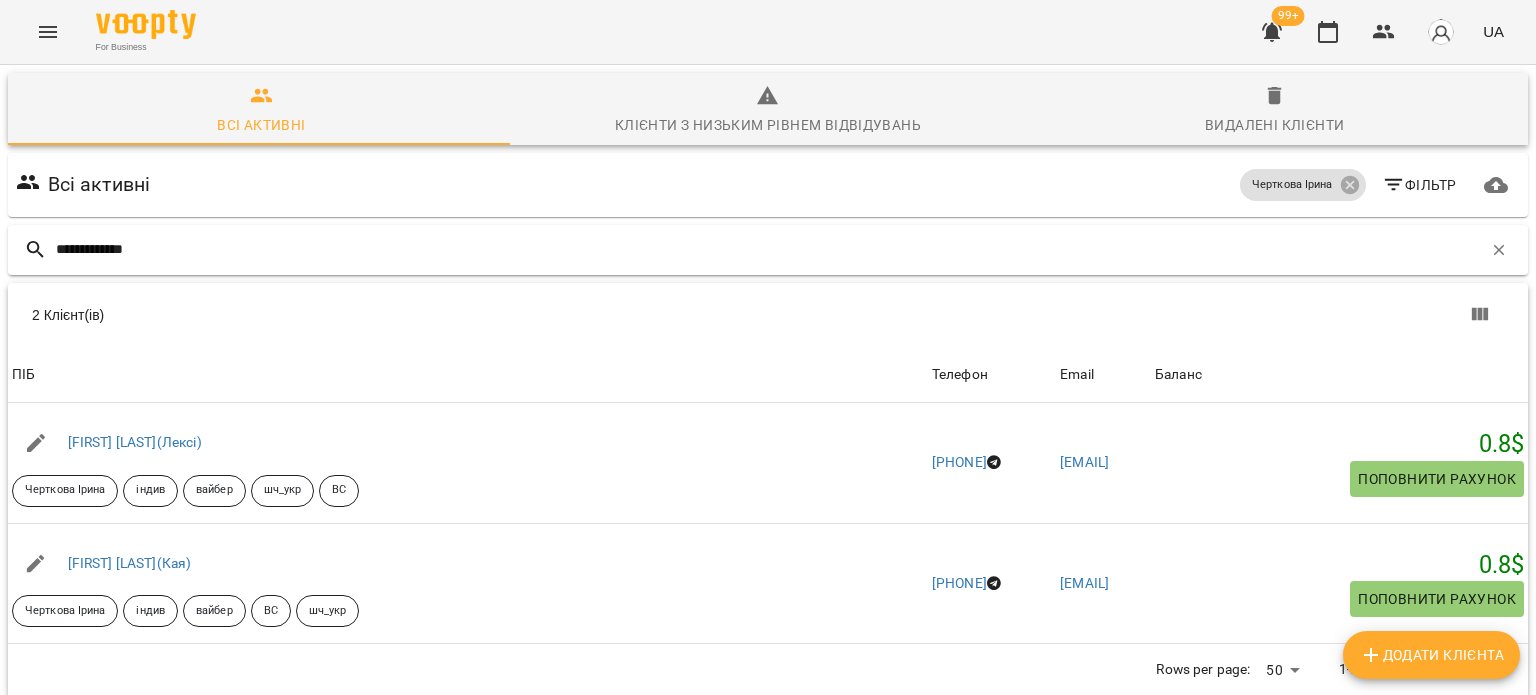 type on "**********" 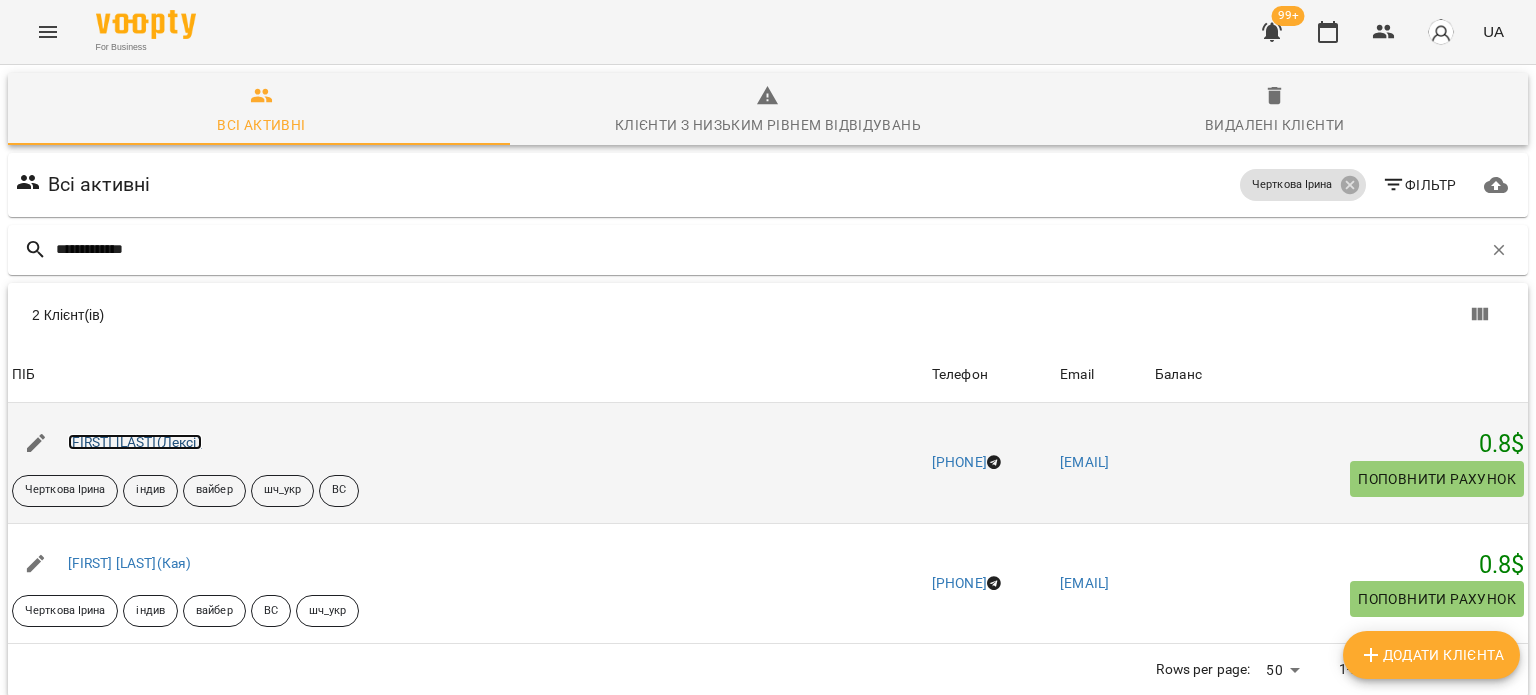 click on "[FIRST] [LAST]([NICKNAME])" at bounding box center (135, 442) 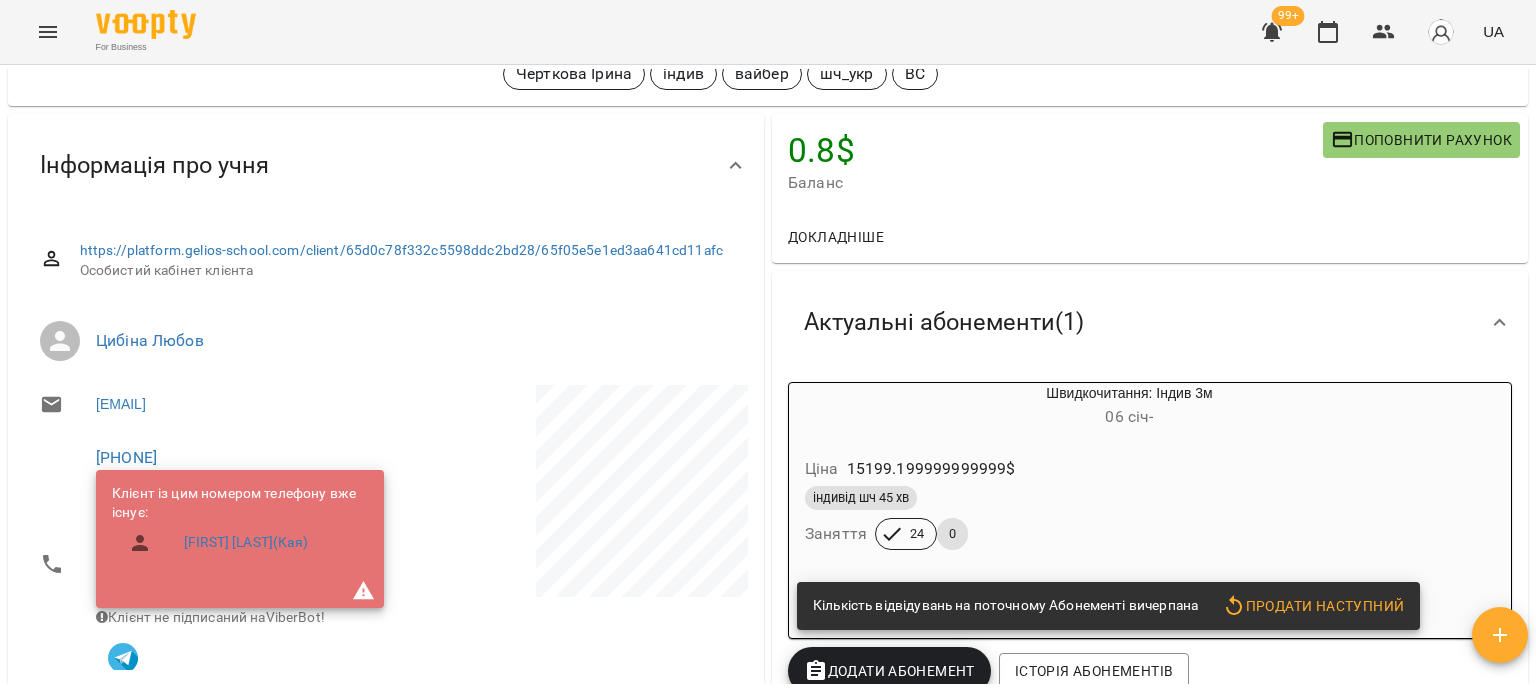 scroll, scrollTop: 0, scrollLeft: 0, axis: both 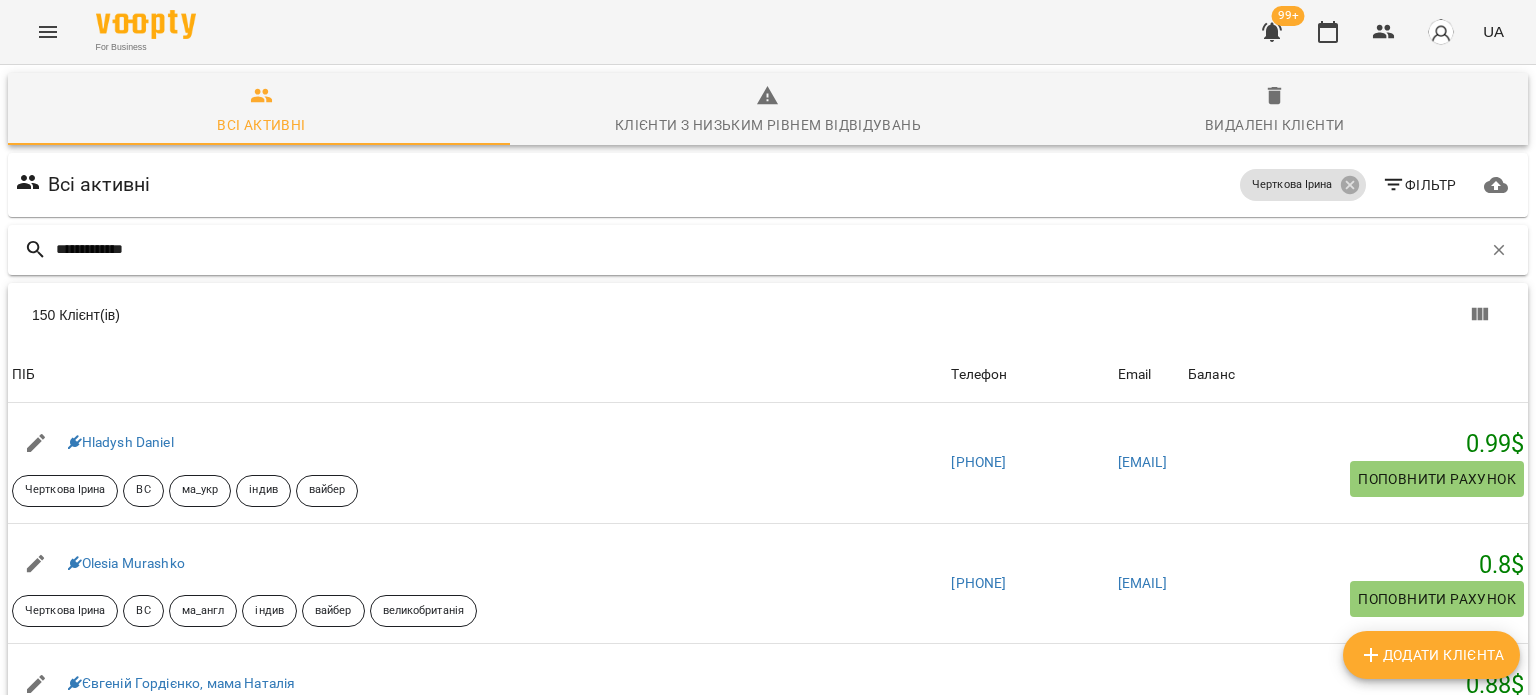type on "**********" 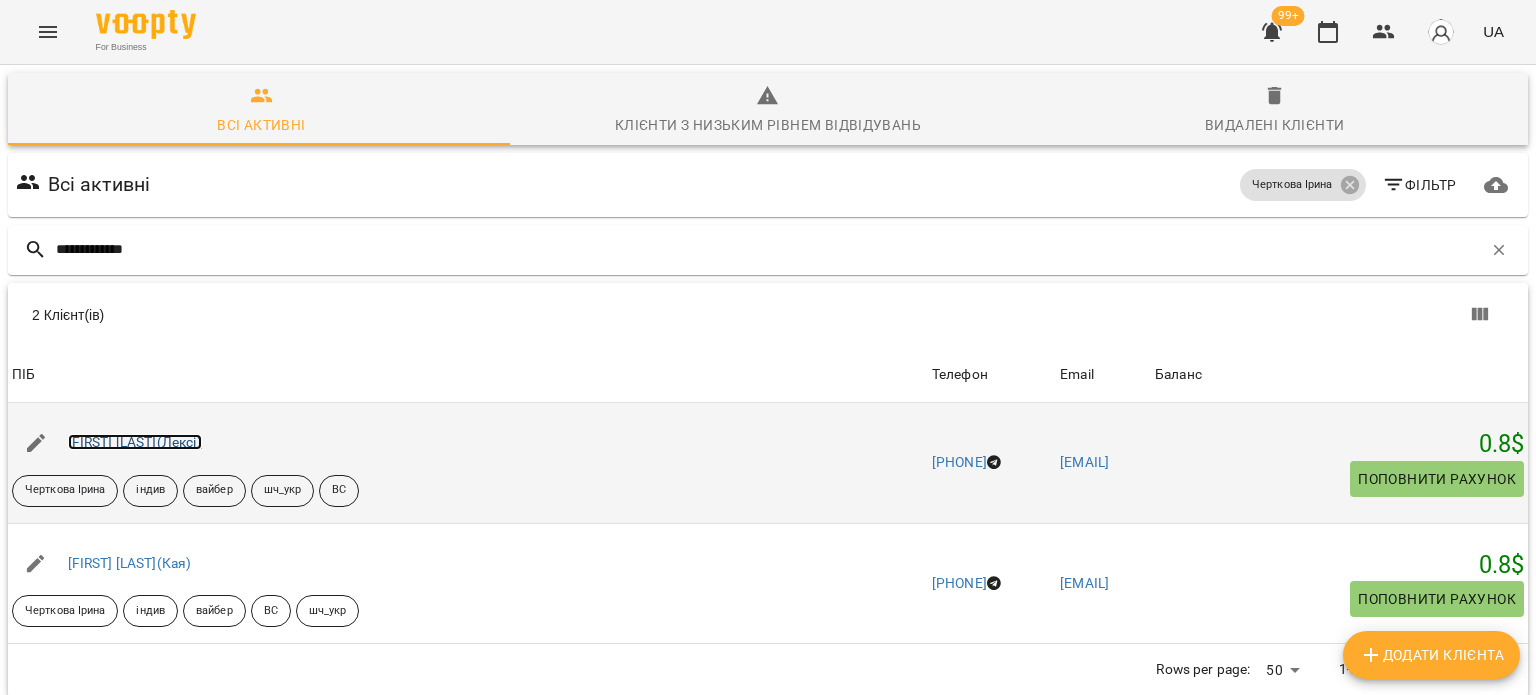 click on "[FIRST] [LAST]([NICKNAME])" at bounding box center [135, 442] 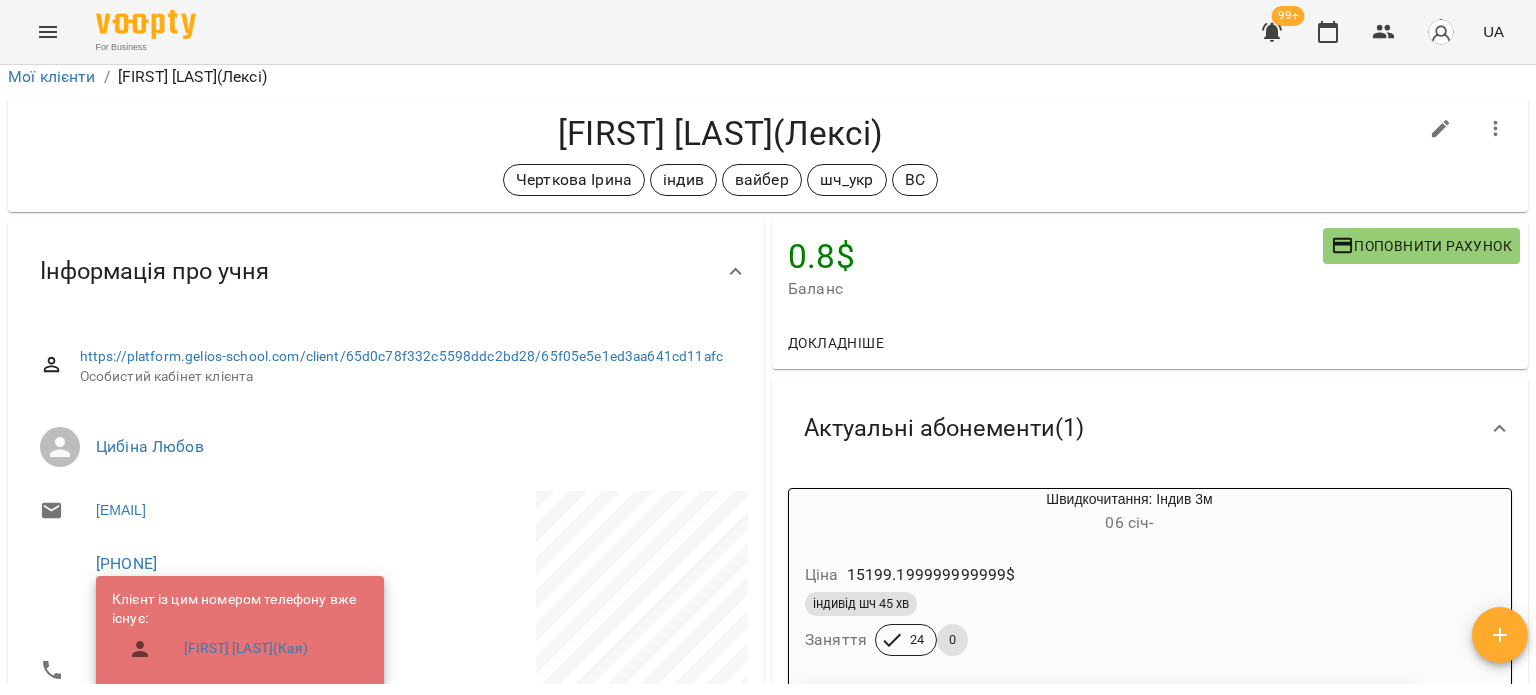 scroll, scrollTop: 0, scrollLeft: 0, axis: both 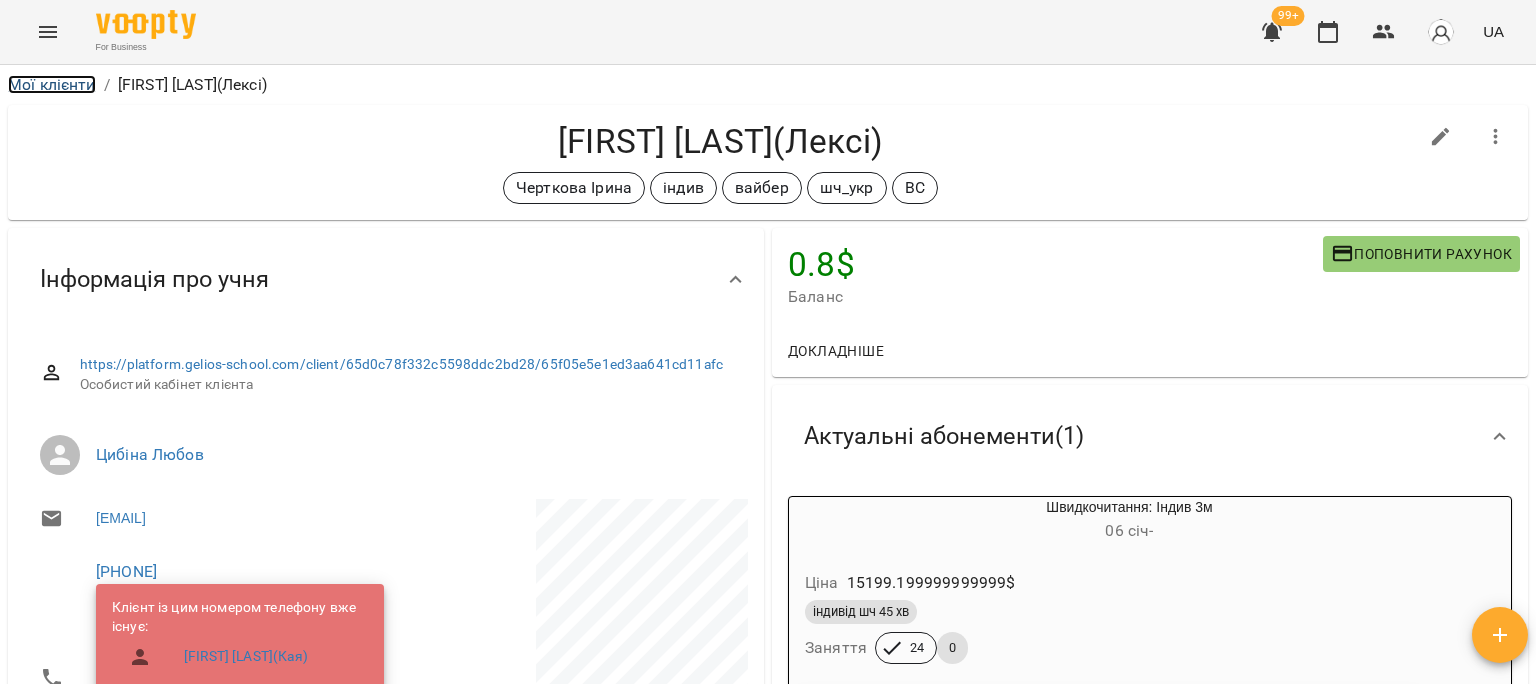 click on "Мої клієнти" at bounding box center (52, 84) 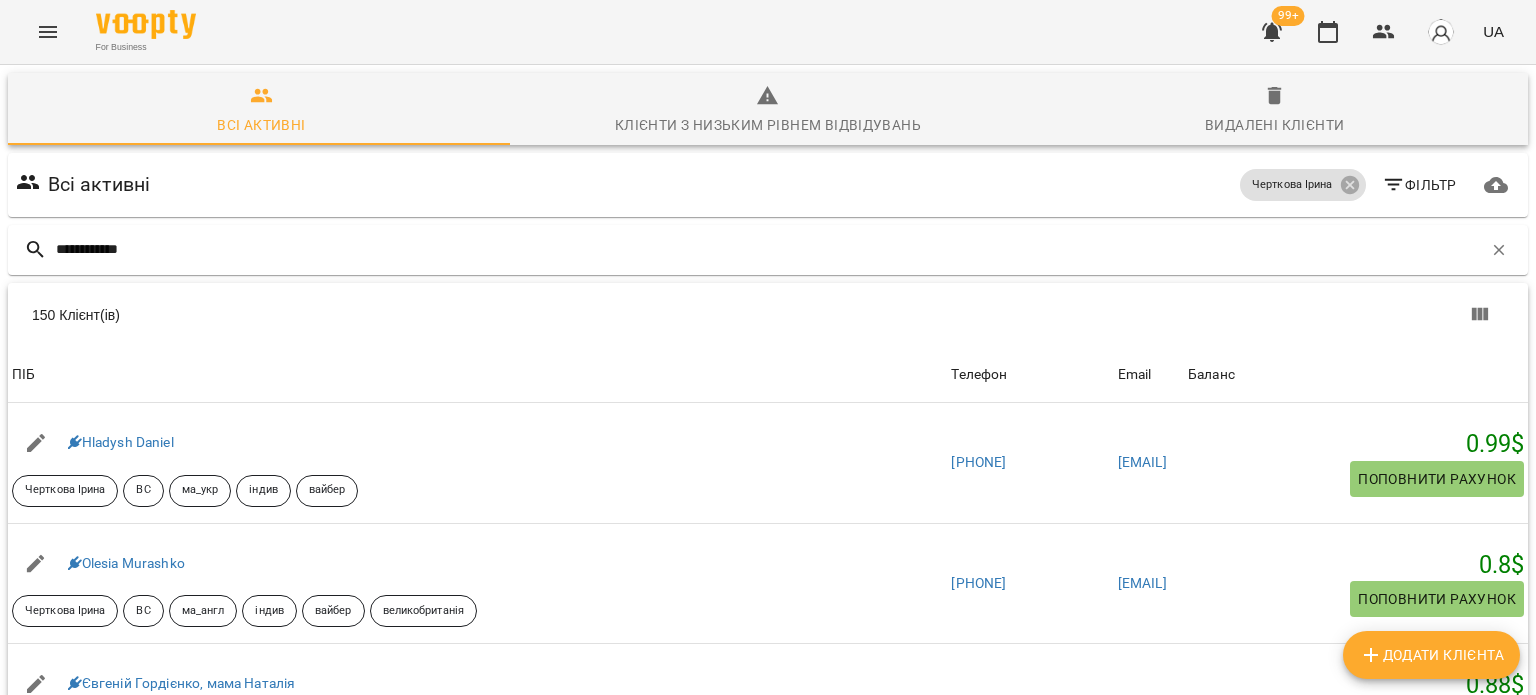 type on "**********" 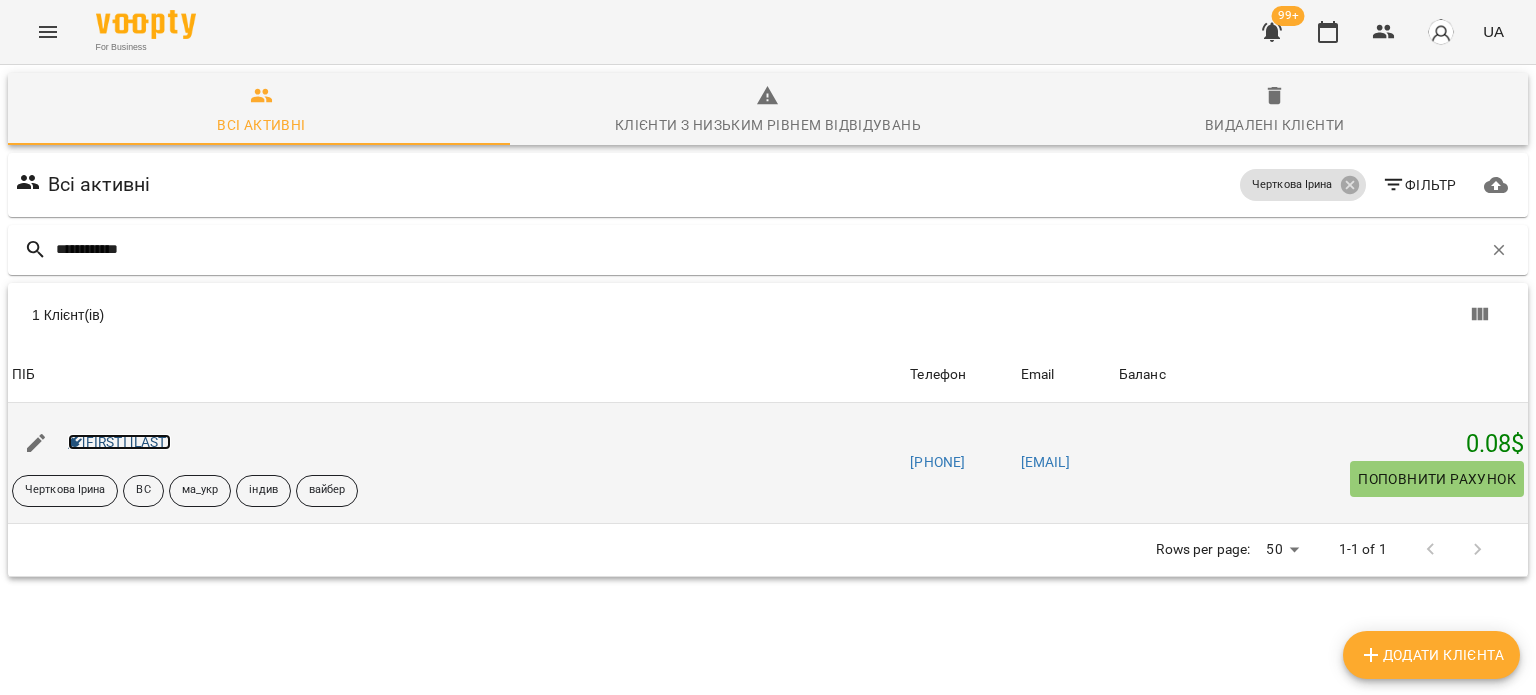 click on "Воробйов Марк" at bounding box center (119, 442) 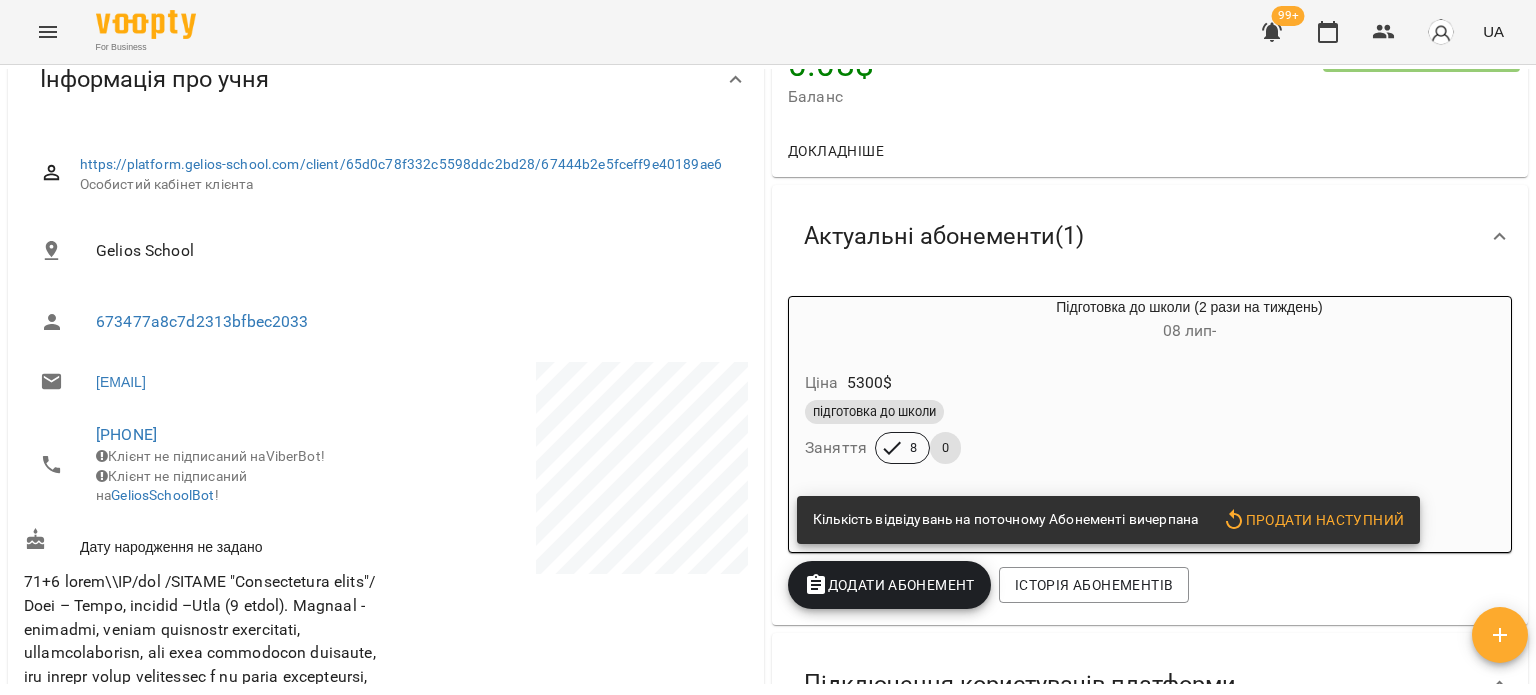 scroll, scrollTop: 0, scrollLeft: 0, axis: both 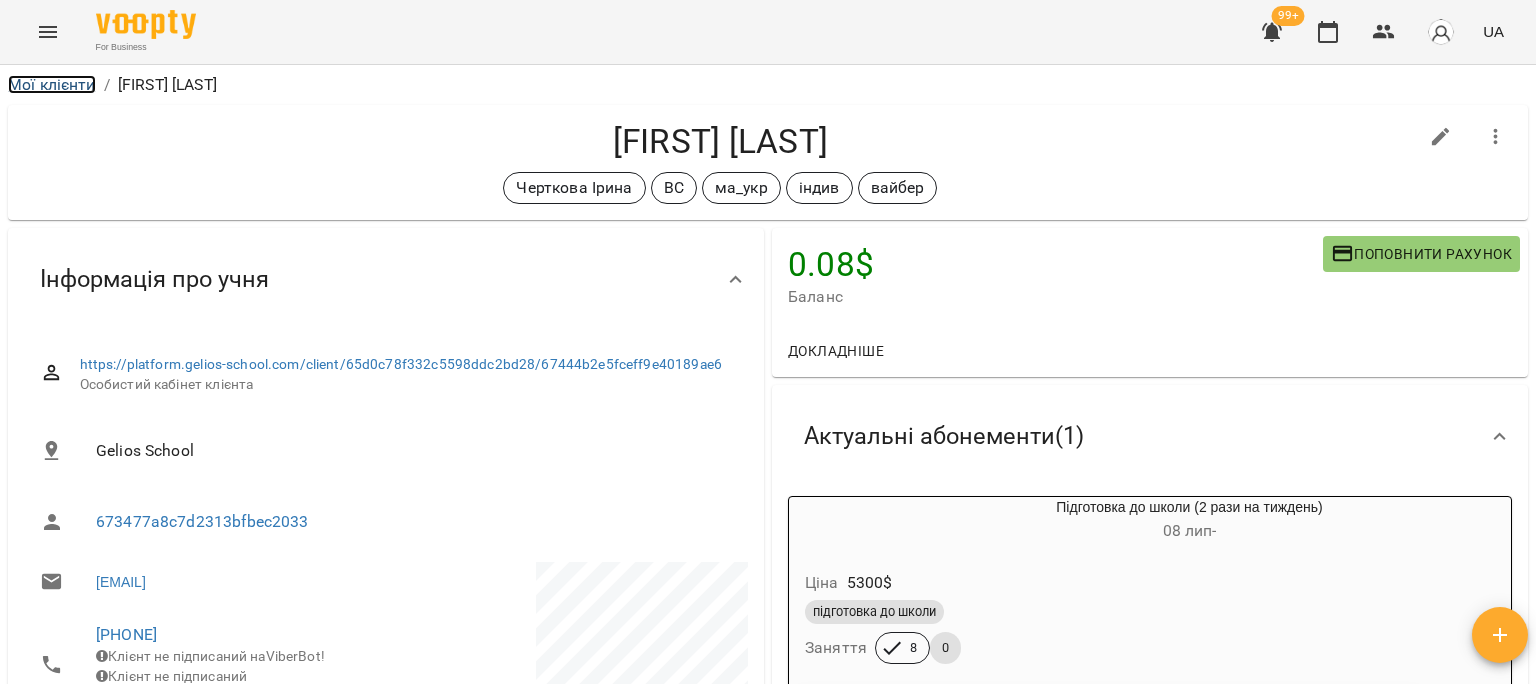 click on "Мої клієнти" at bounding box center (52, 84) 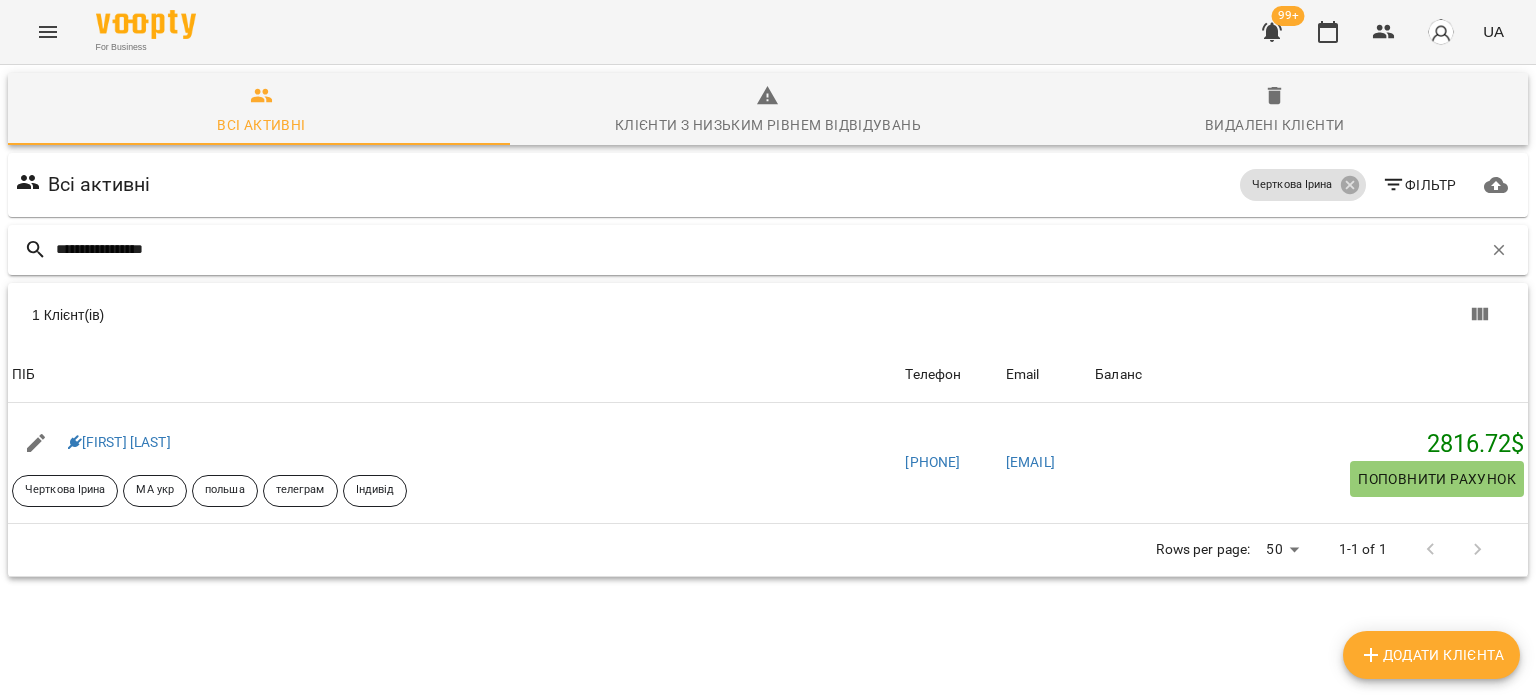 type on "**********" 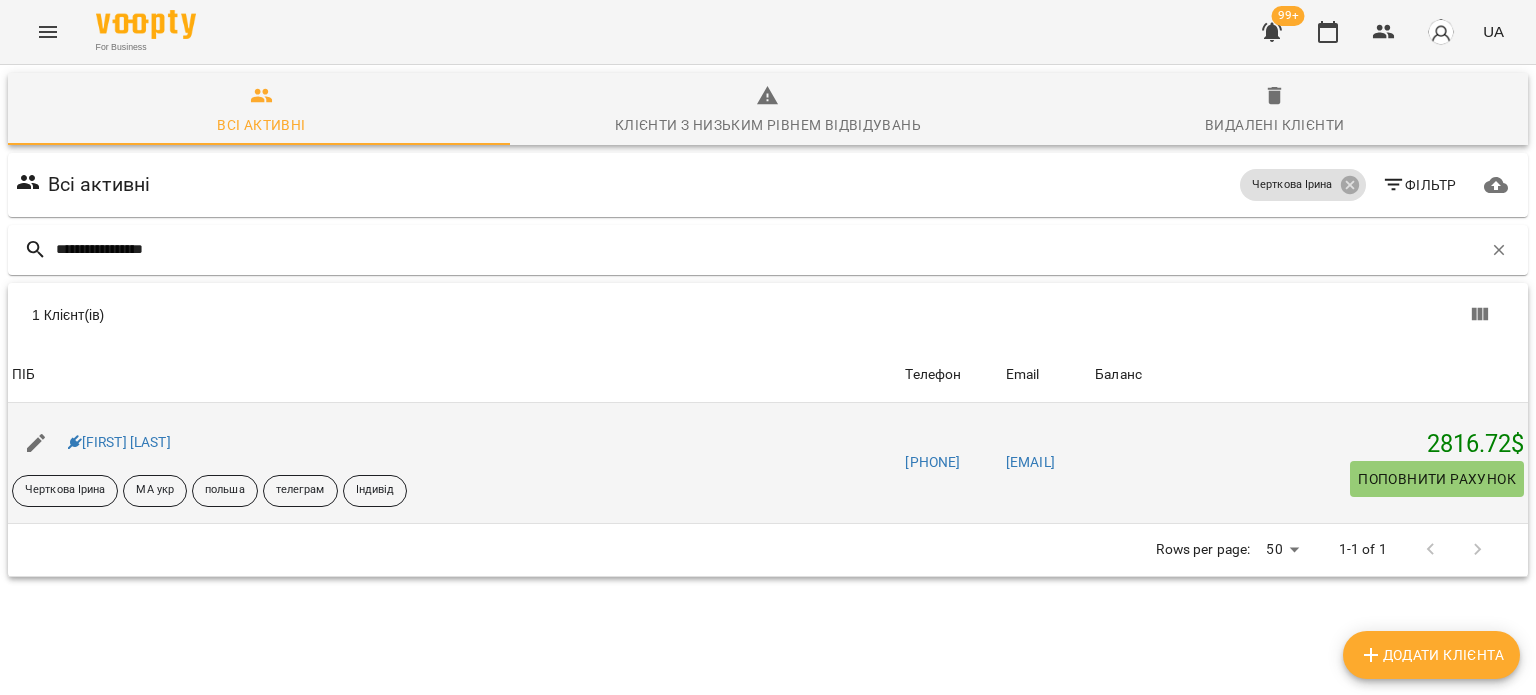 click on "[FIRST] [LAST]" at bounding box center [119, 443] 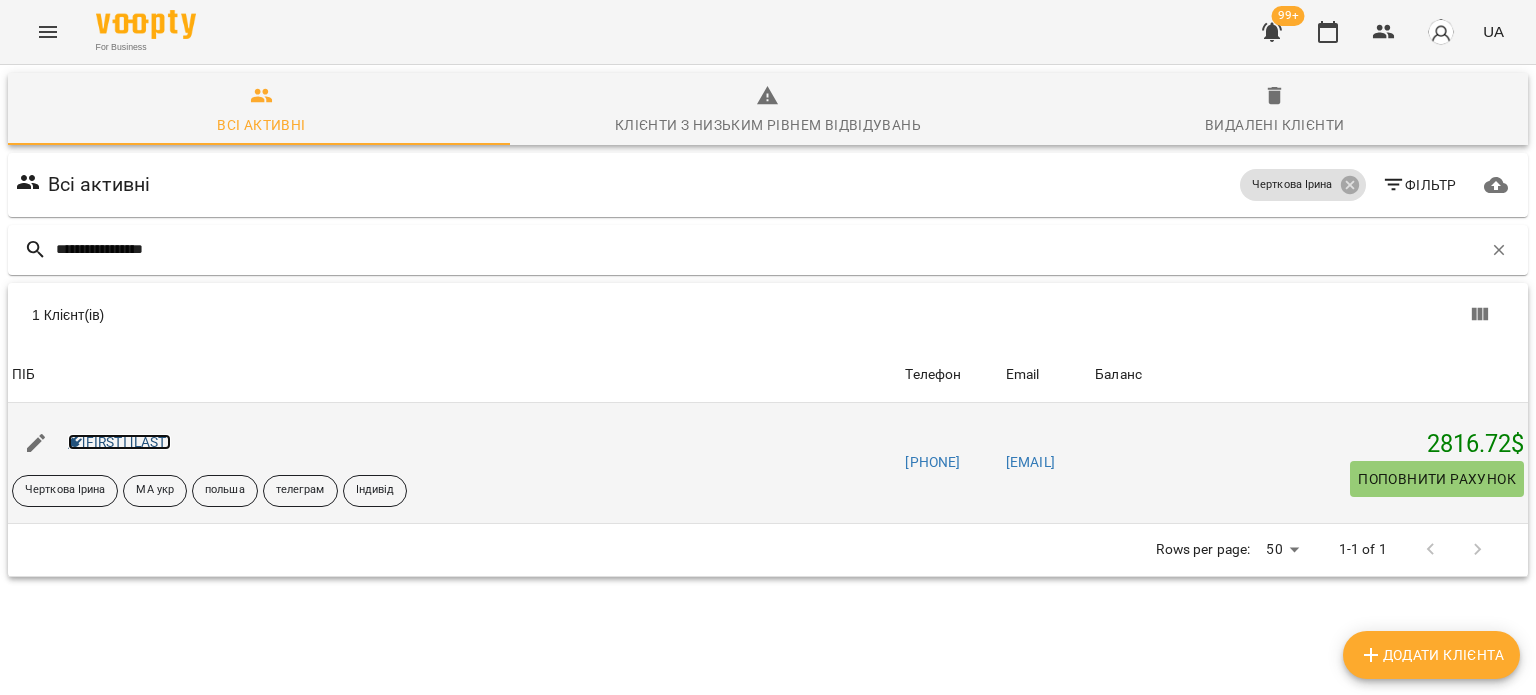 click on "[FIRST] [LAST]" at bounding box center [119, 442] 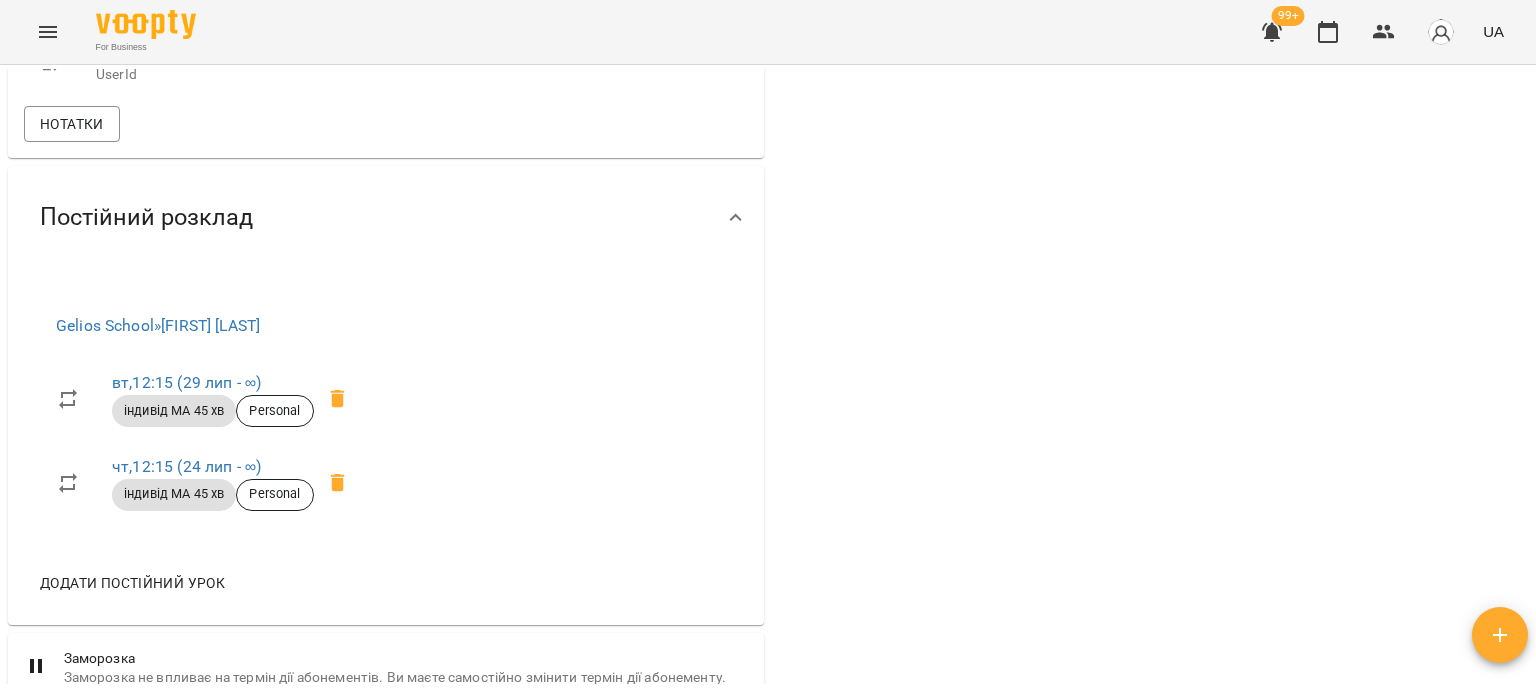 scroll, scrollTop: 1300, scrollLeft: 0, axis: vertical 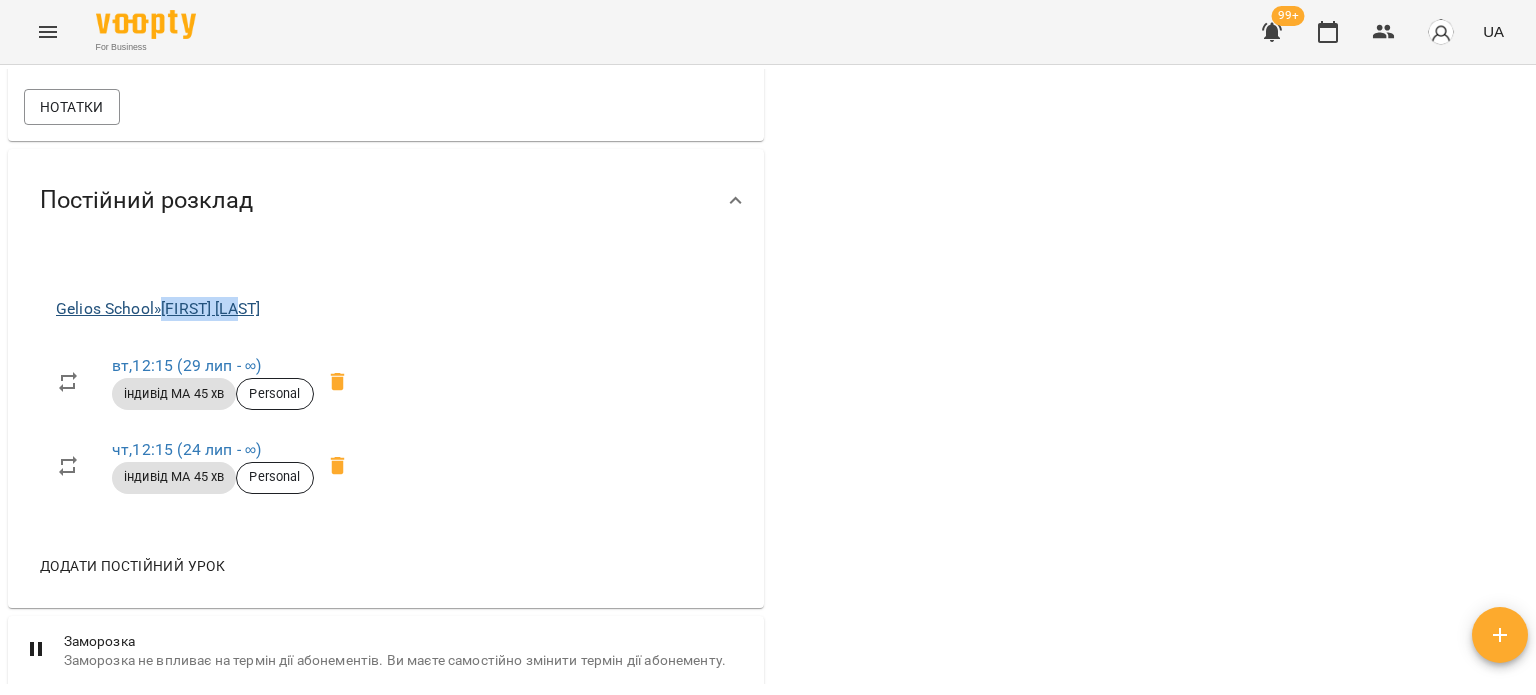 drag, startPoint x: 270, startPoint y: 350, endPoint x: 167, endPoint y: 355, distance: 103.121284 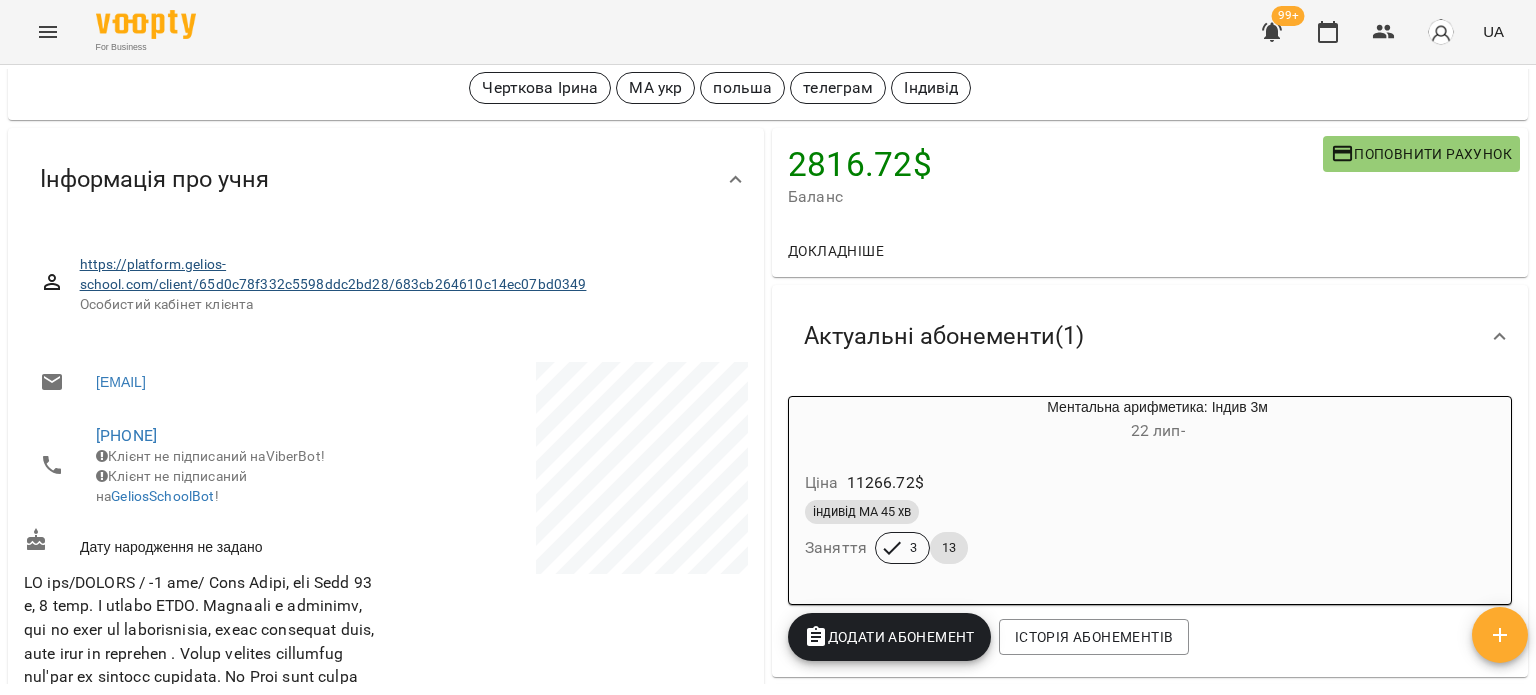 scroll, scrollTop: 0, scrollLeft: 0, axis: both 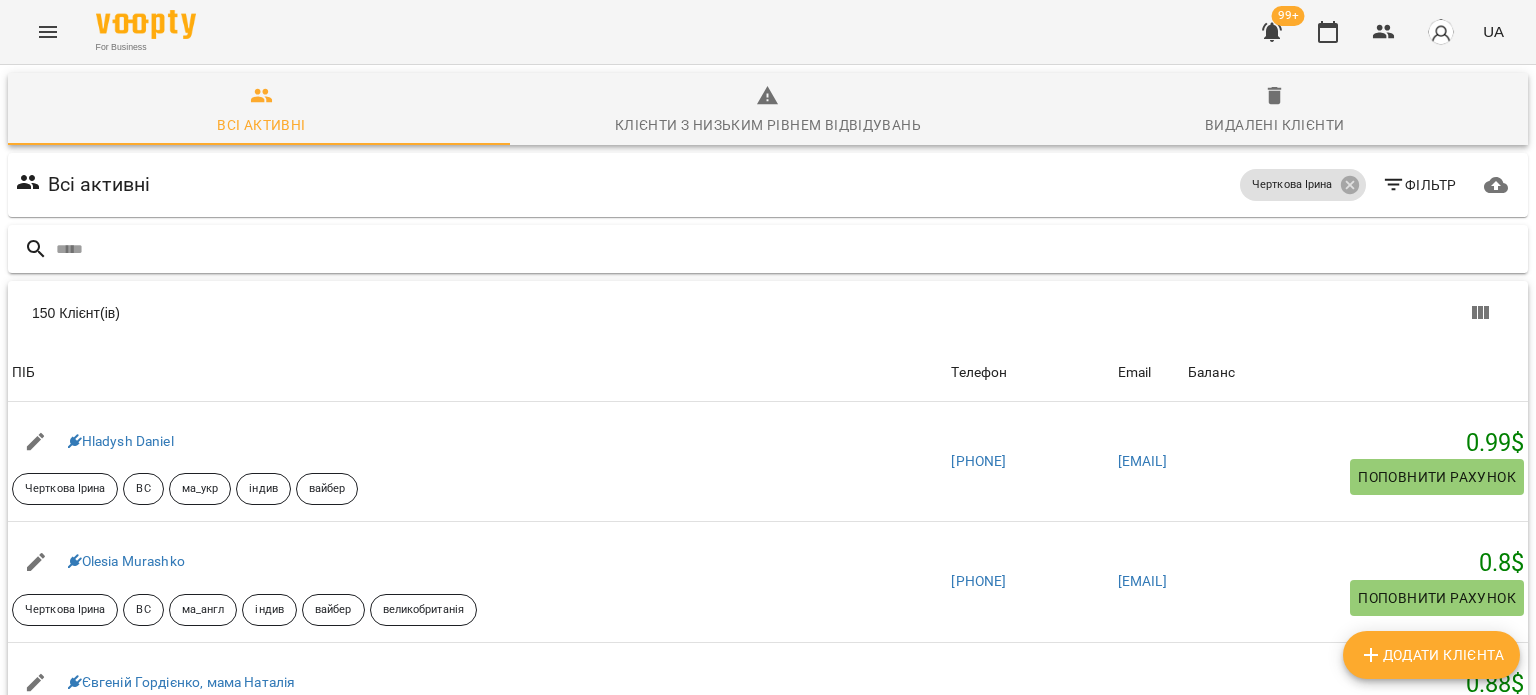 type on "**********" 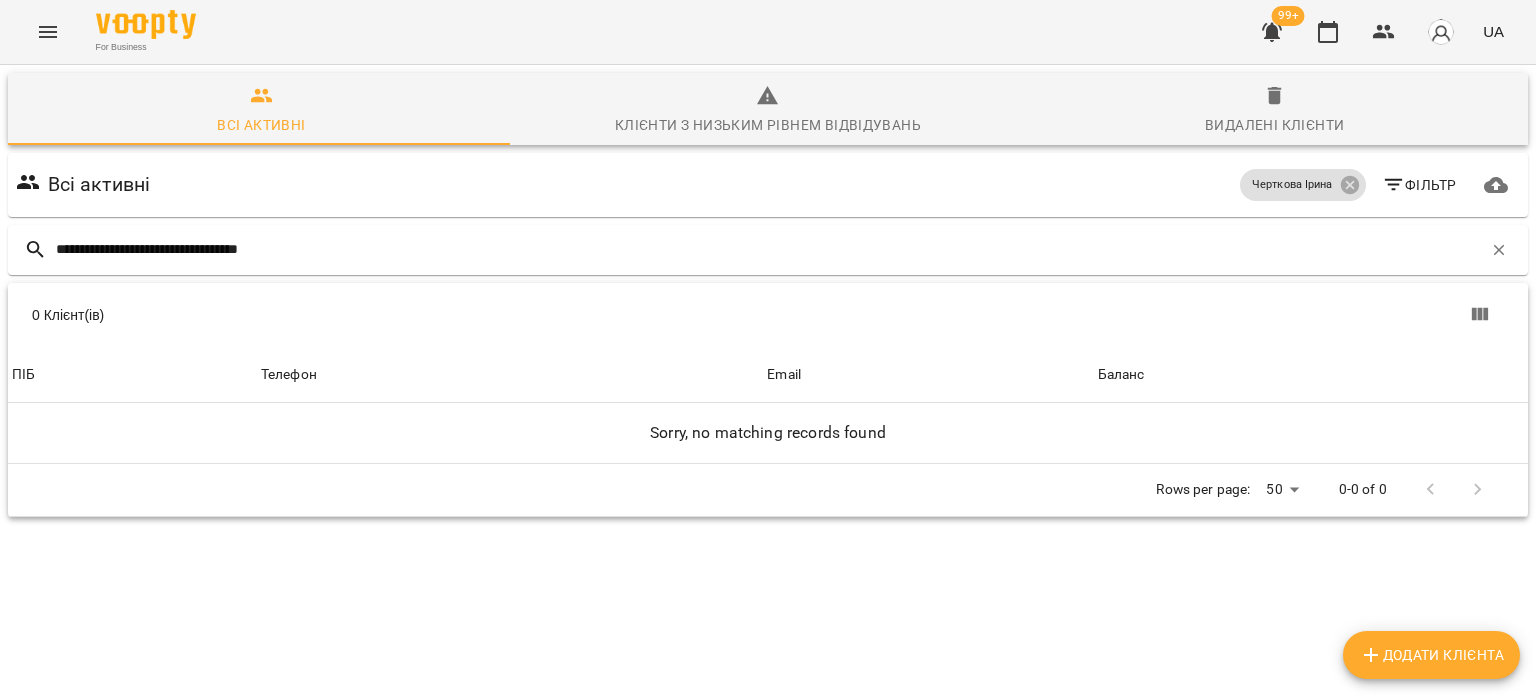 drag, startPoint x: 343, startPoint y: 239, endPoint x: 0, endPoint y: 232, distance: 343.0714 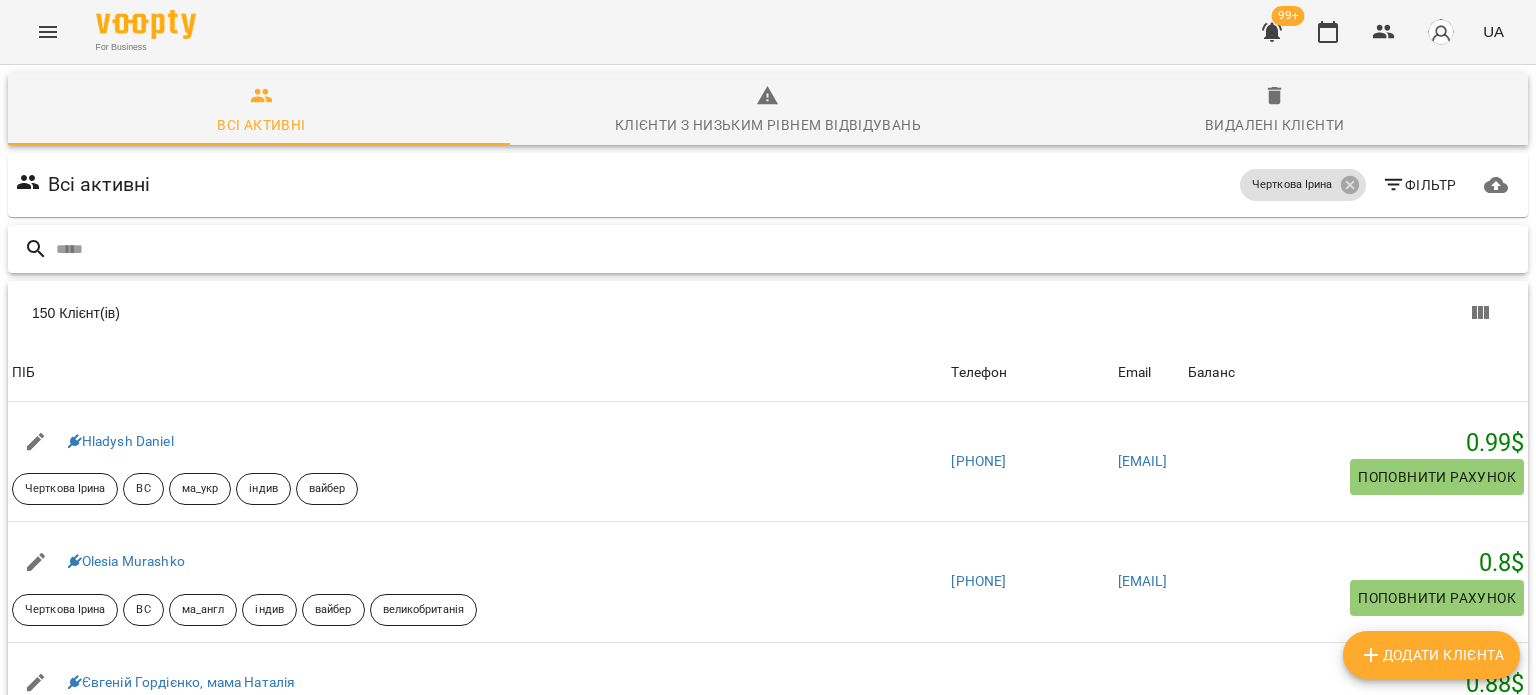 click at bounding box center (788, 249) 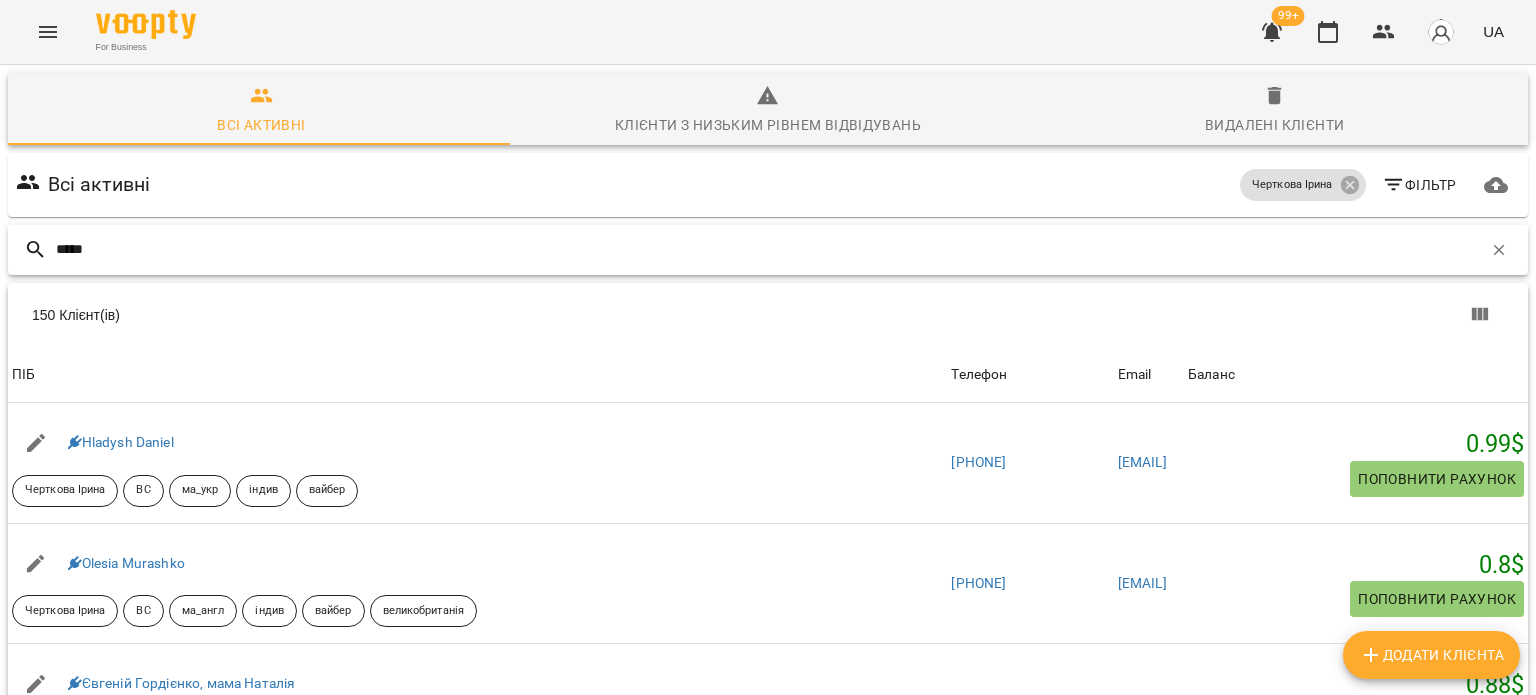 type on "*****" 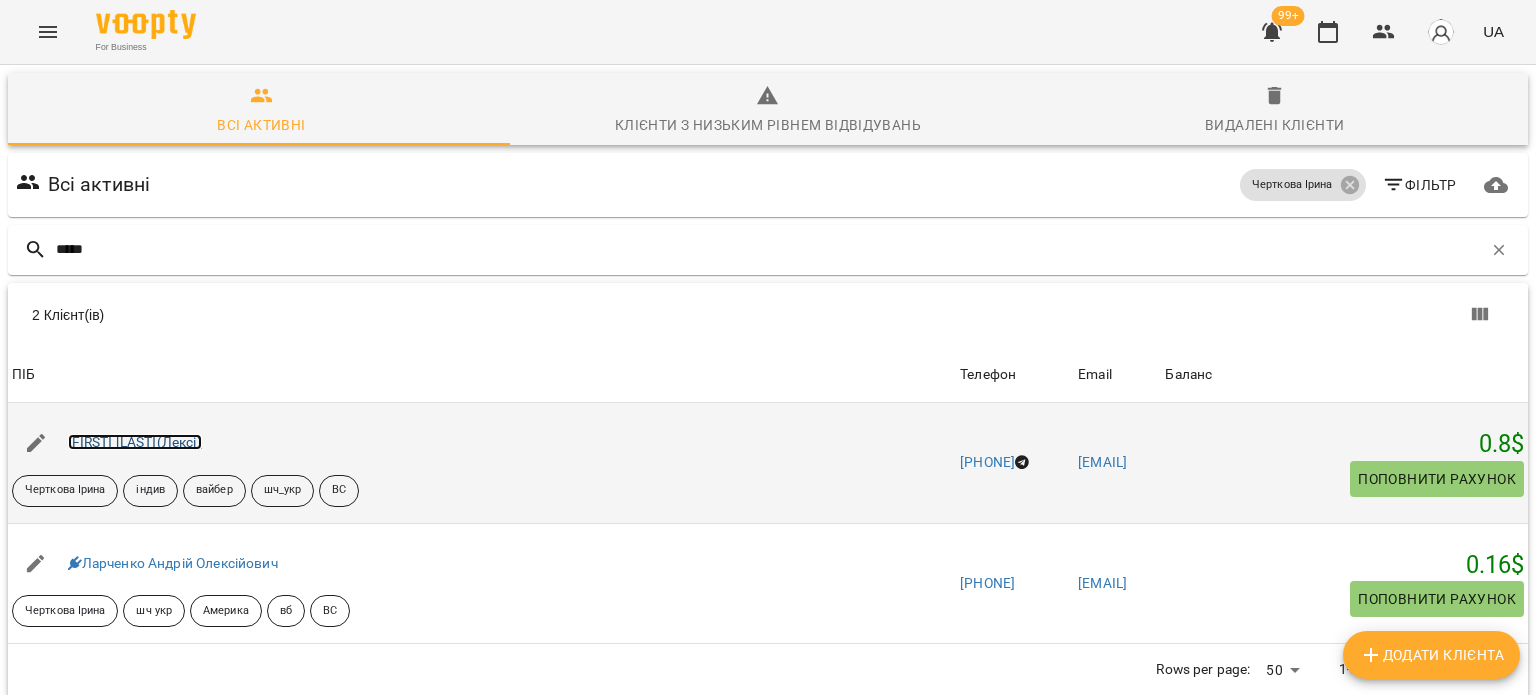 click on "Александра Сандху(Лексі)" at bounding box center [135, 442] 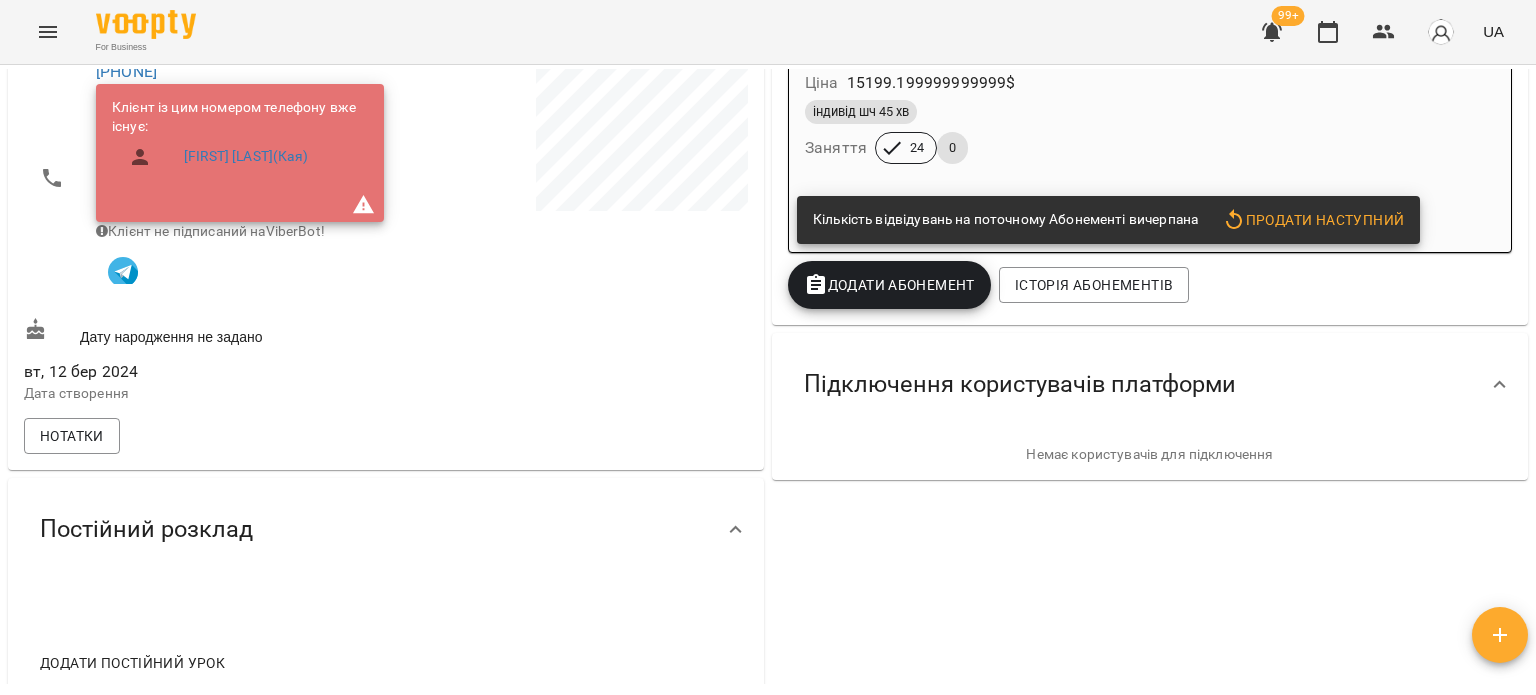 scroll, scrollTop: 200, scrollLeft: 0, axis: vertical 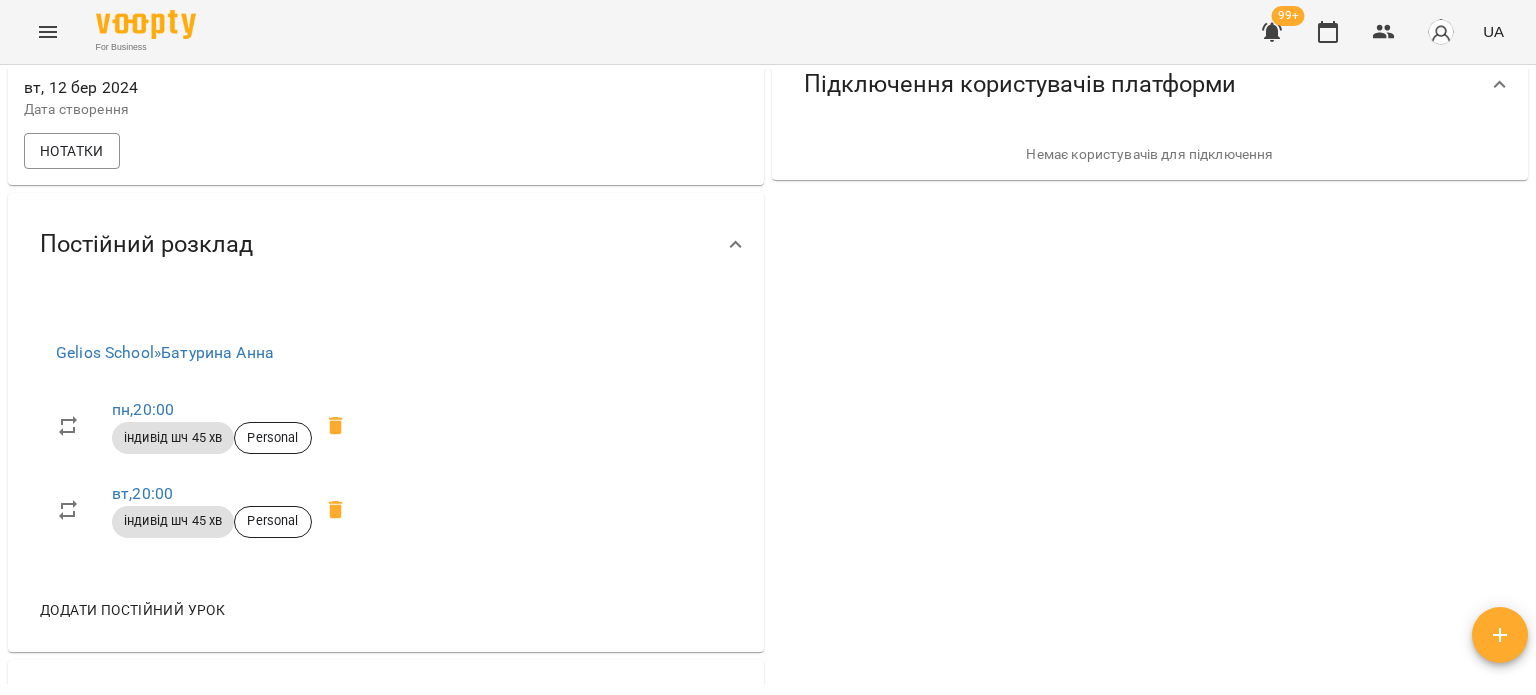 click on "0.8 $ Баланс Поповнити рахунок Докладніше 0.8000000000010914   $ Абонементи 0 $   Індив 3м 15200 $   Без призначення -15199.199999999999 $   Швидкочитання: Індив 3м Актуальні абонементи ( 1 ) Швидкочитання: Індив 3м 06 січ  -   Ціна 15199.199999999999 $ індивід шч 45 хв Заняття 24 0 Кількість відвідувань на поточному Абонементі вичерпана Продати наступний Додати Абонемент Історія абонементів Підключення користувачів платформи Немає користувачів для підключення" at bounding box center [1150, 194] 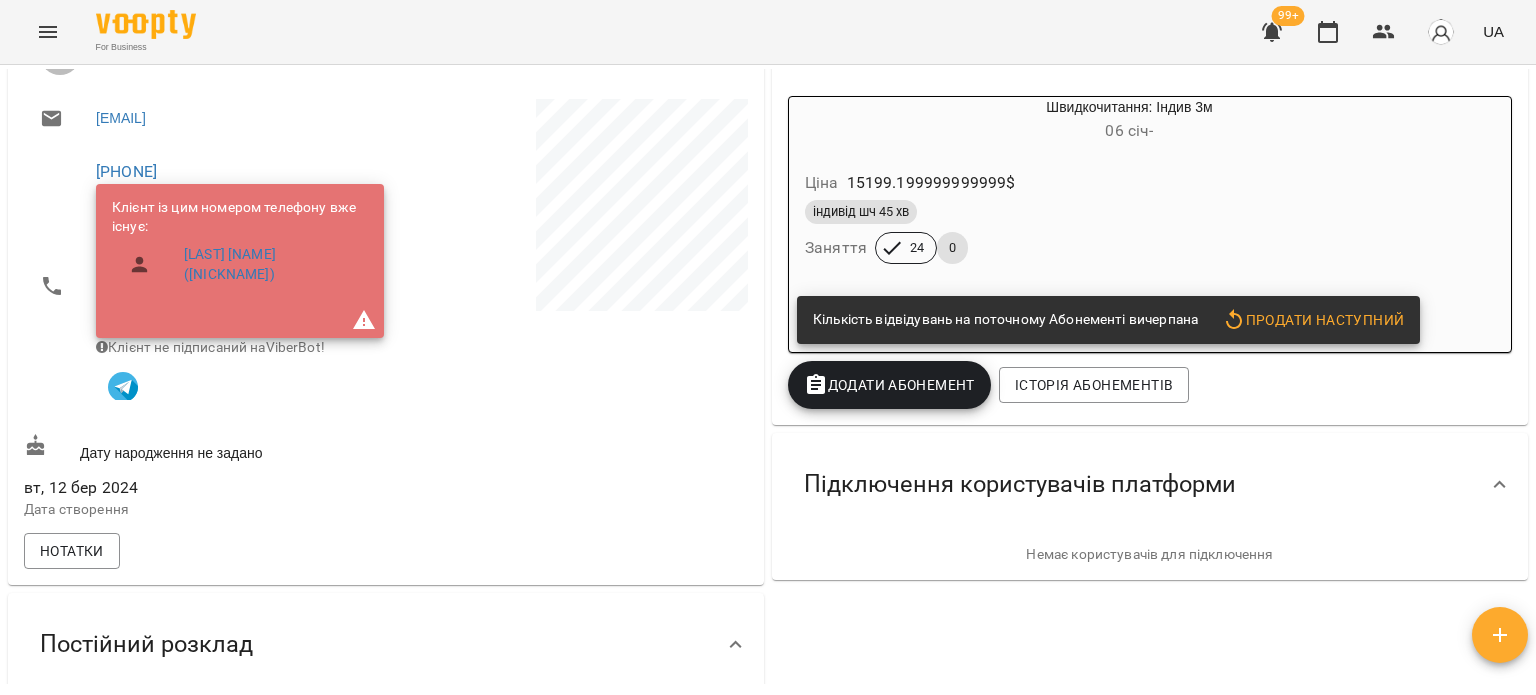 scroll, scrollTop: 0, scrollLeft: 0, axis: both 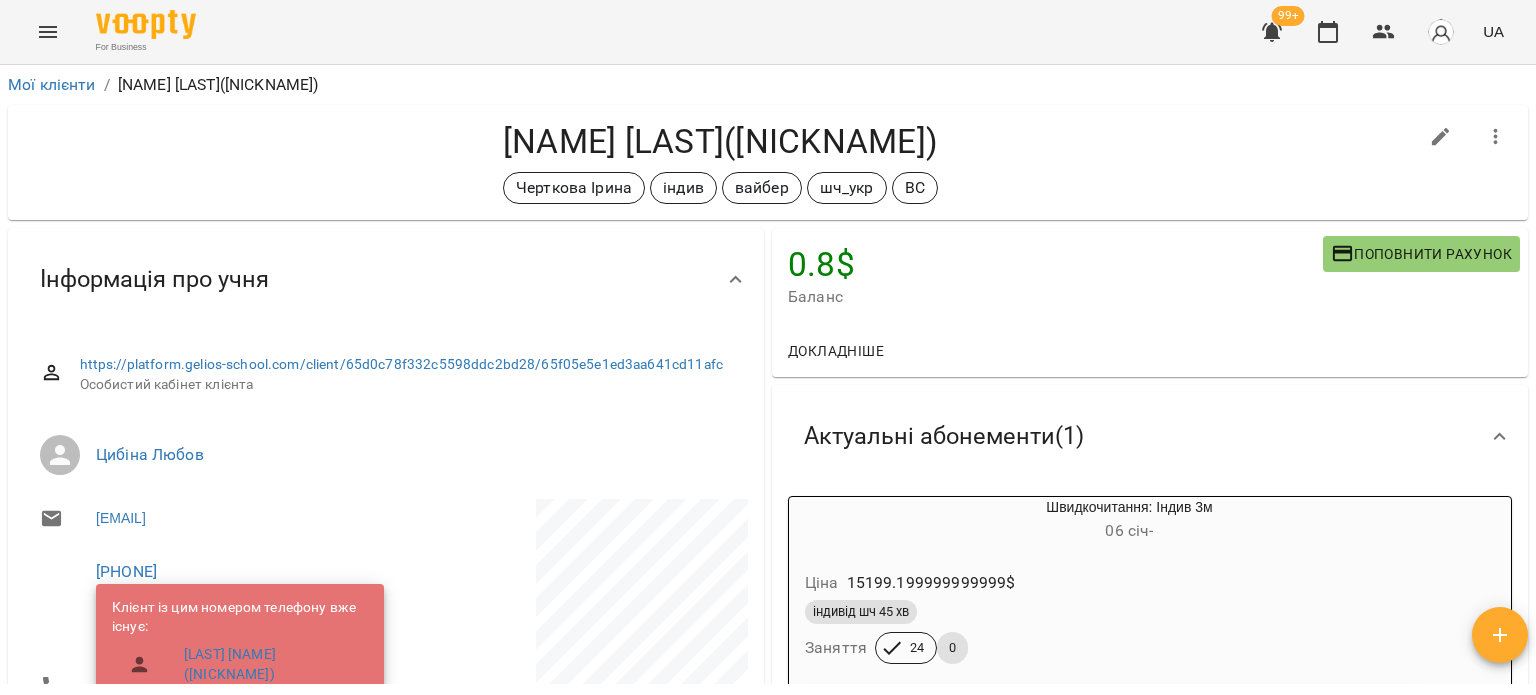 drag, startPoint x: 184, startPoint y: 575, endPoint x: 72, endPoint y: 573, distance: 112.01785 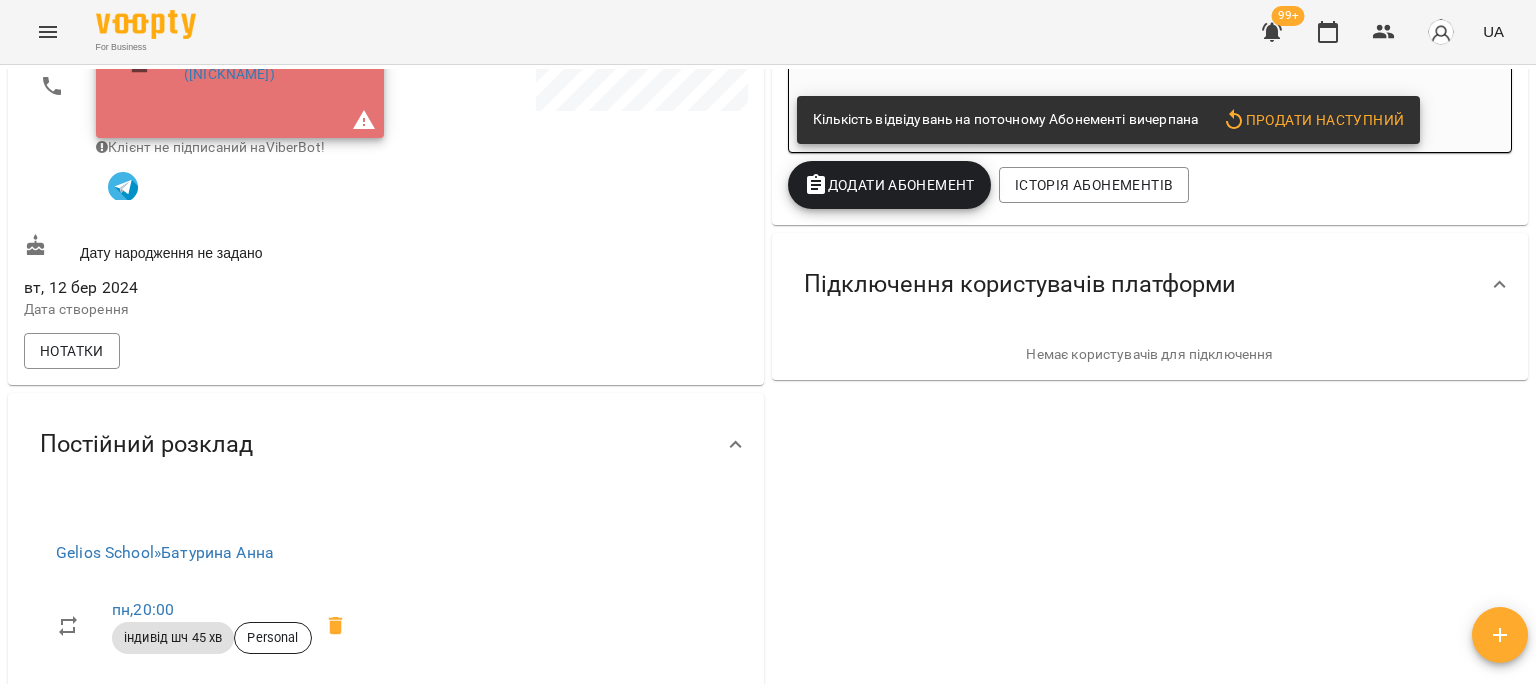 scroll, scrollTop: 700, scrollLeft: 0, axis: vertical 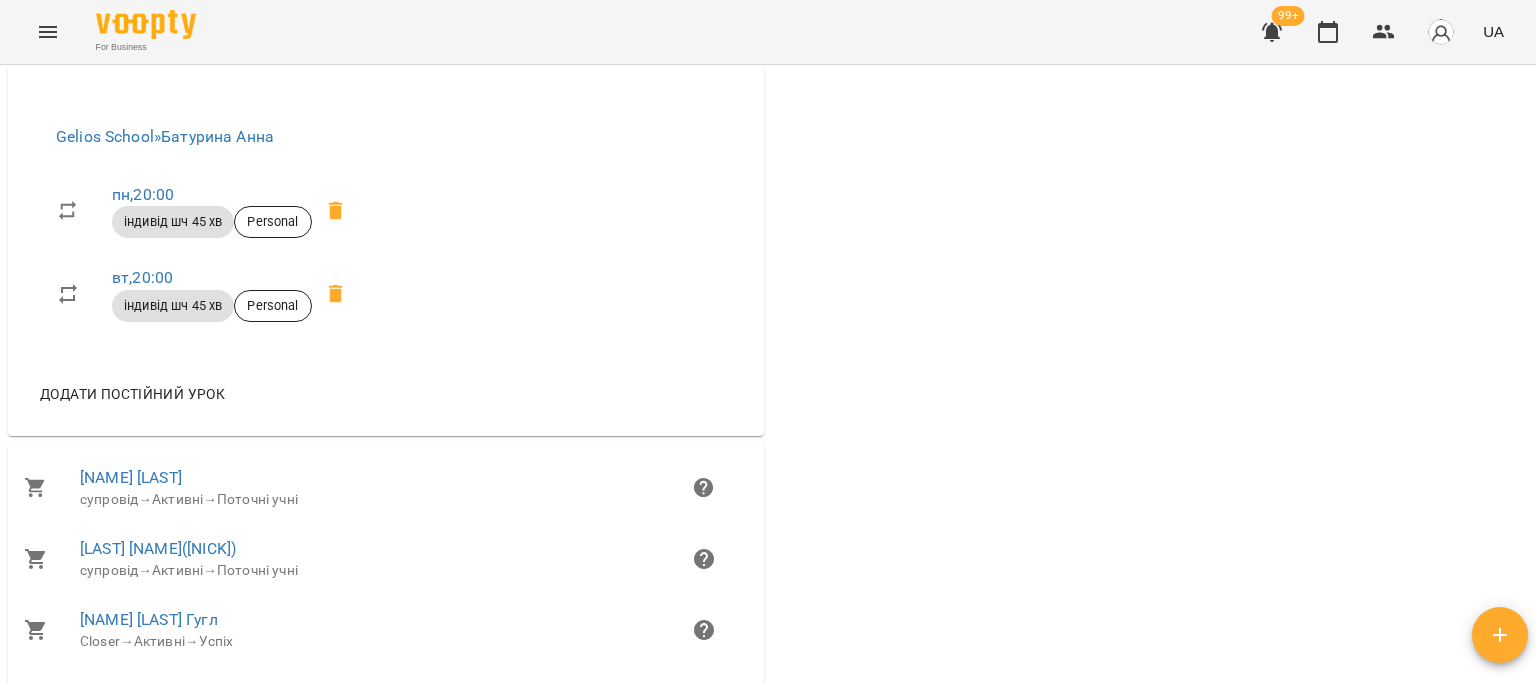 click 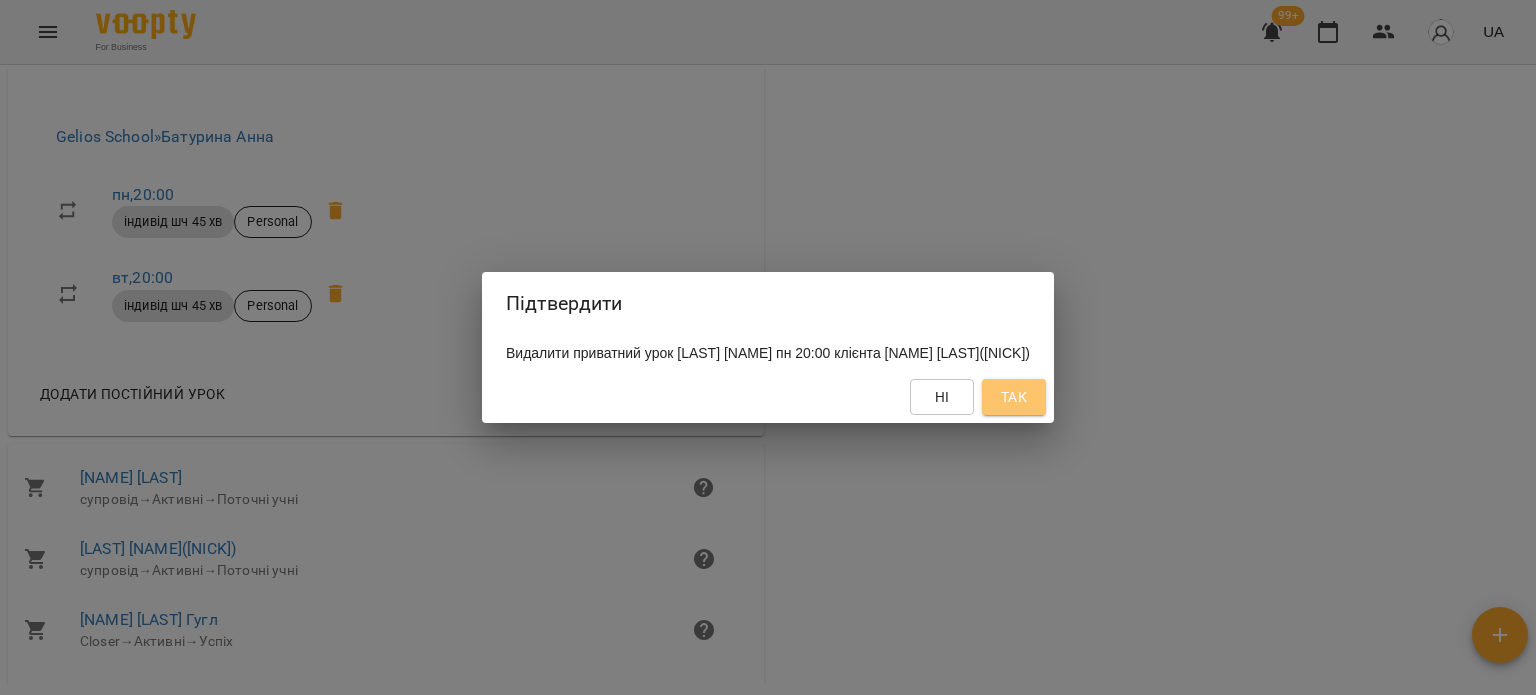click on "Так" at bounding box center [1014, 397] 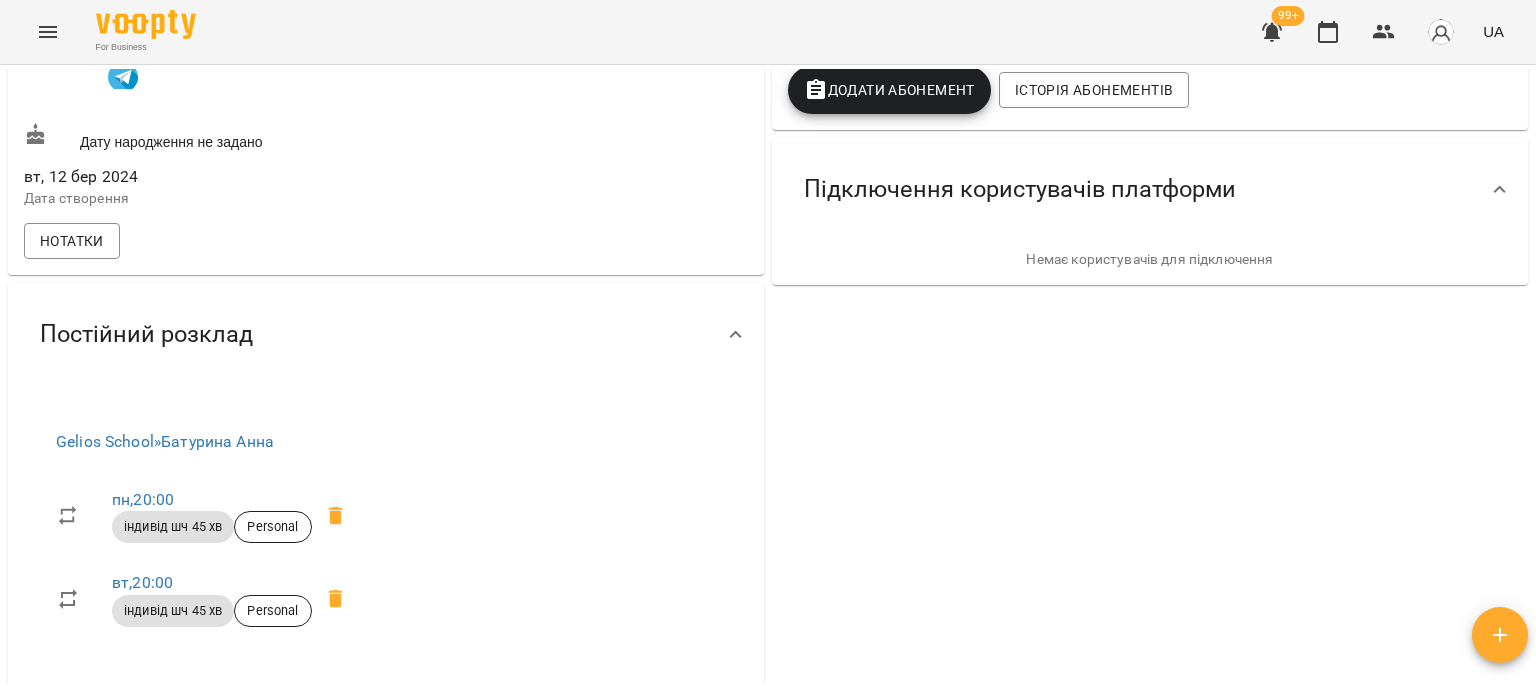 scroll, scrollTop: 800, scrollLeft: 0, axis: vertical 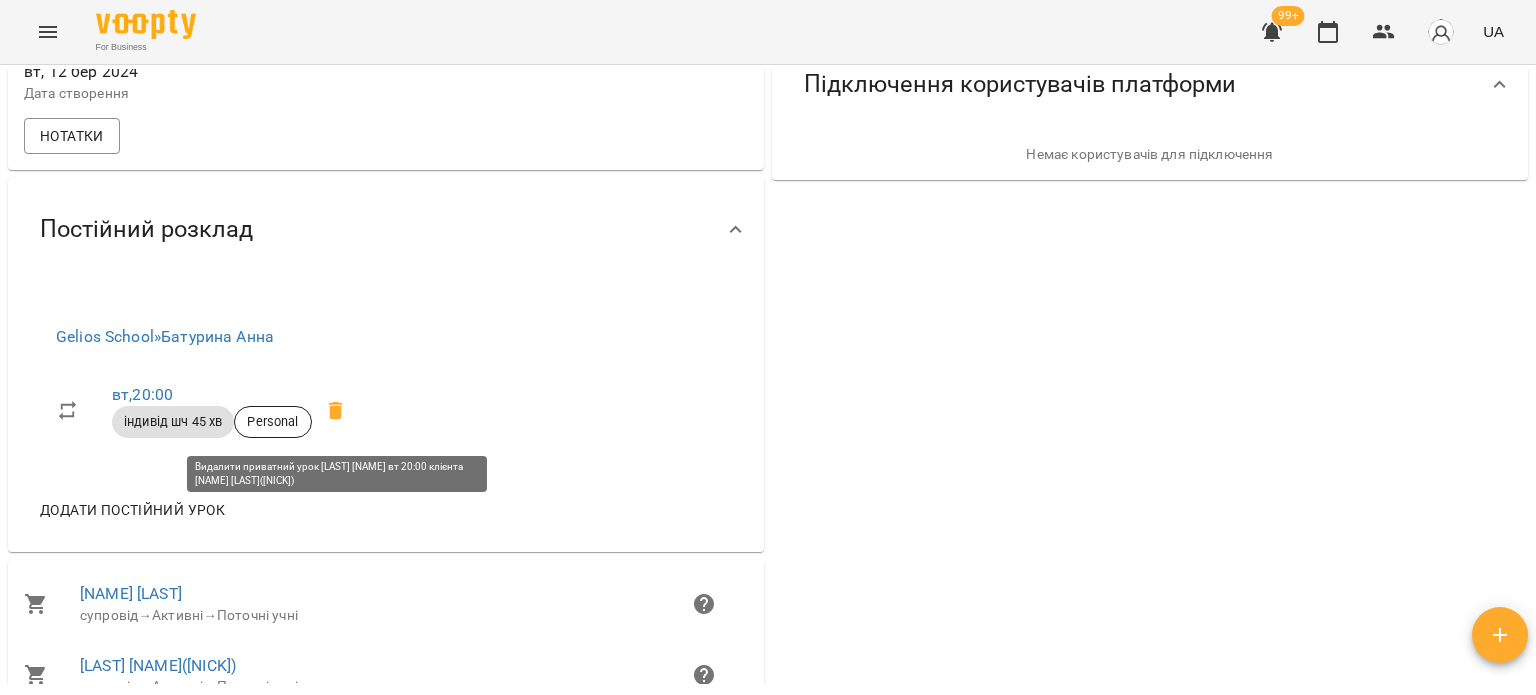click 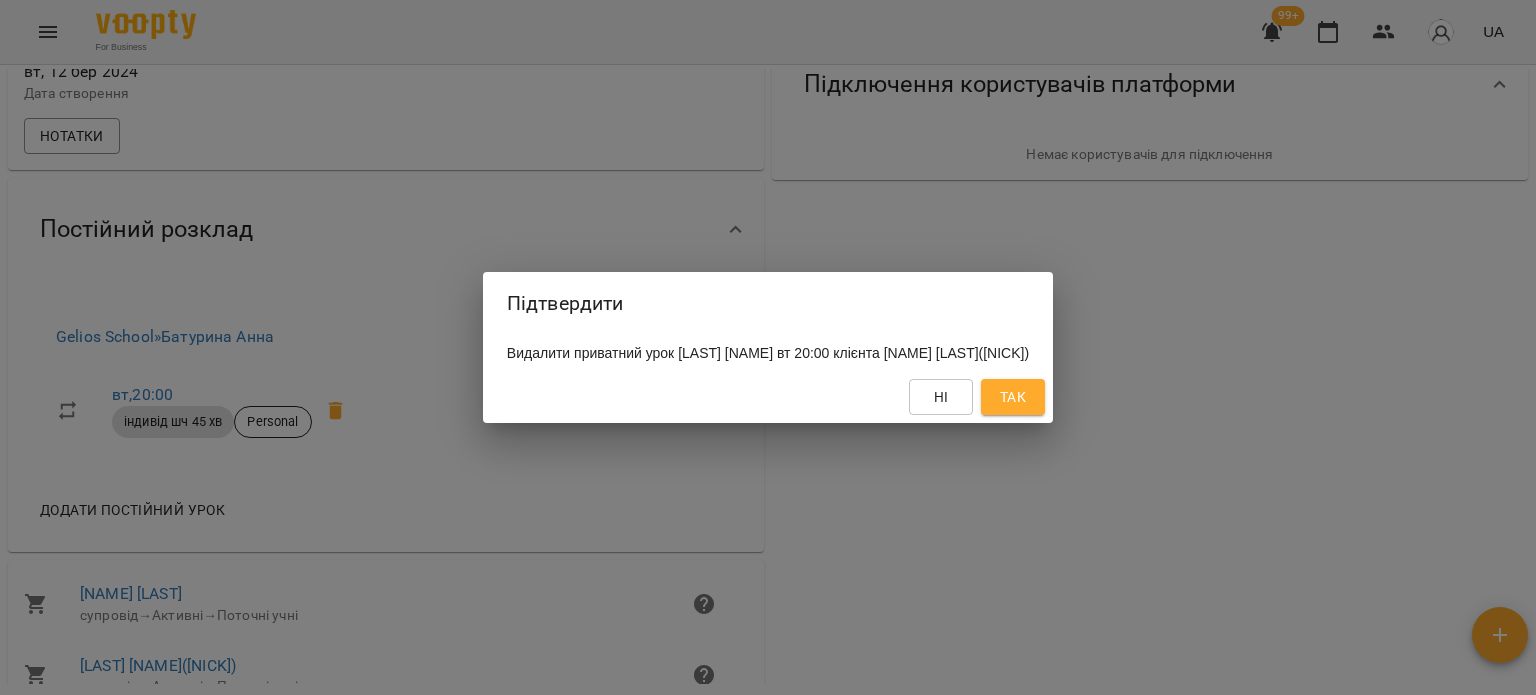 click on "Так" at bounding box center [1013, 397] 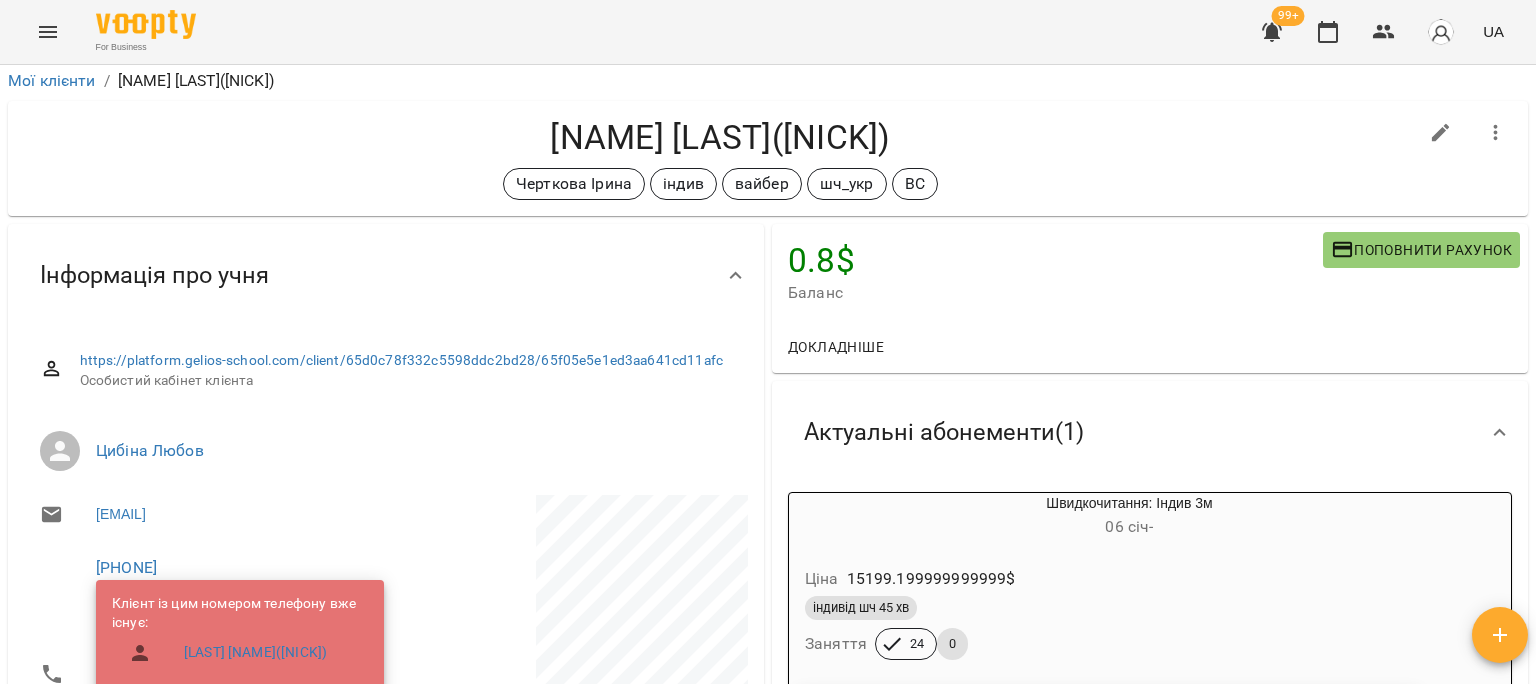 scroll, scrollTop: 0, scrollLeft: 0, axis: both 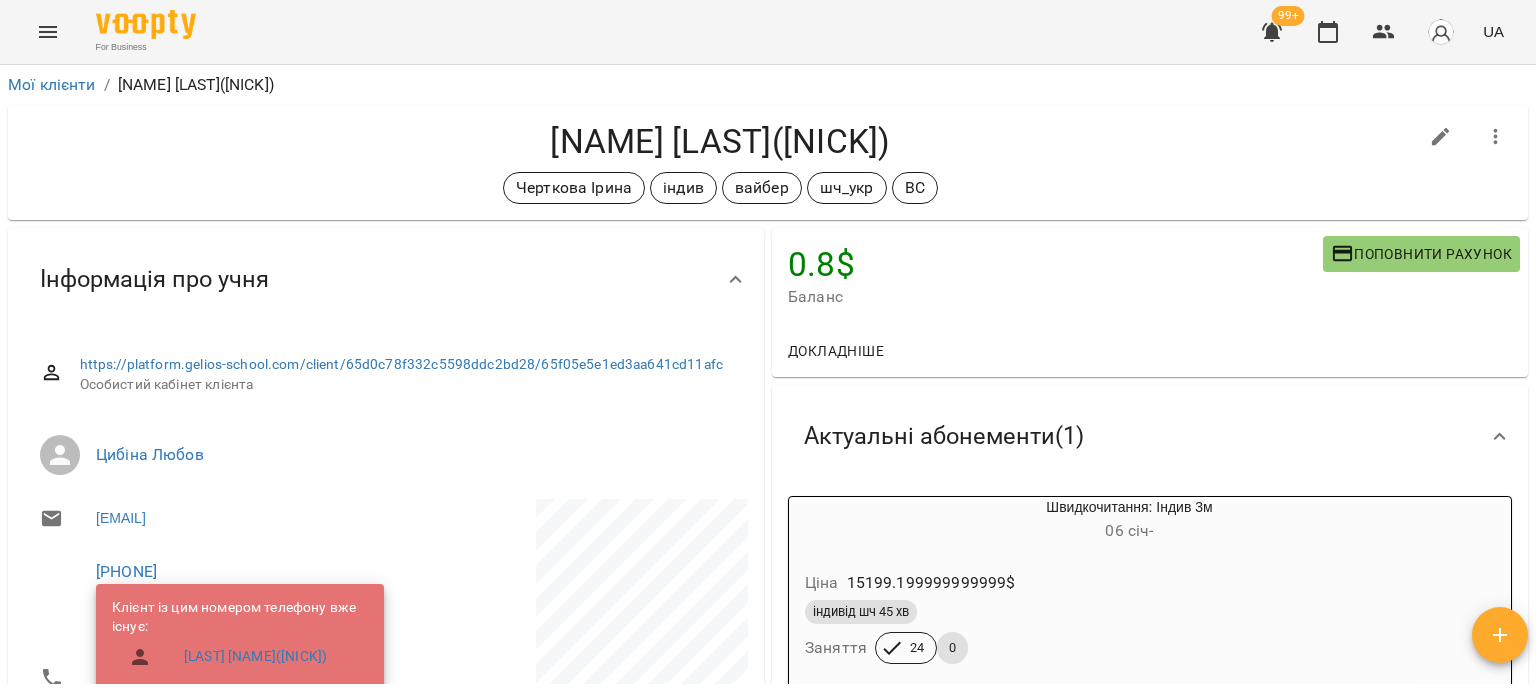 click 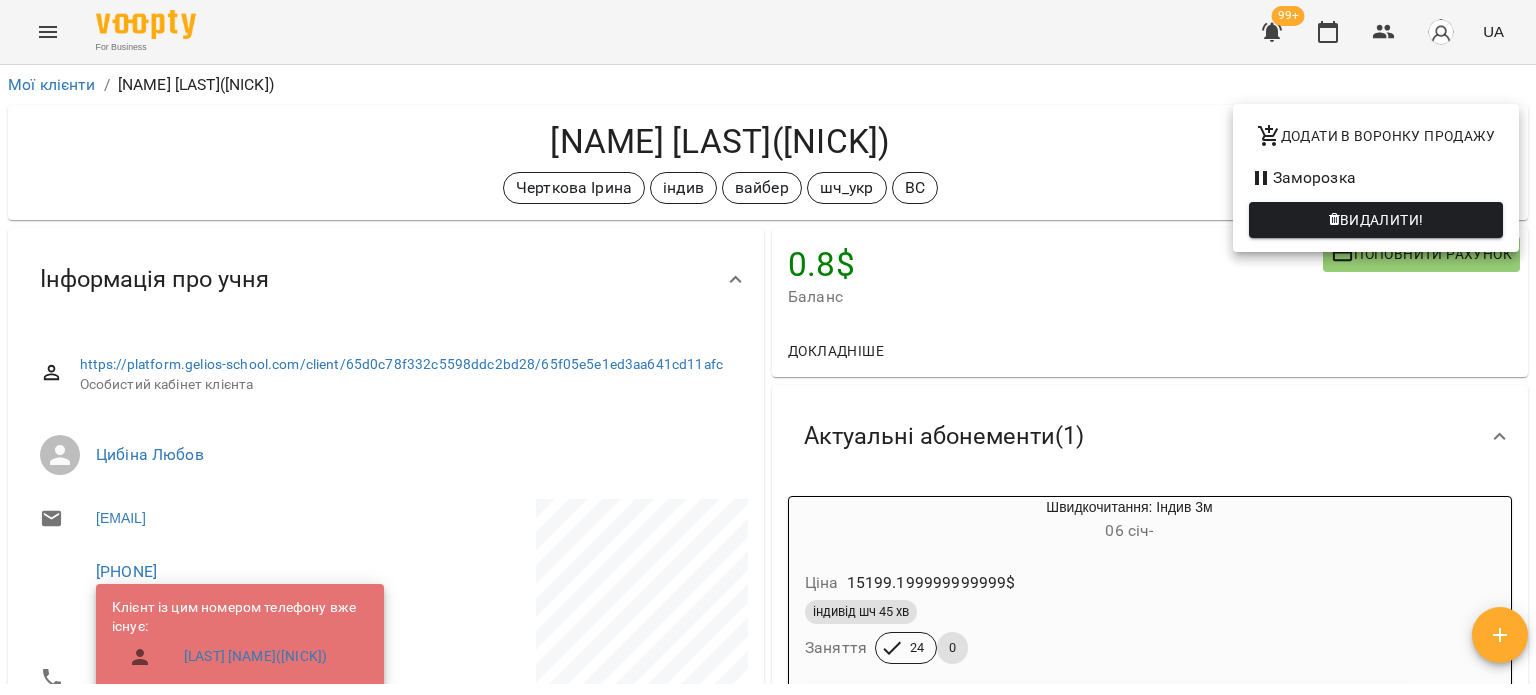 click at bounding box center (768, 347) 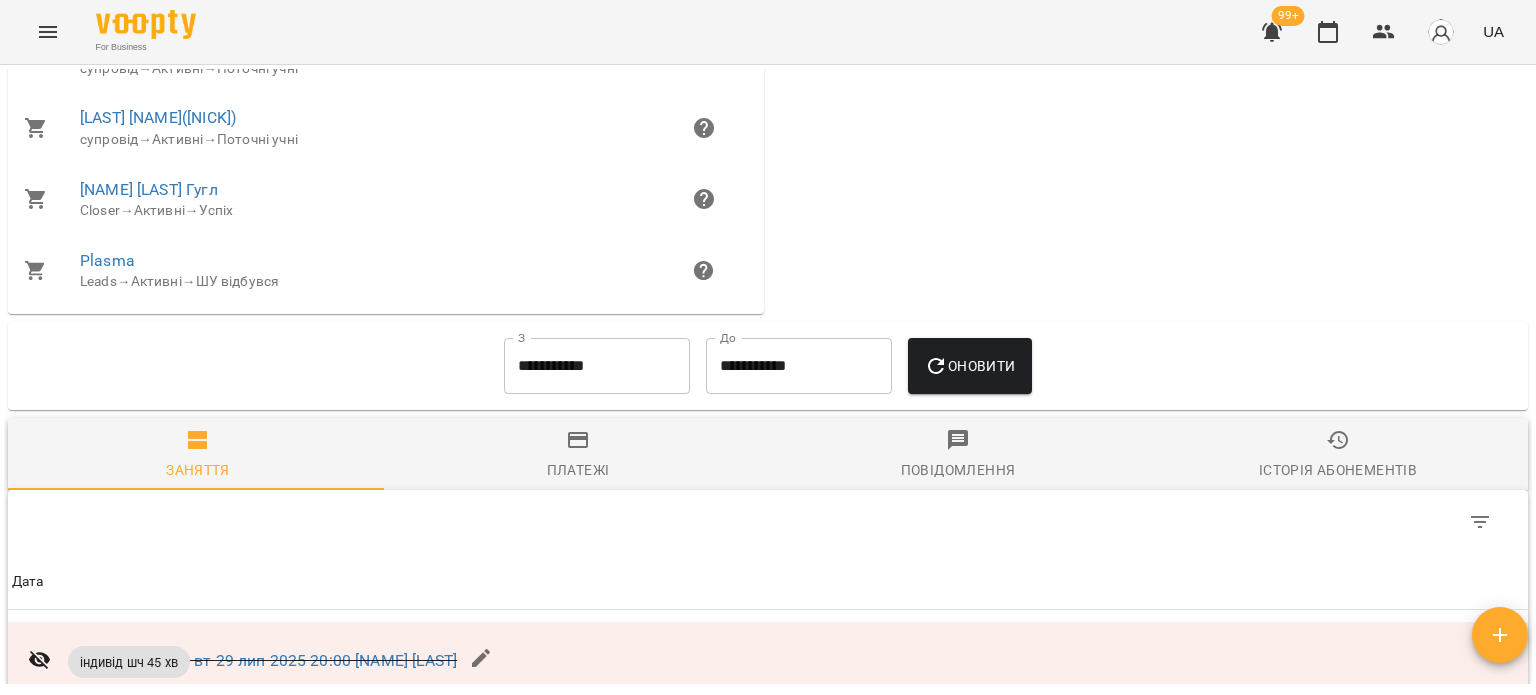 scroll, scrollTop: 800, scrollLeft: 0, axis: vertical 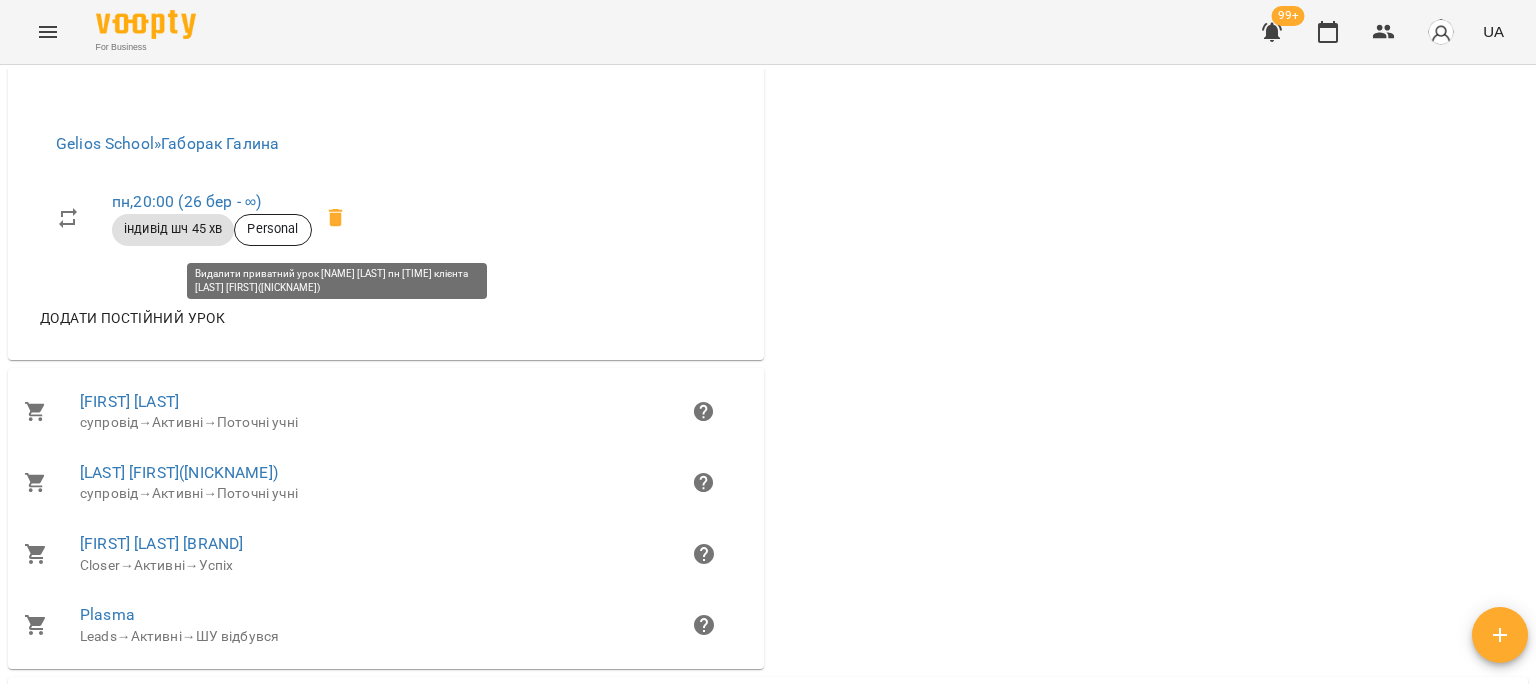 click 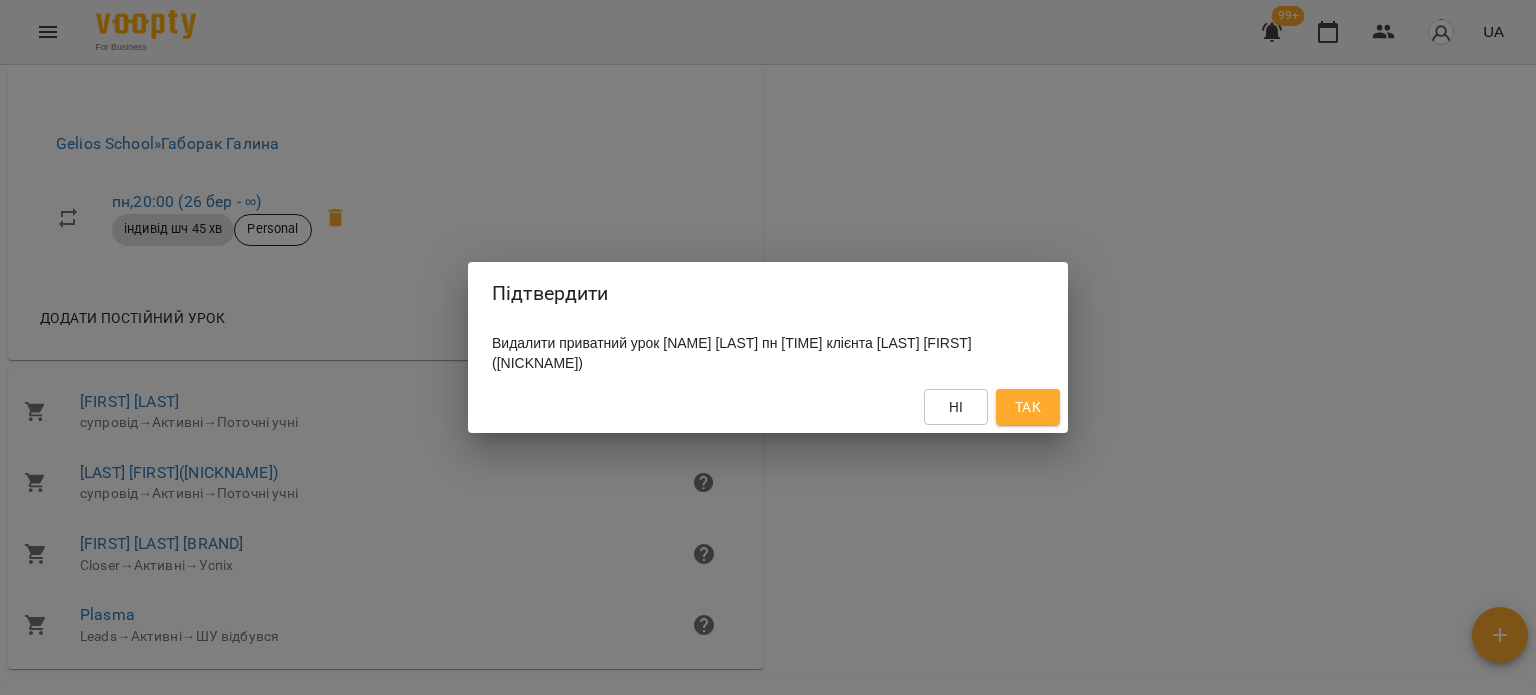 click on "Так" at bounding box center [1028, 407] 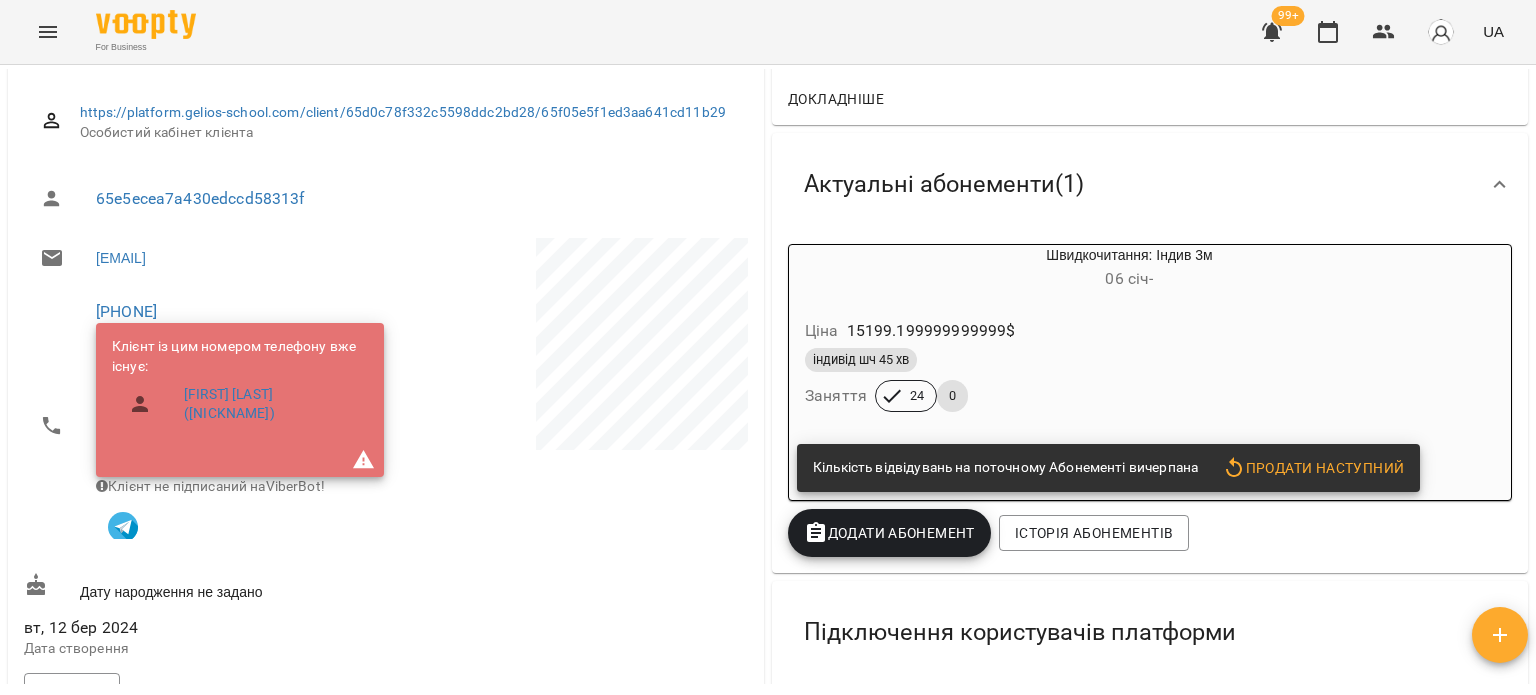 scroll, scrollTop: 0, scrollLeft: 0, axis: both 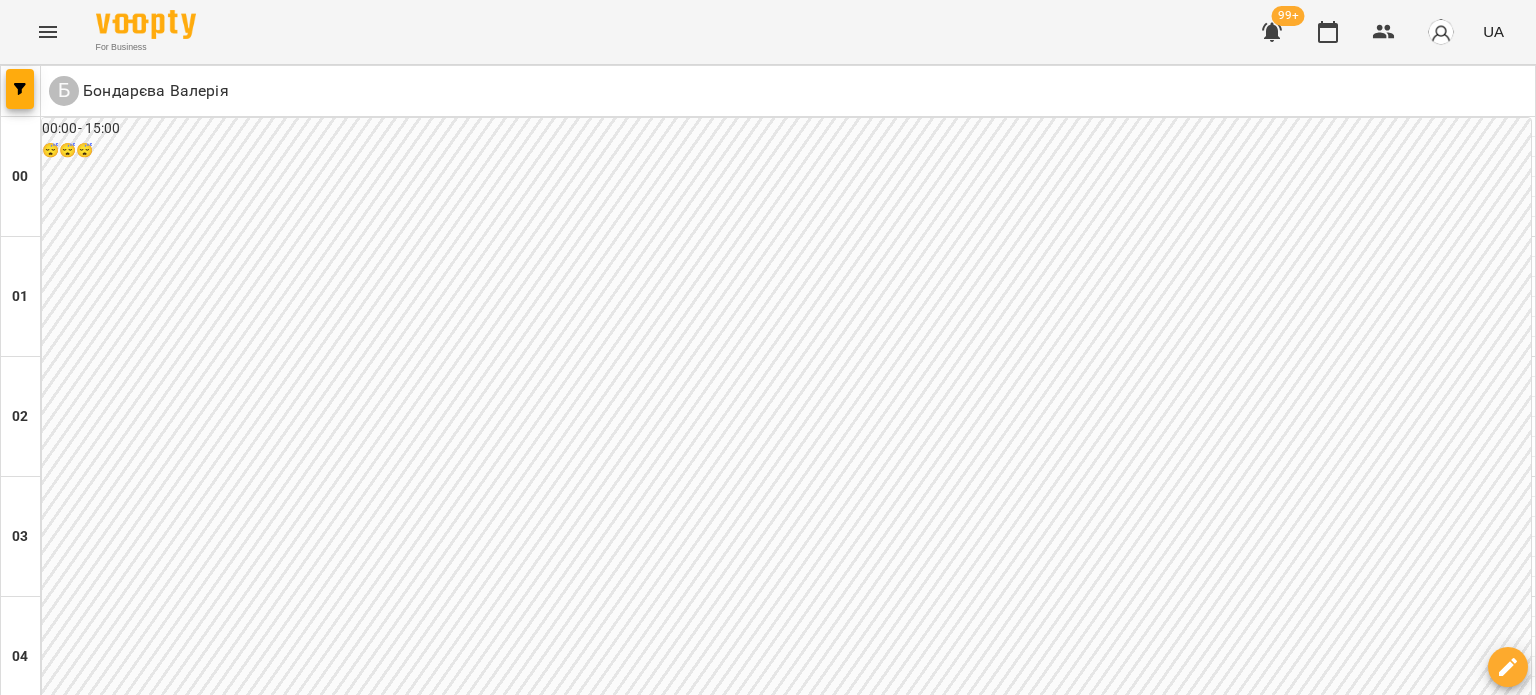 click at bounding box center (21, 91) 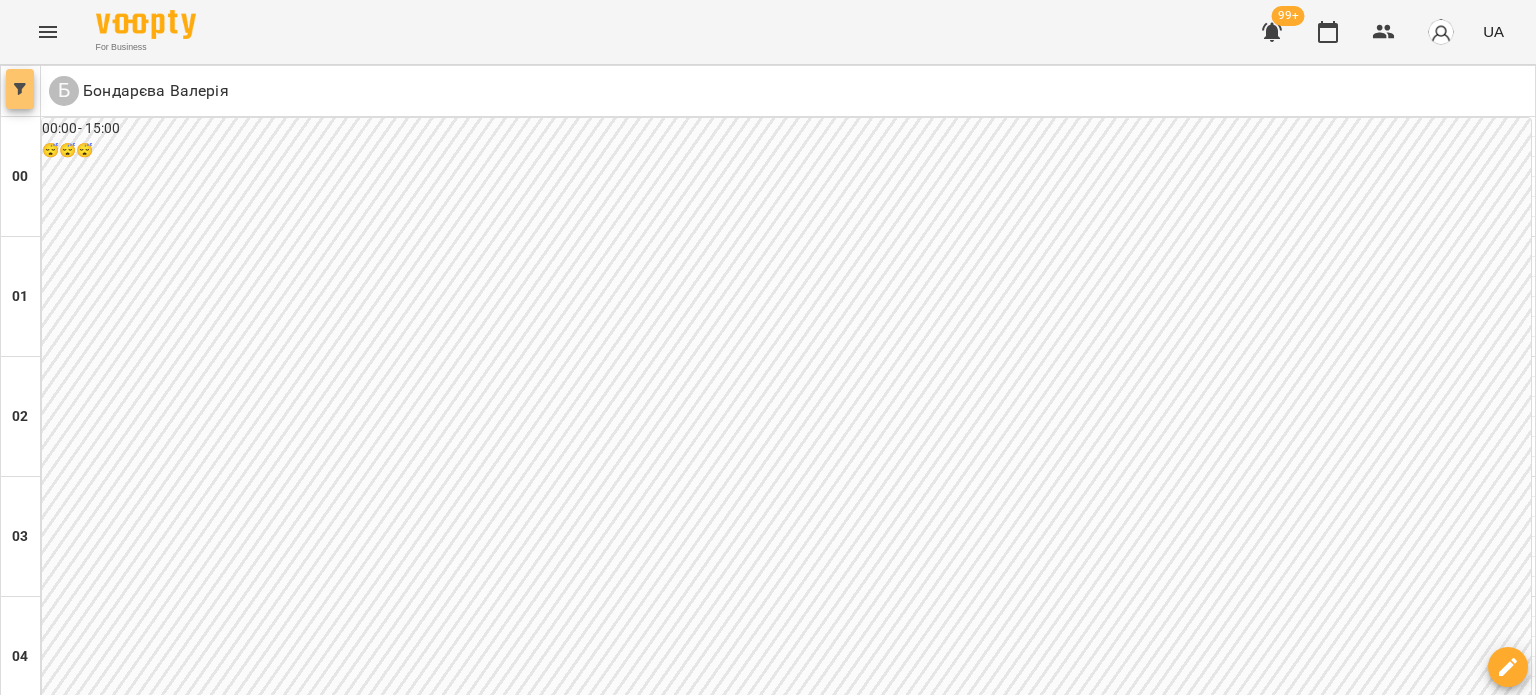 click 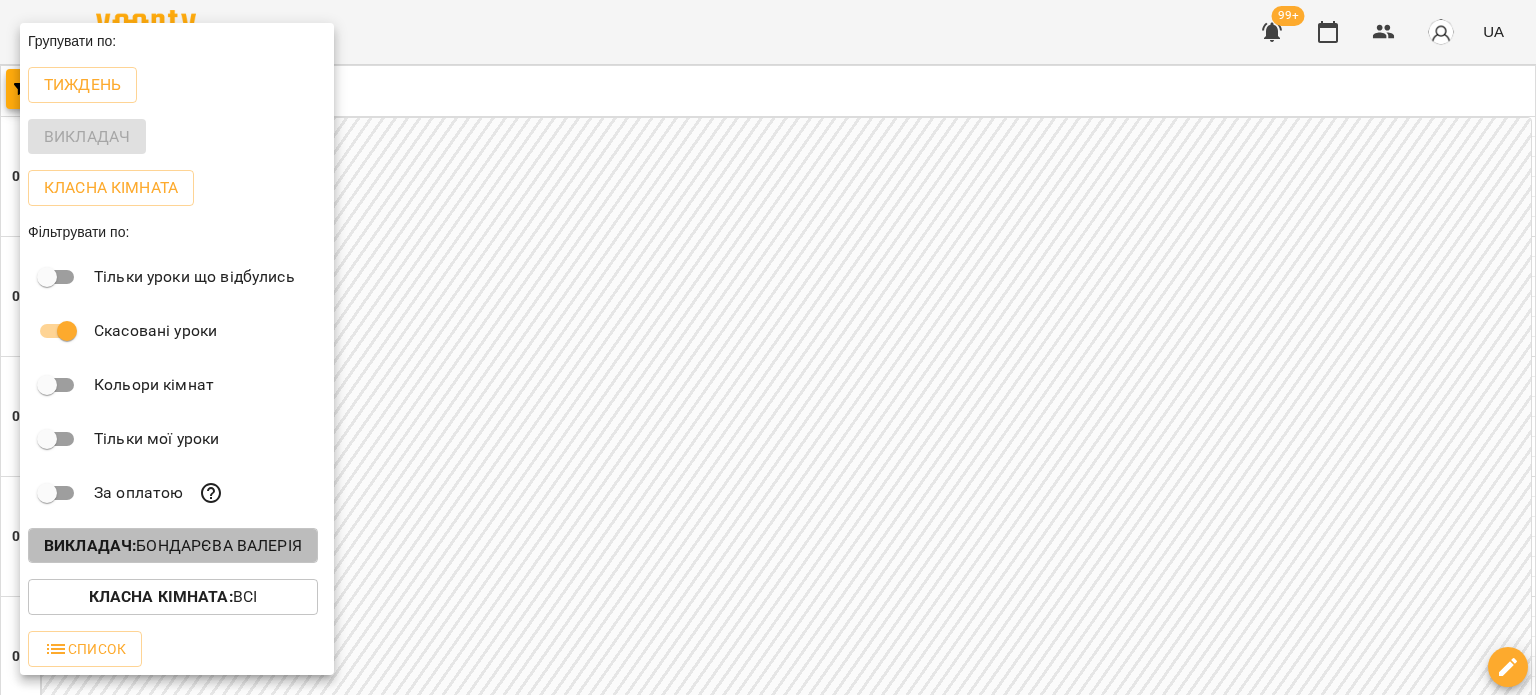click on "Викладач :  Бондарєва Валерія" at bounding box center (173, 546) 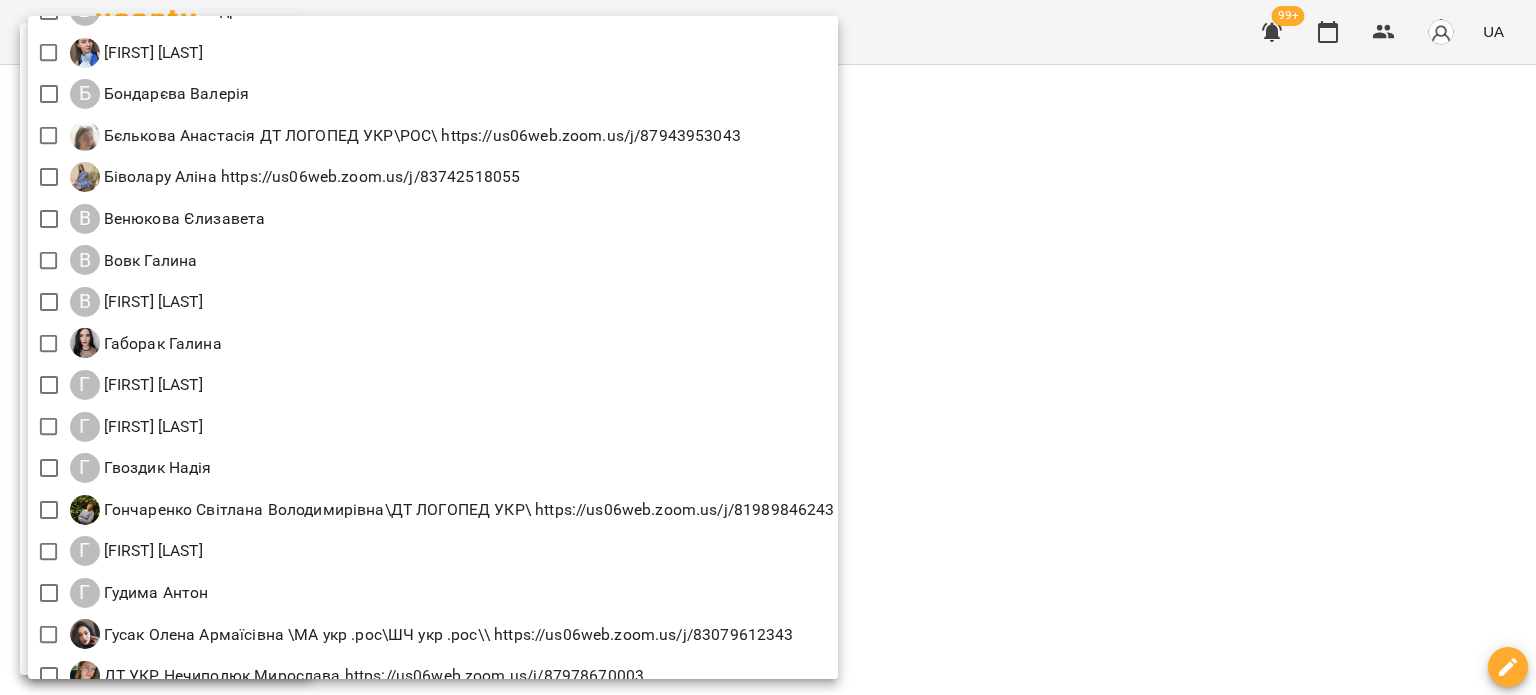 scroll, scrollTop: 500, scrollLeft: 0, axis: vertical 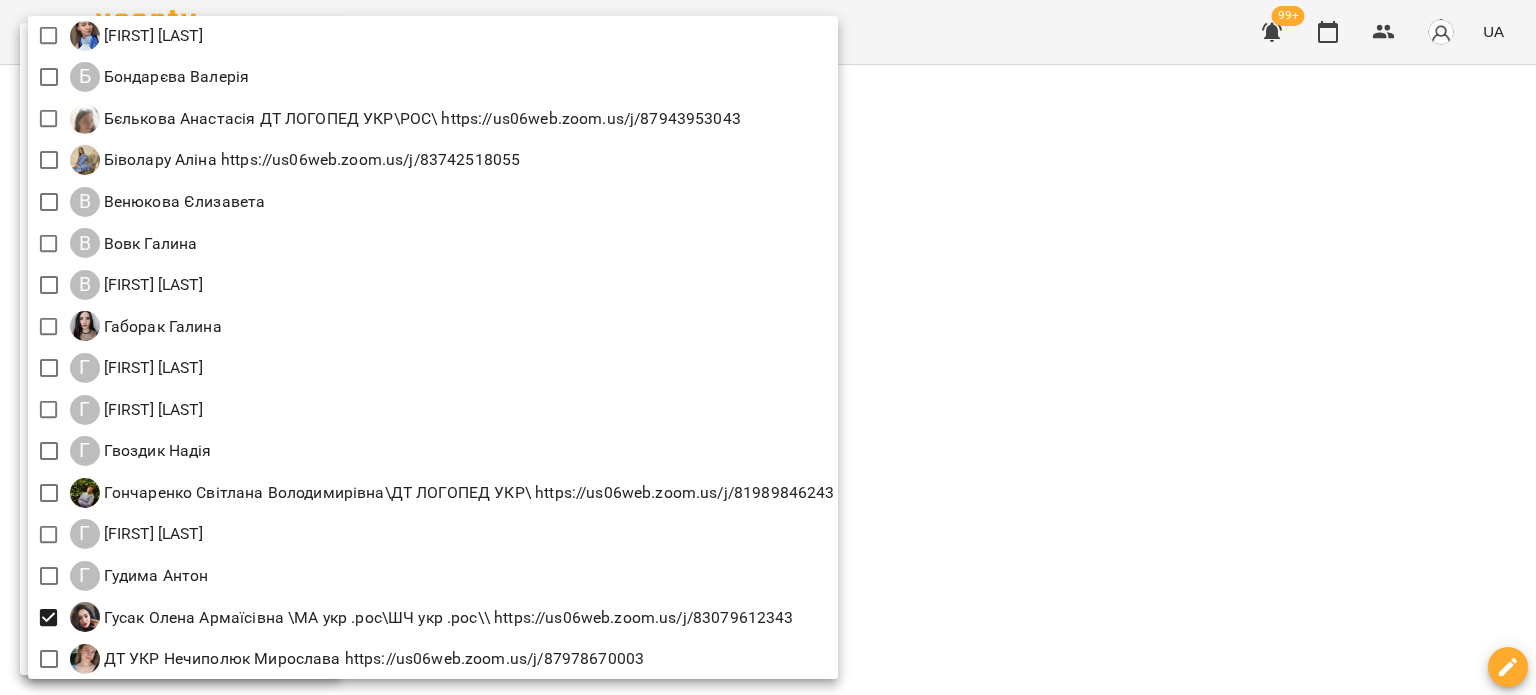 click at bounding box center [768, 347] 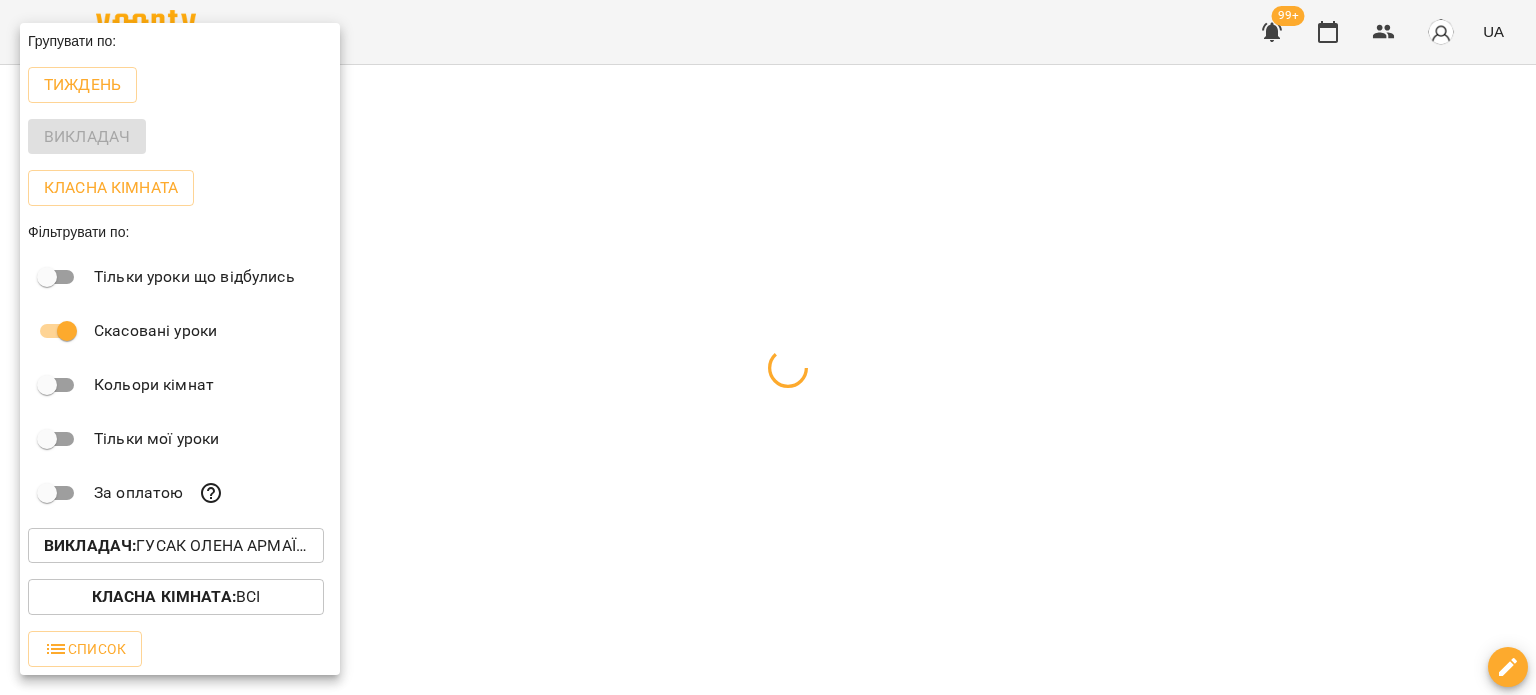 click at bounding box center [768, 347] 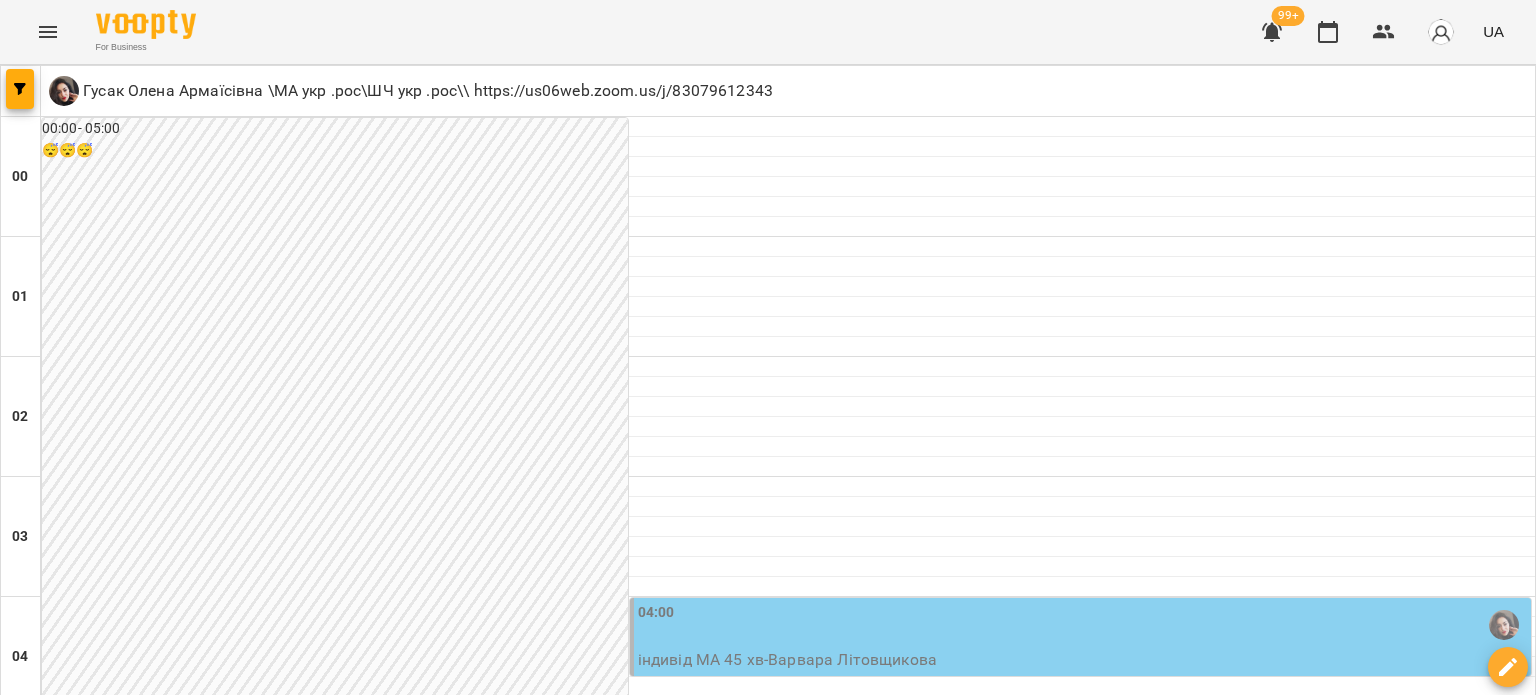 scroll, scrollTop: 1100, scrollLeft: 0, axis: vertical 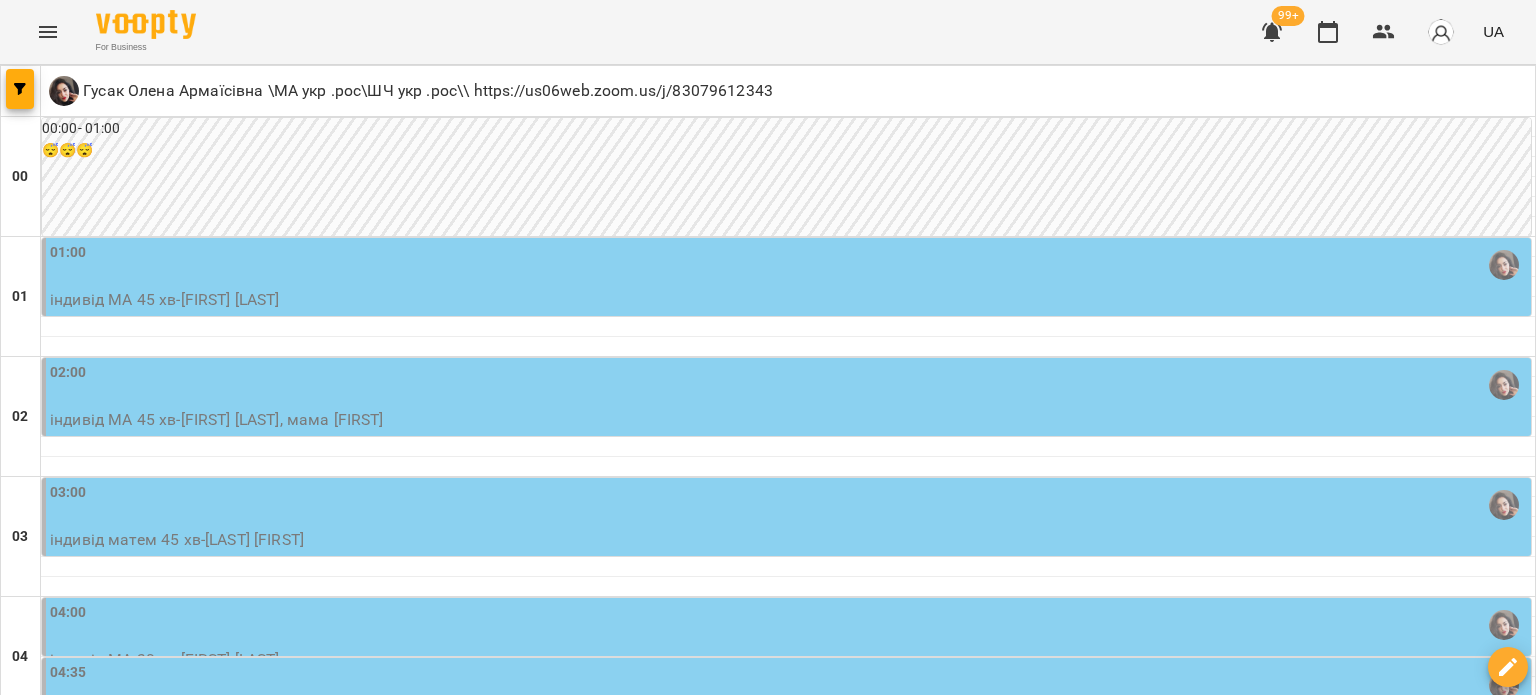 click on "12:15" at bounding box center [788, 1605] 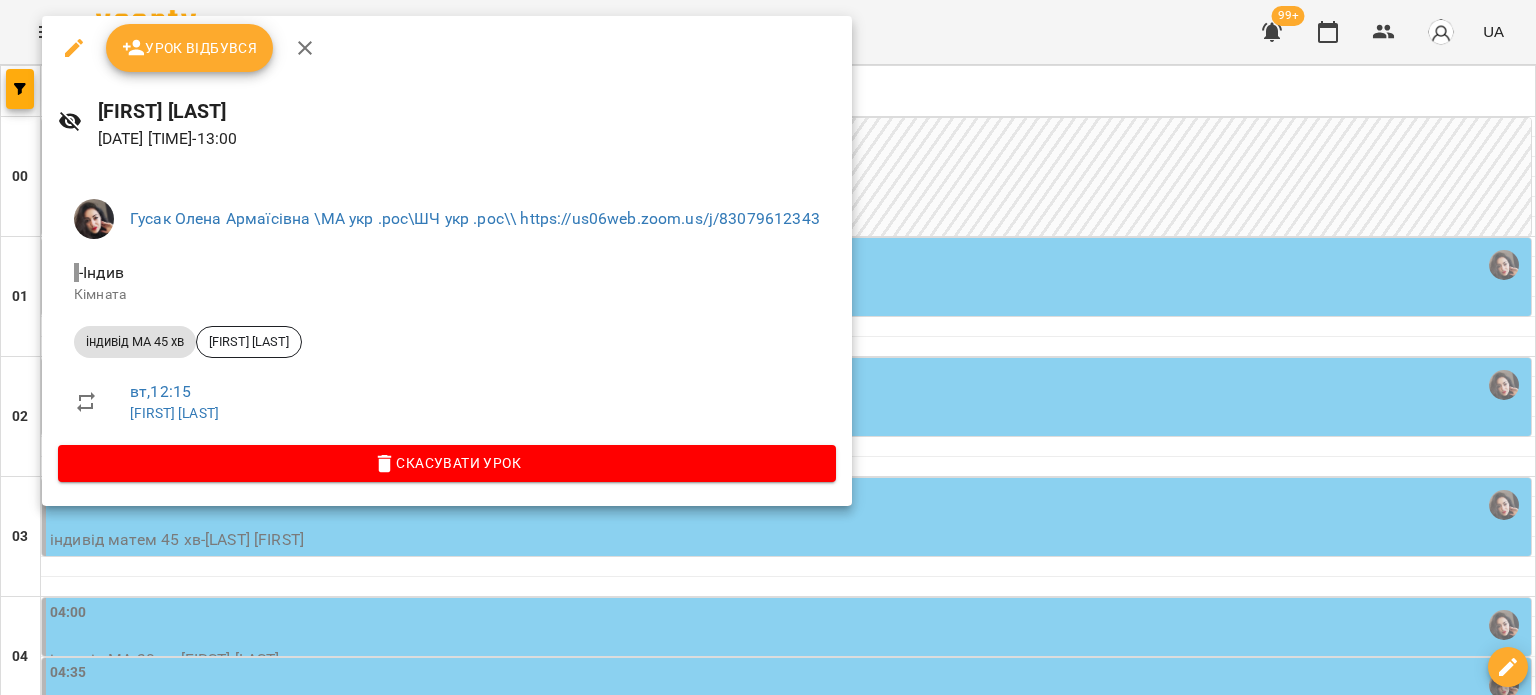 click 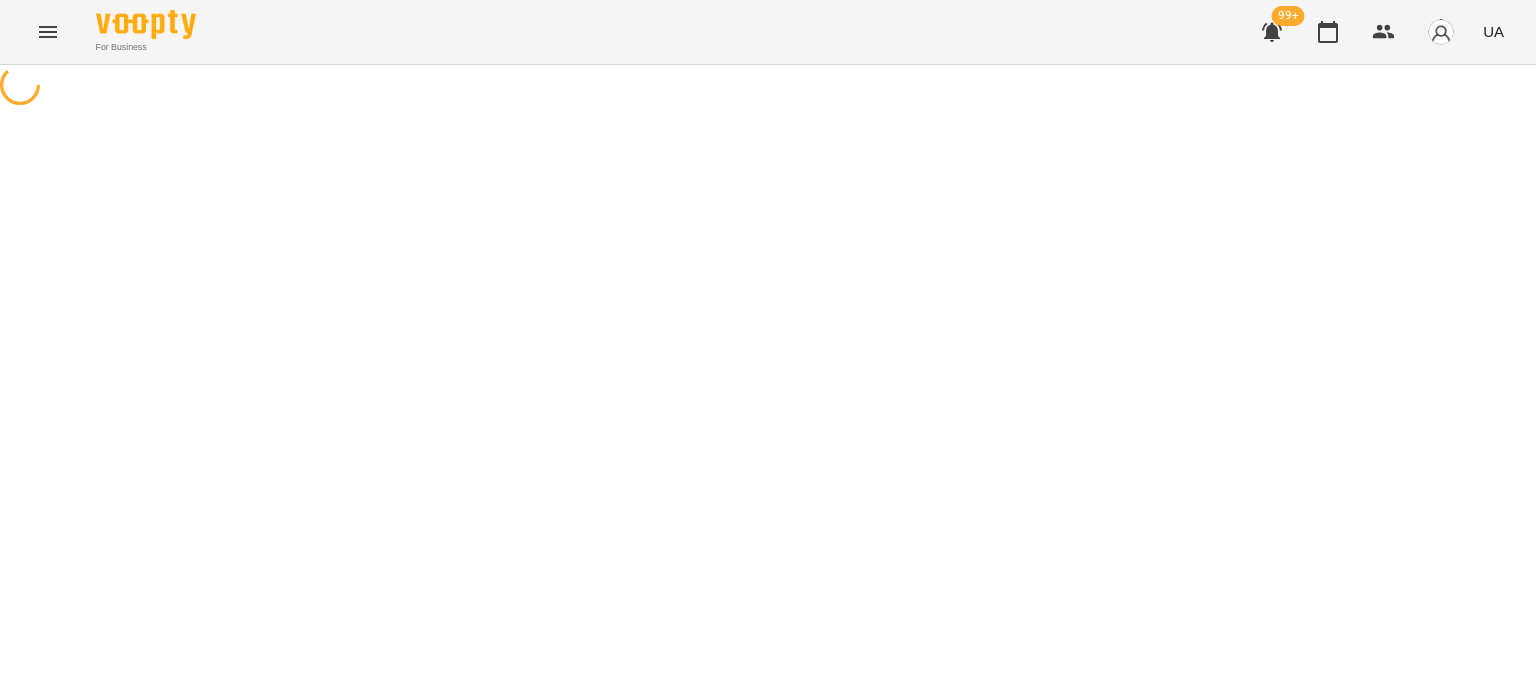 select on "**********" 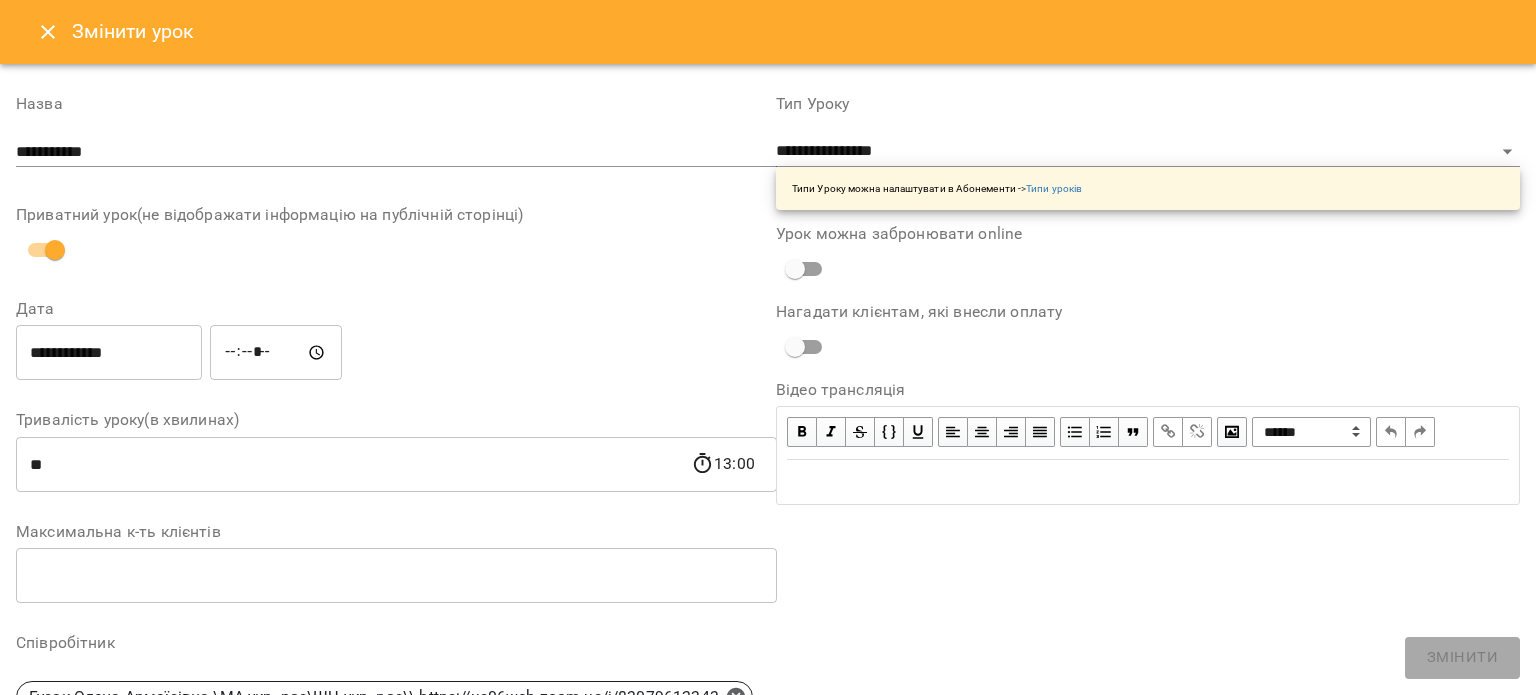 click 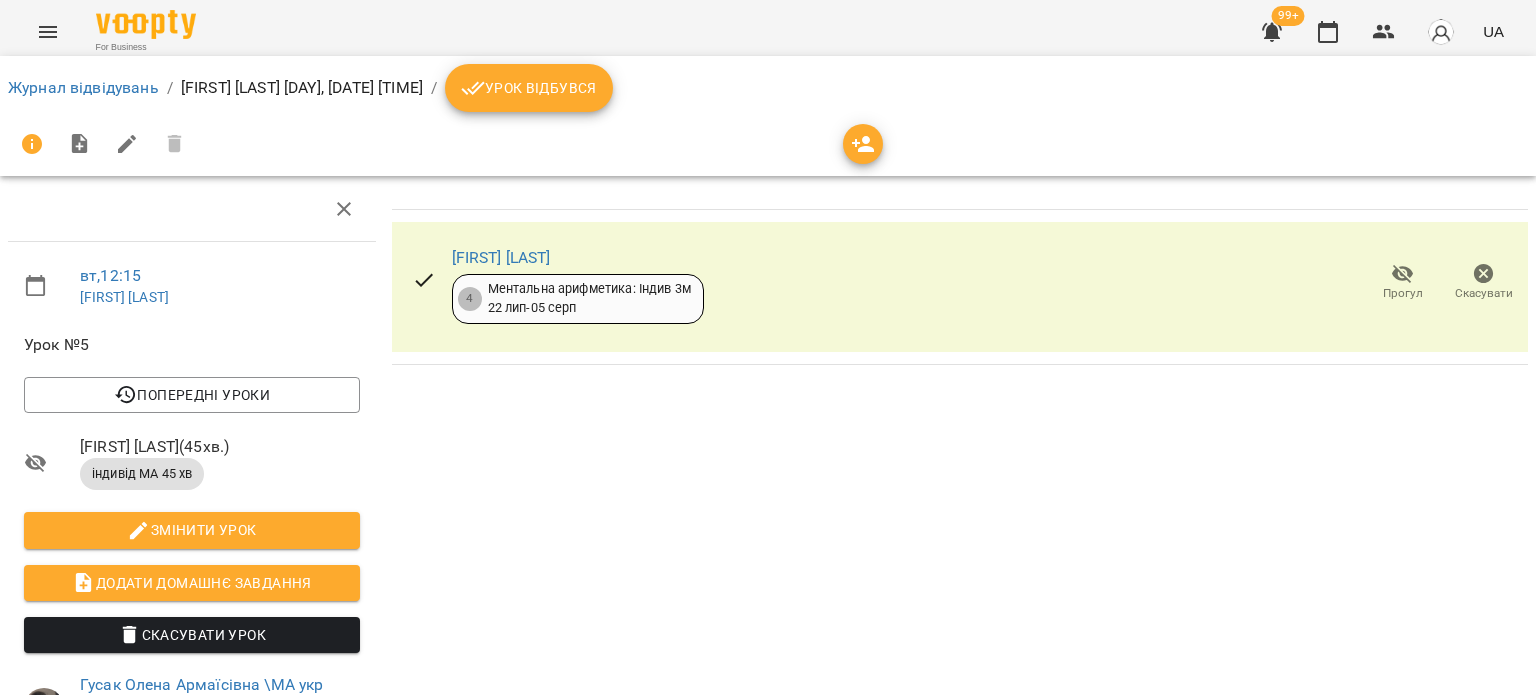 click 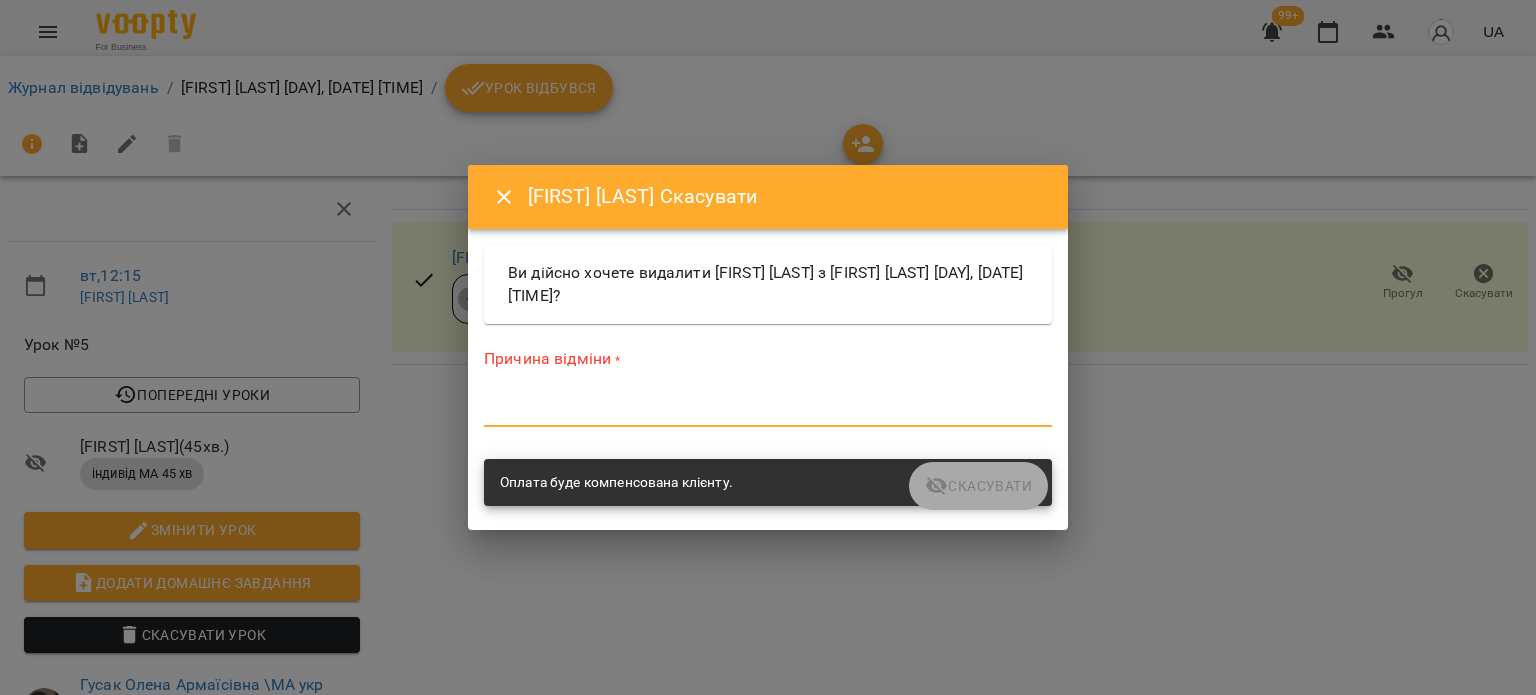 click at bounding box center (768, 410) 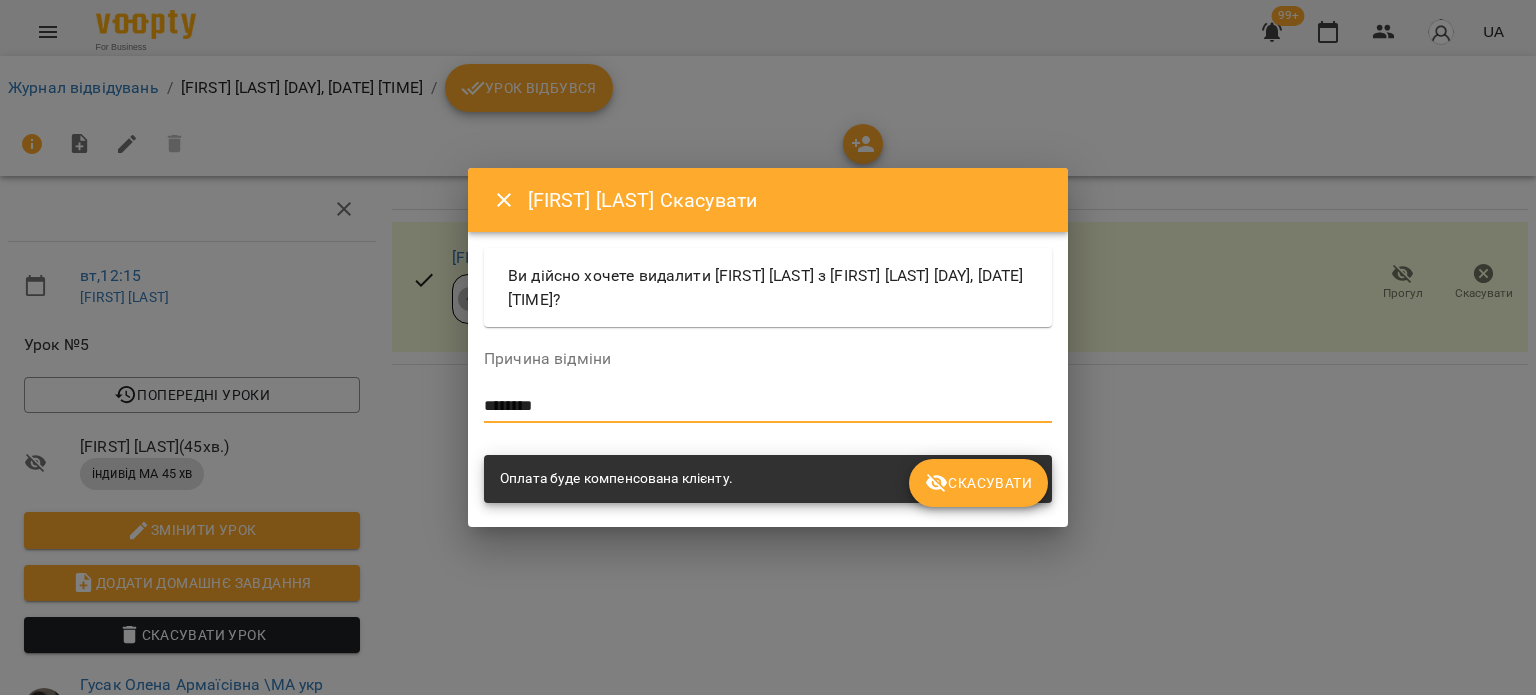 type on "********" 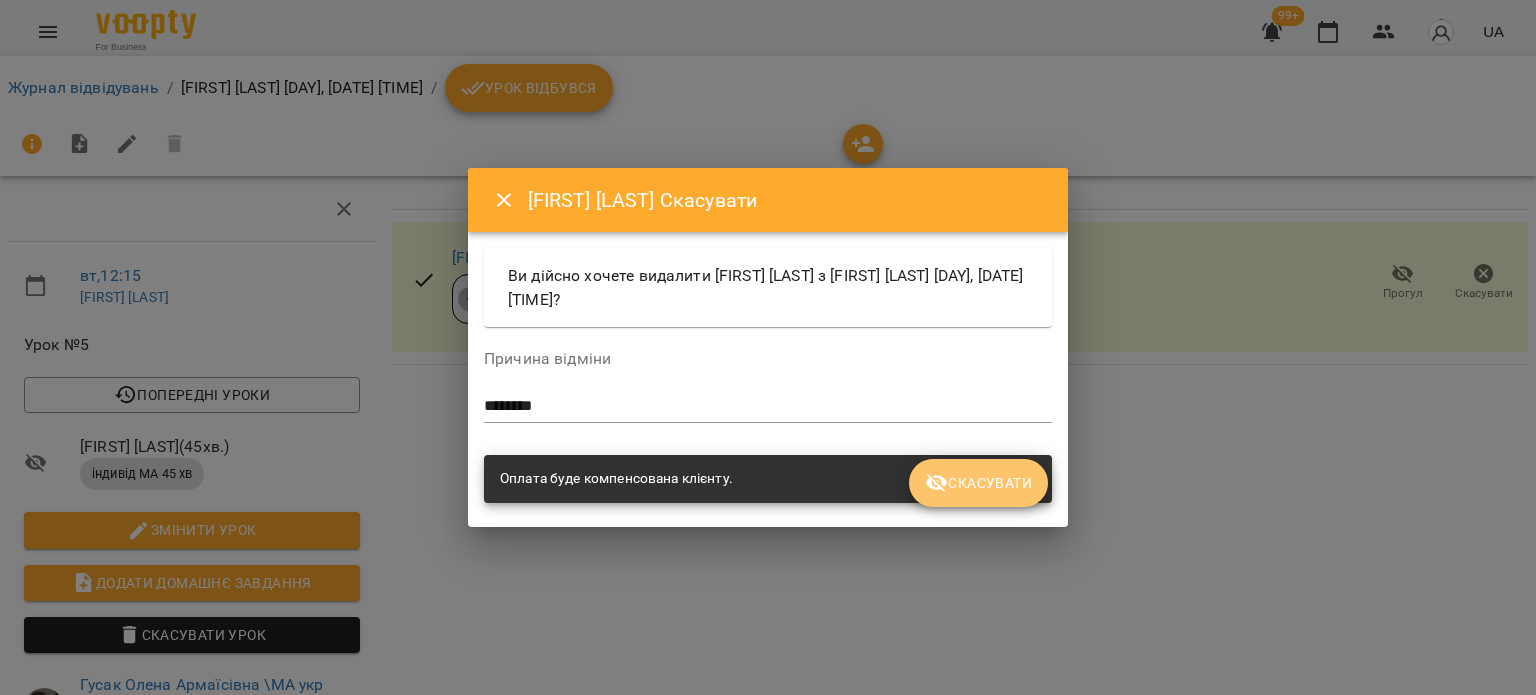 click on "Скасувати" at bounding box center [978, 483] 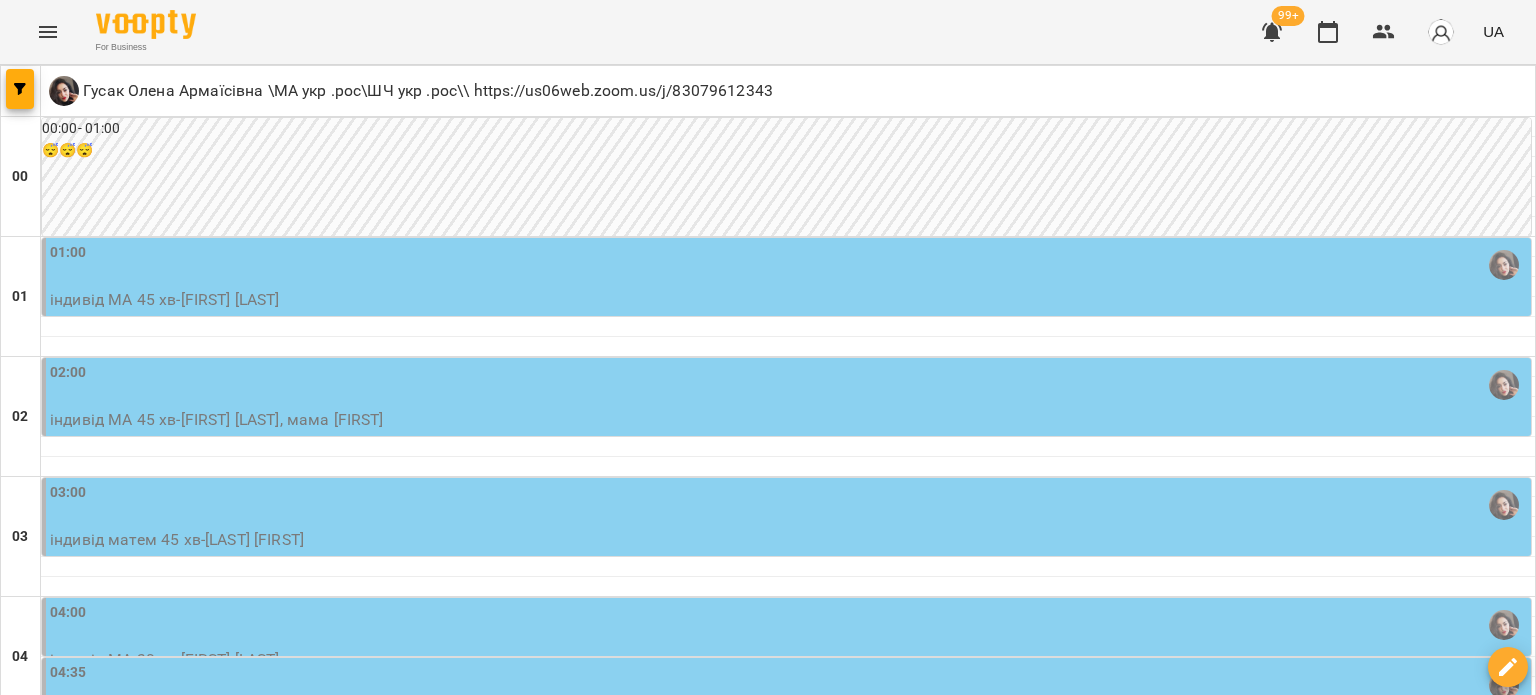 click on "чт" at bounding box center [857, 3023] 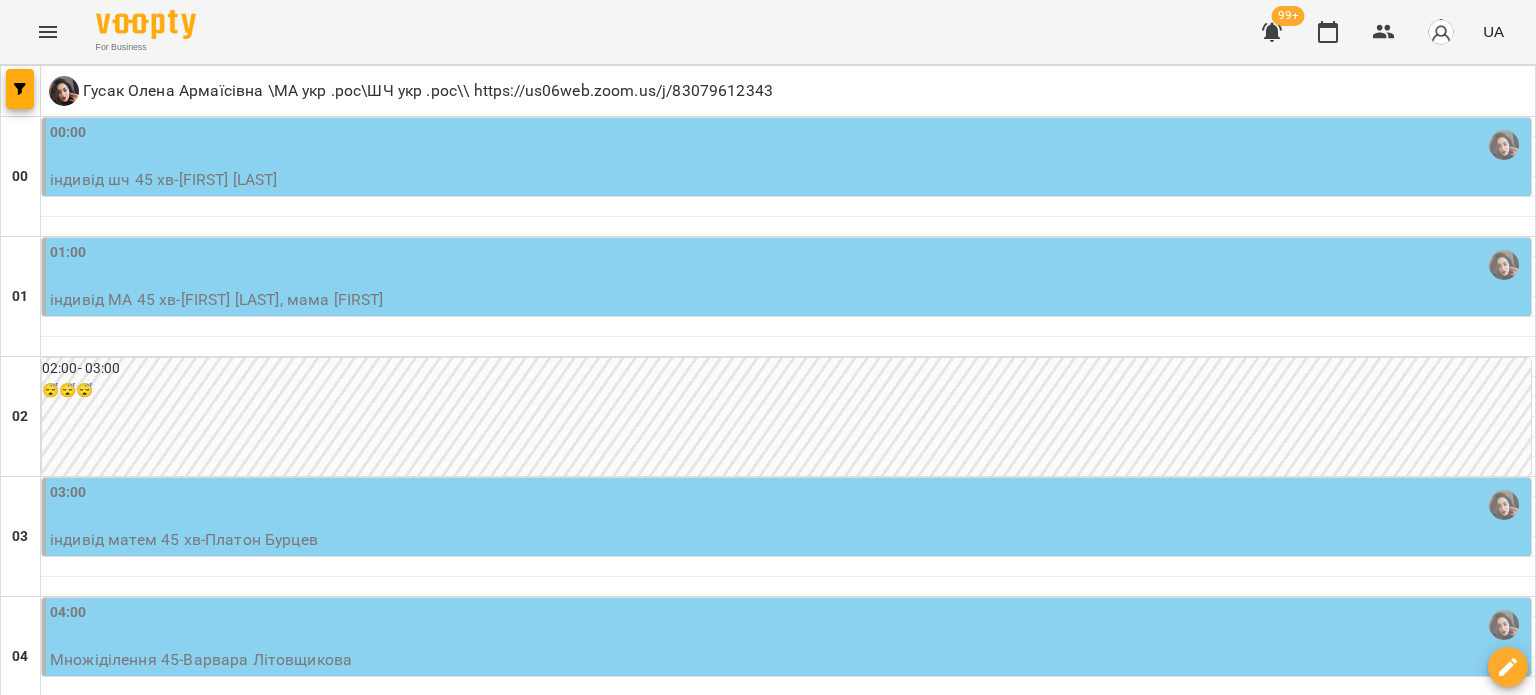 scroll, scrollTop: 1400, scrollLeft: 0, axis: vertical 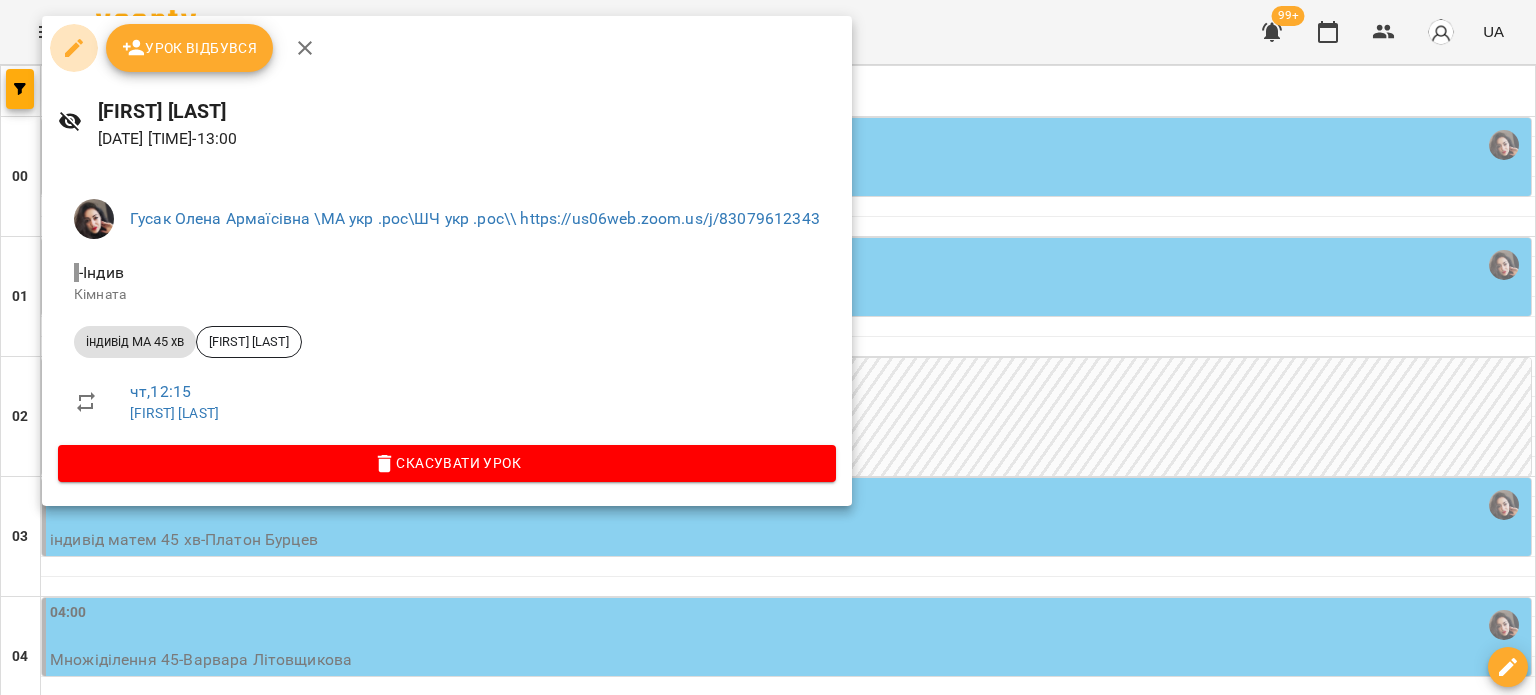 click 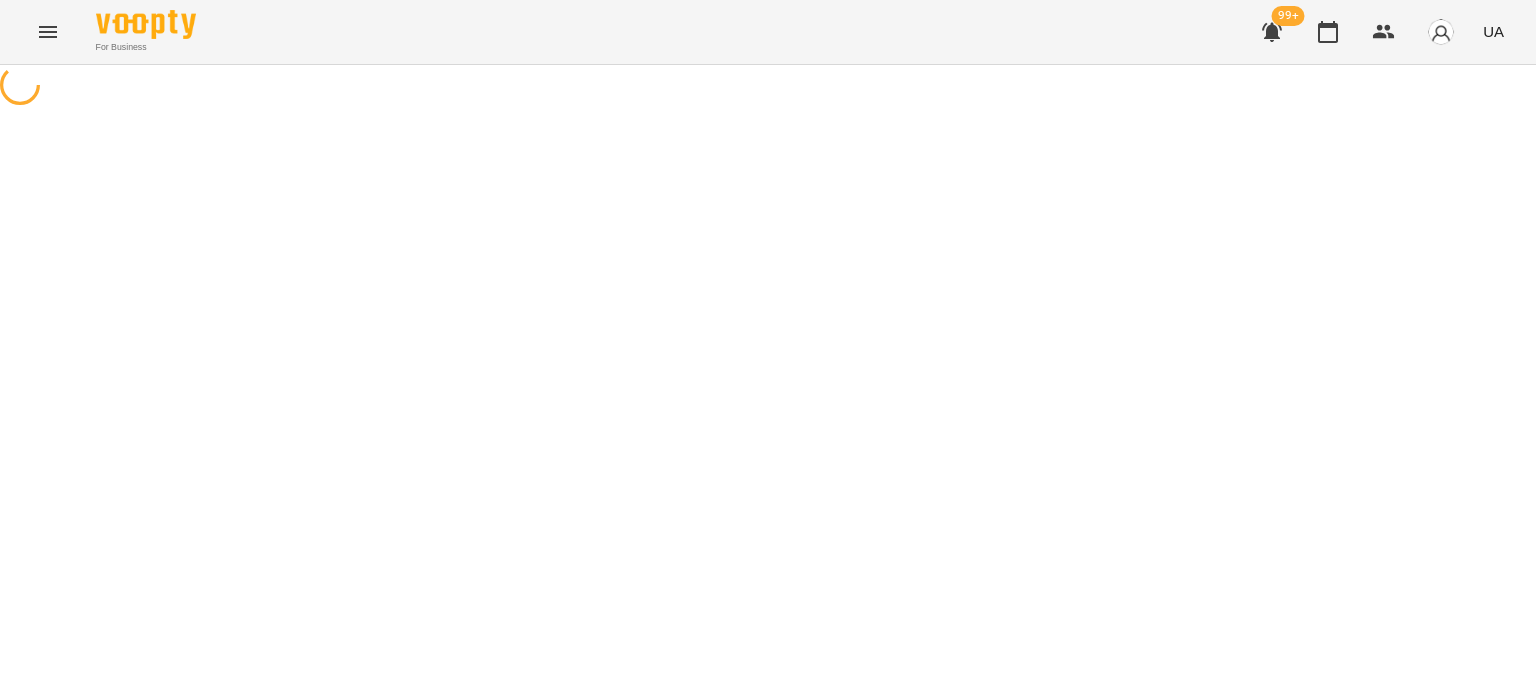 select on "**********" 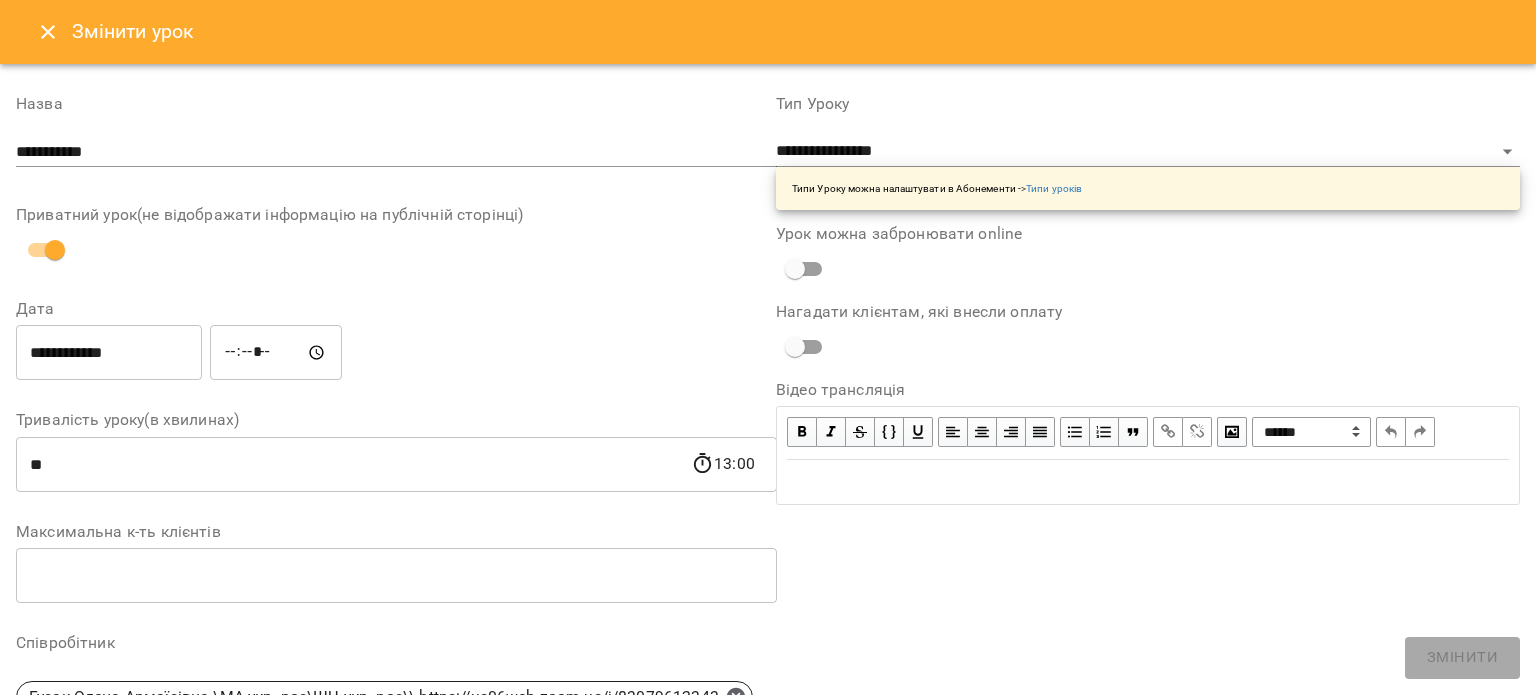 click 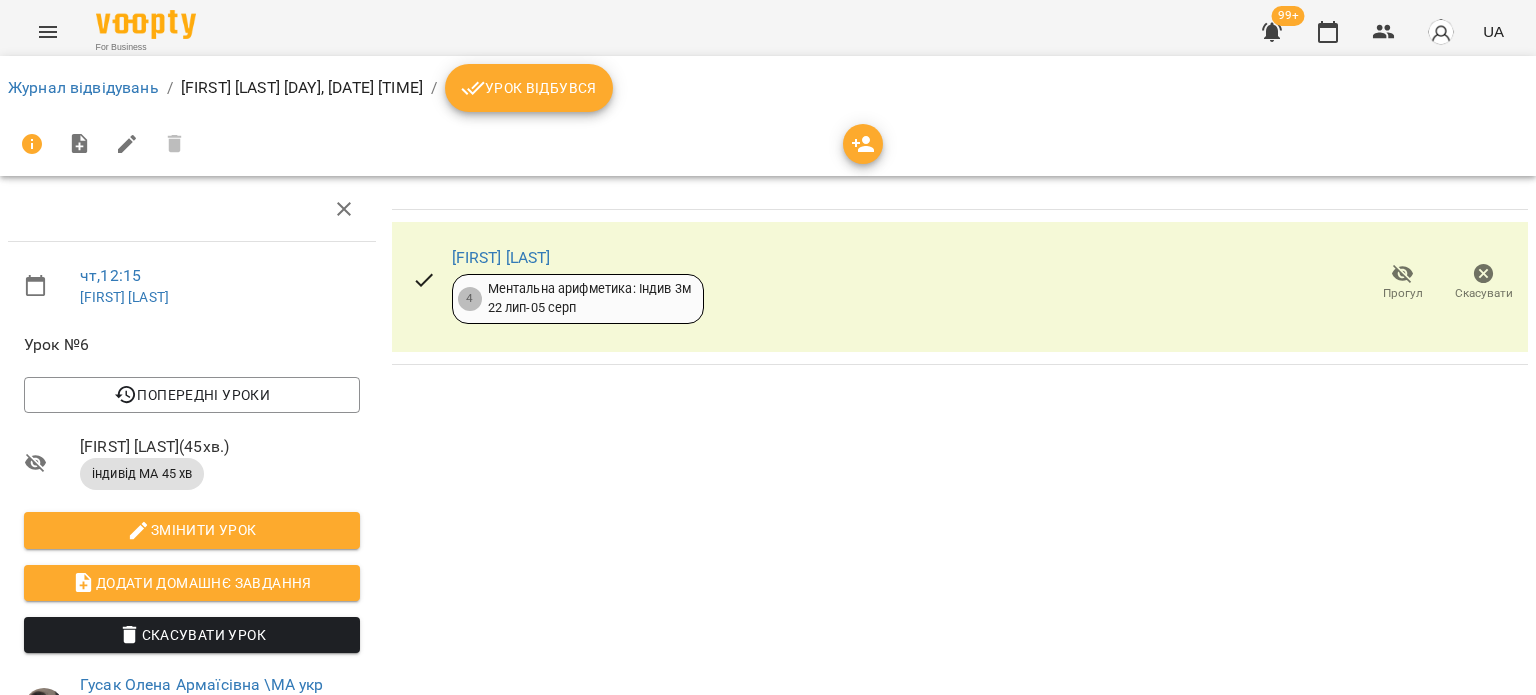 click on "Скасувати" at bounding box center [1483, 282] 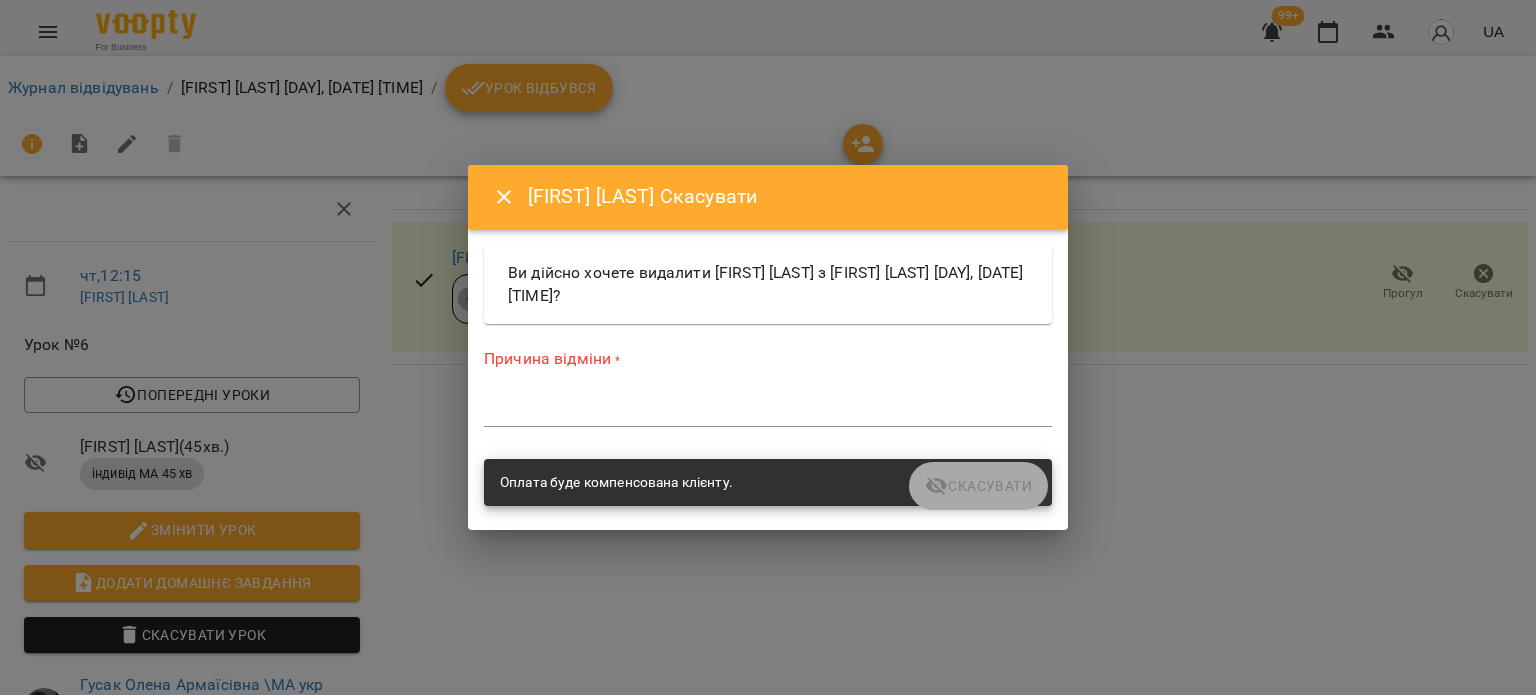 click on "Причина відміни   * *" at bounding box center (768, 391) 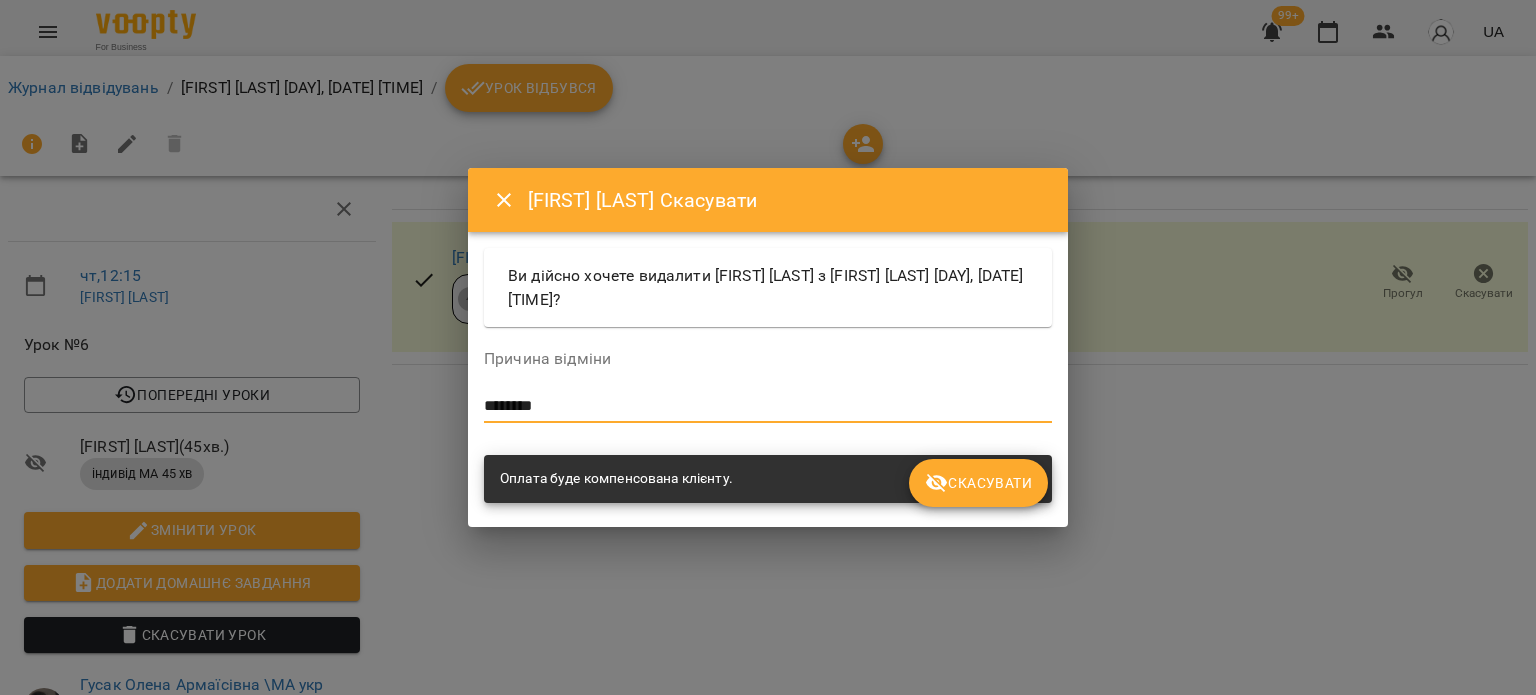 type on "********" 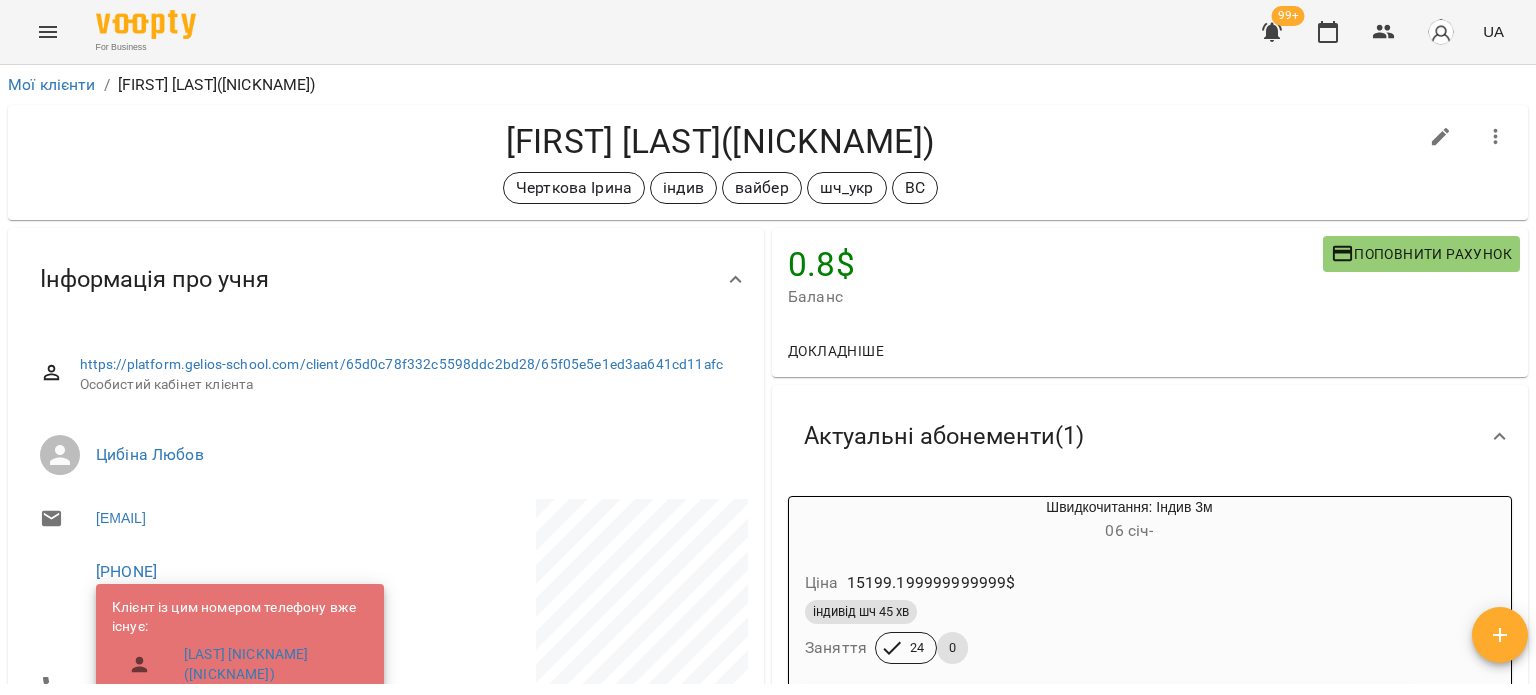 scroll, scrollTop: 0, scrollLeft: 0, axis: both 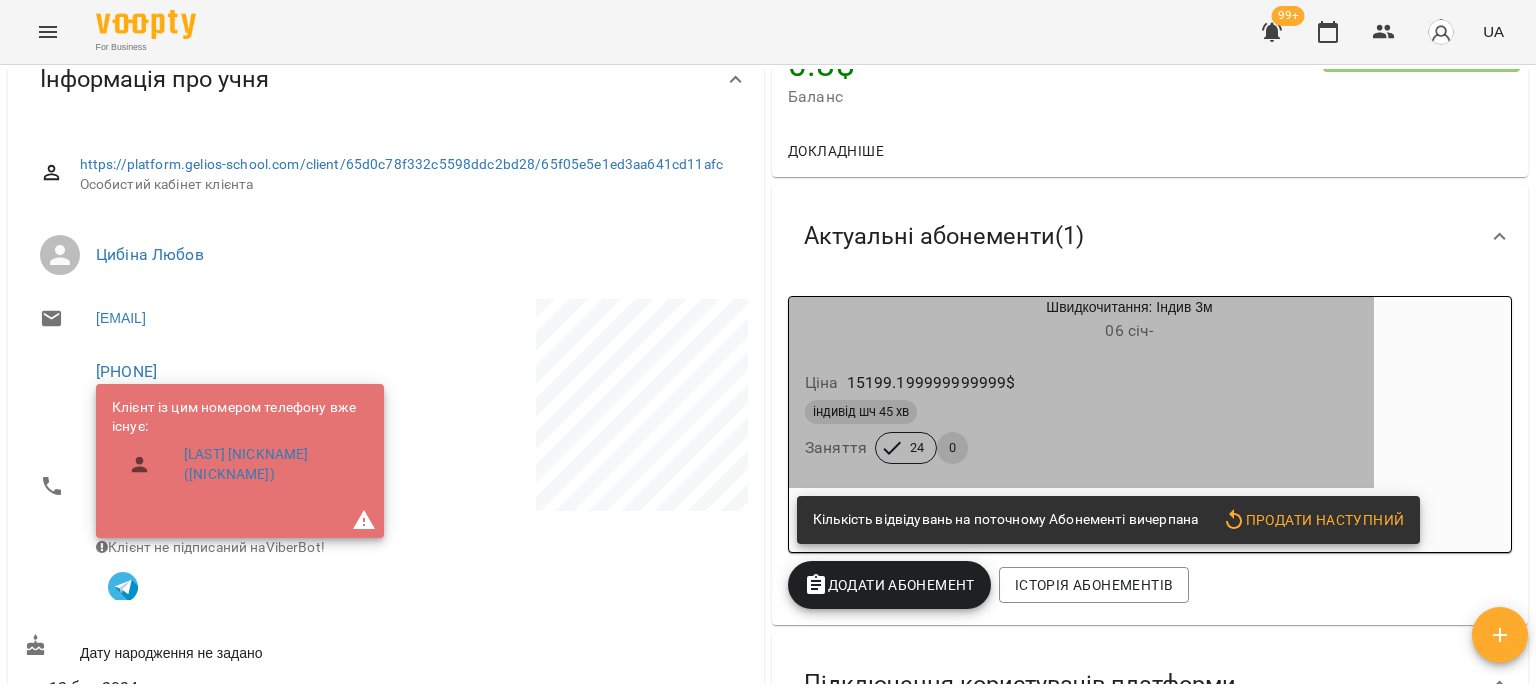 click on "06 січ  -" at bounding box center (1129, 331) 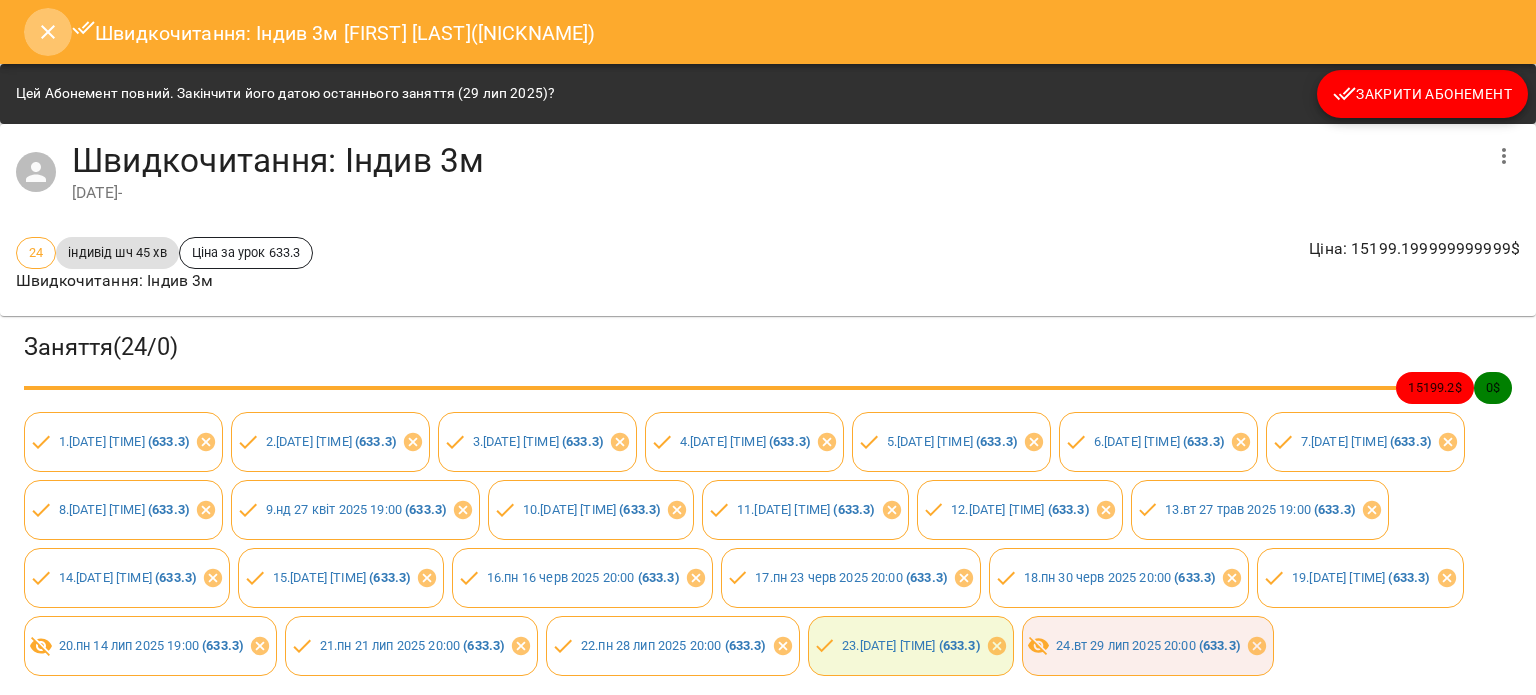 click 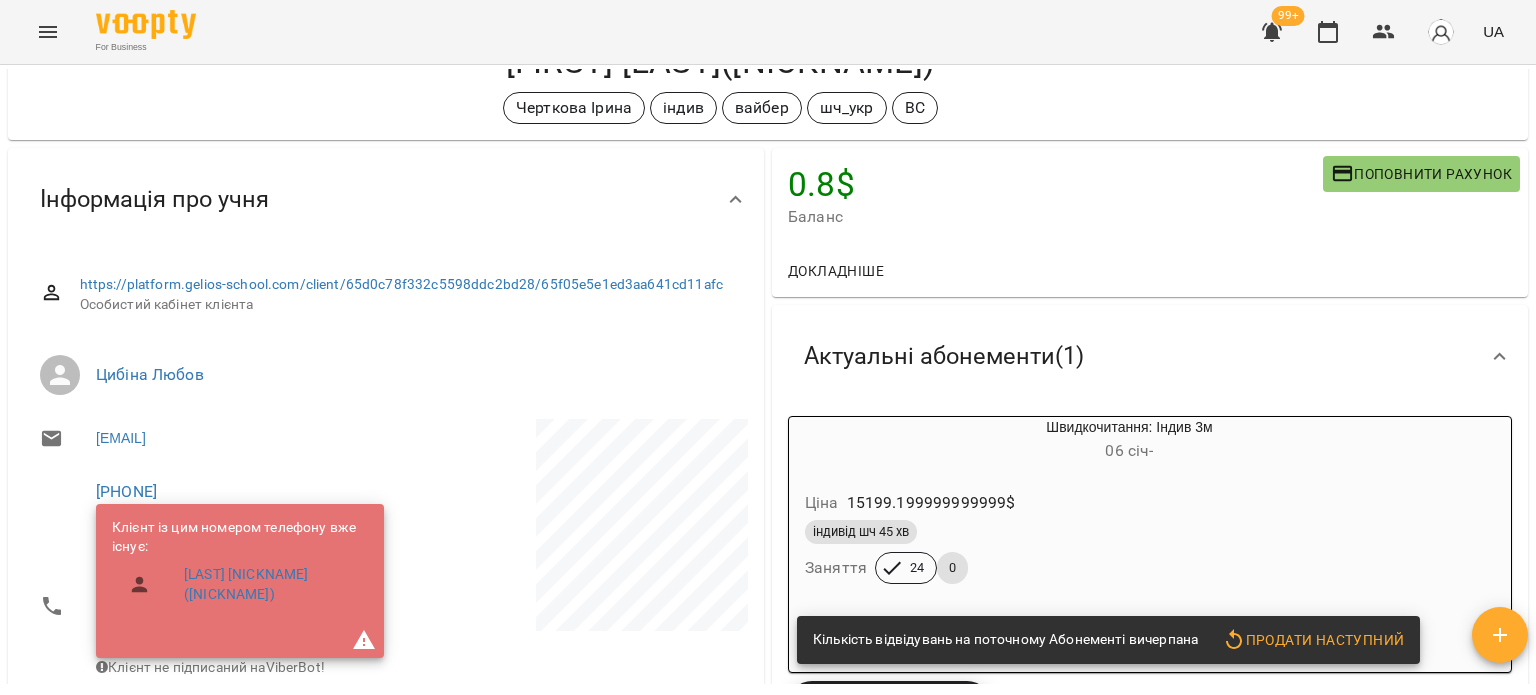 scroll, scrollTop: 0, scrollLeft: 0, axis: both 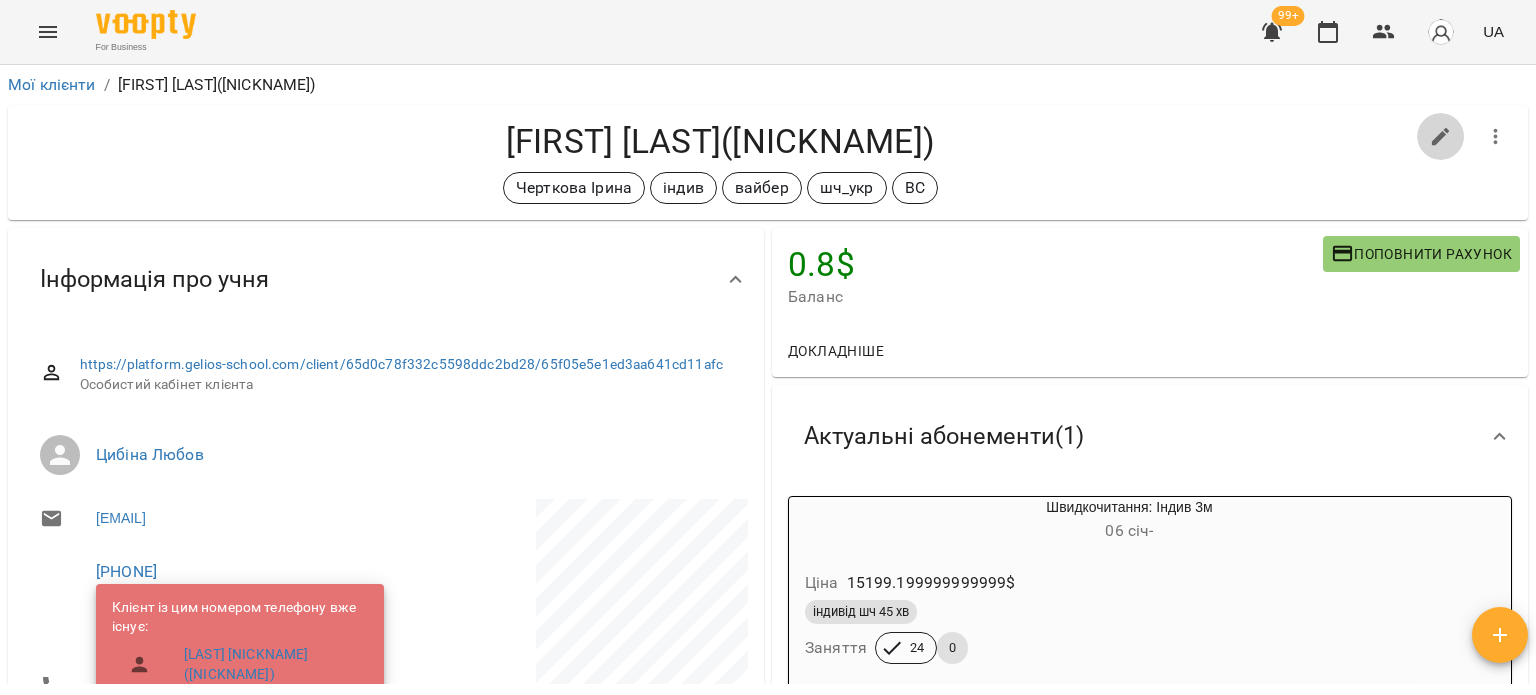 click 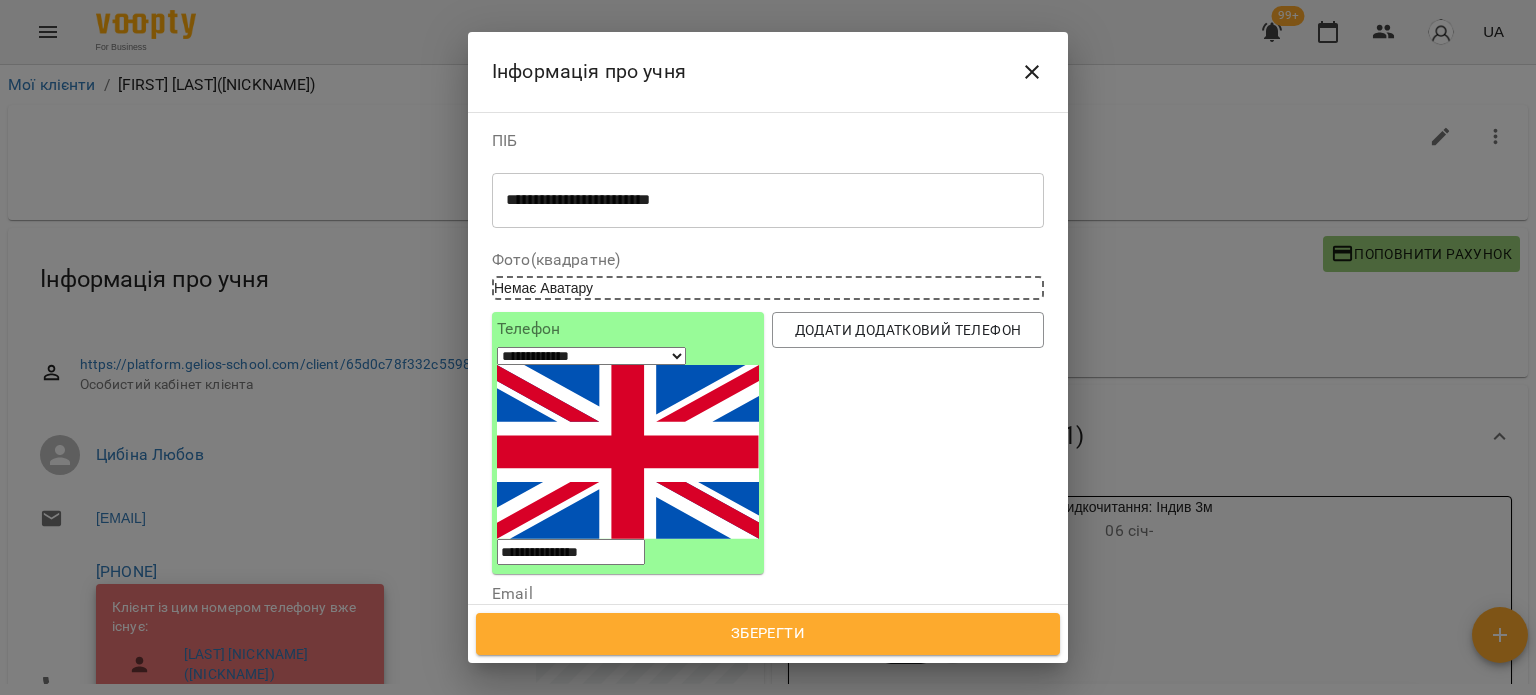 click 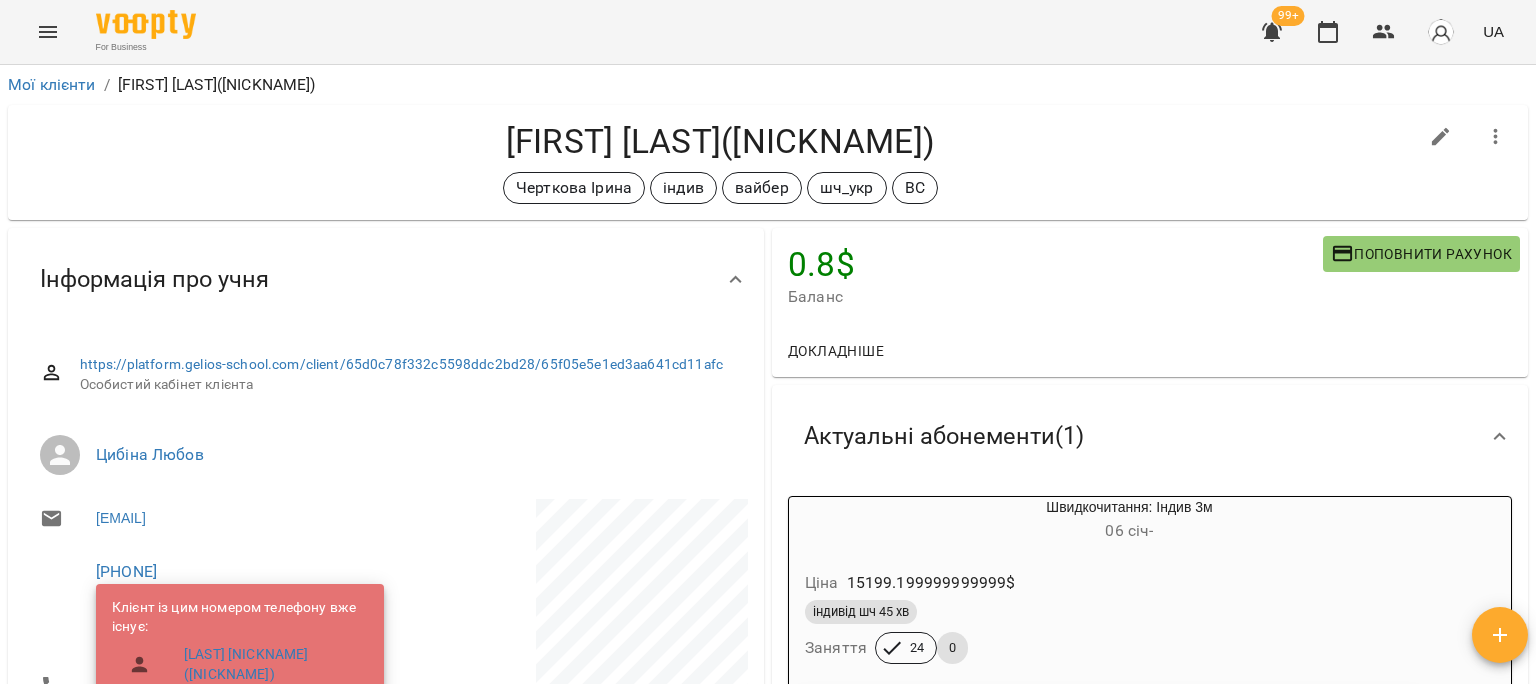 click at bounding box center (1496, 137) 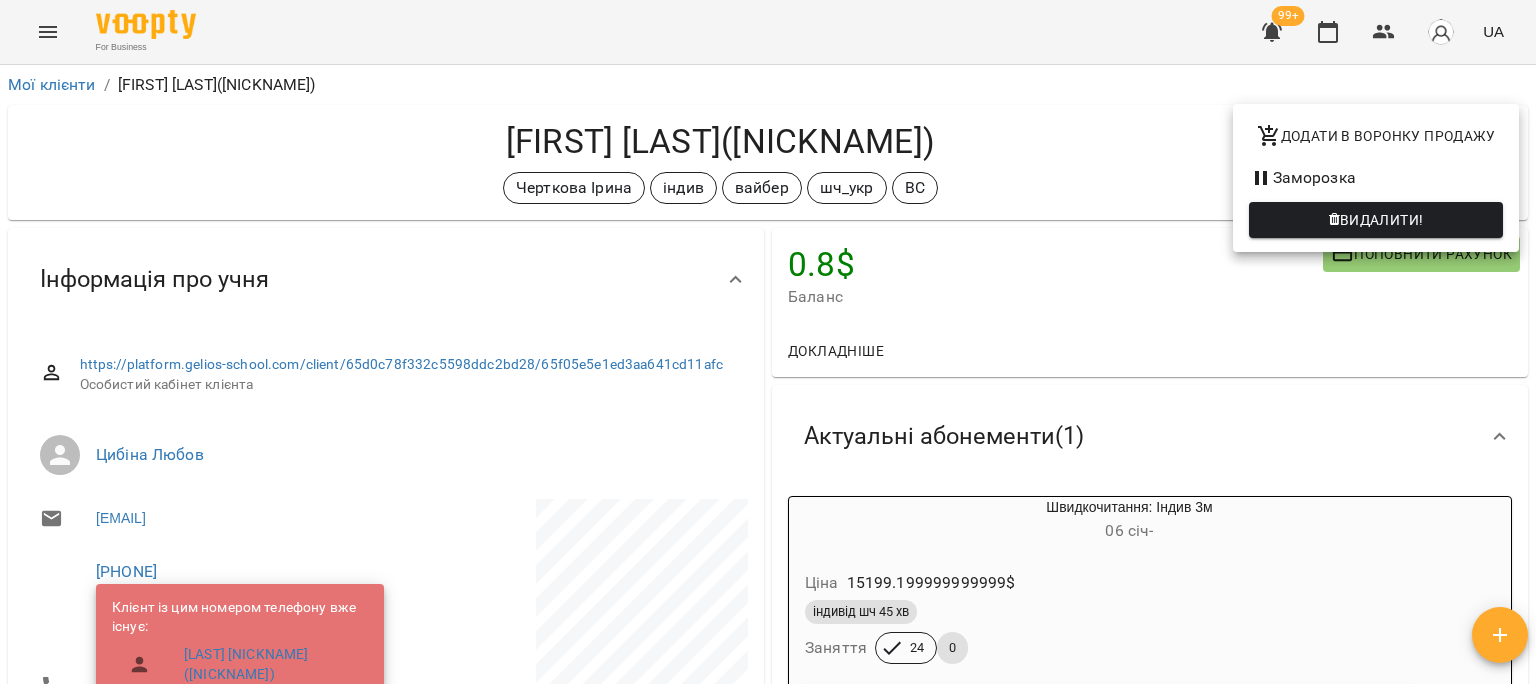 click at bounding box center (768, 347) 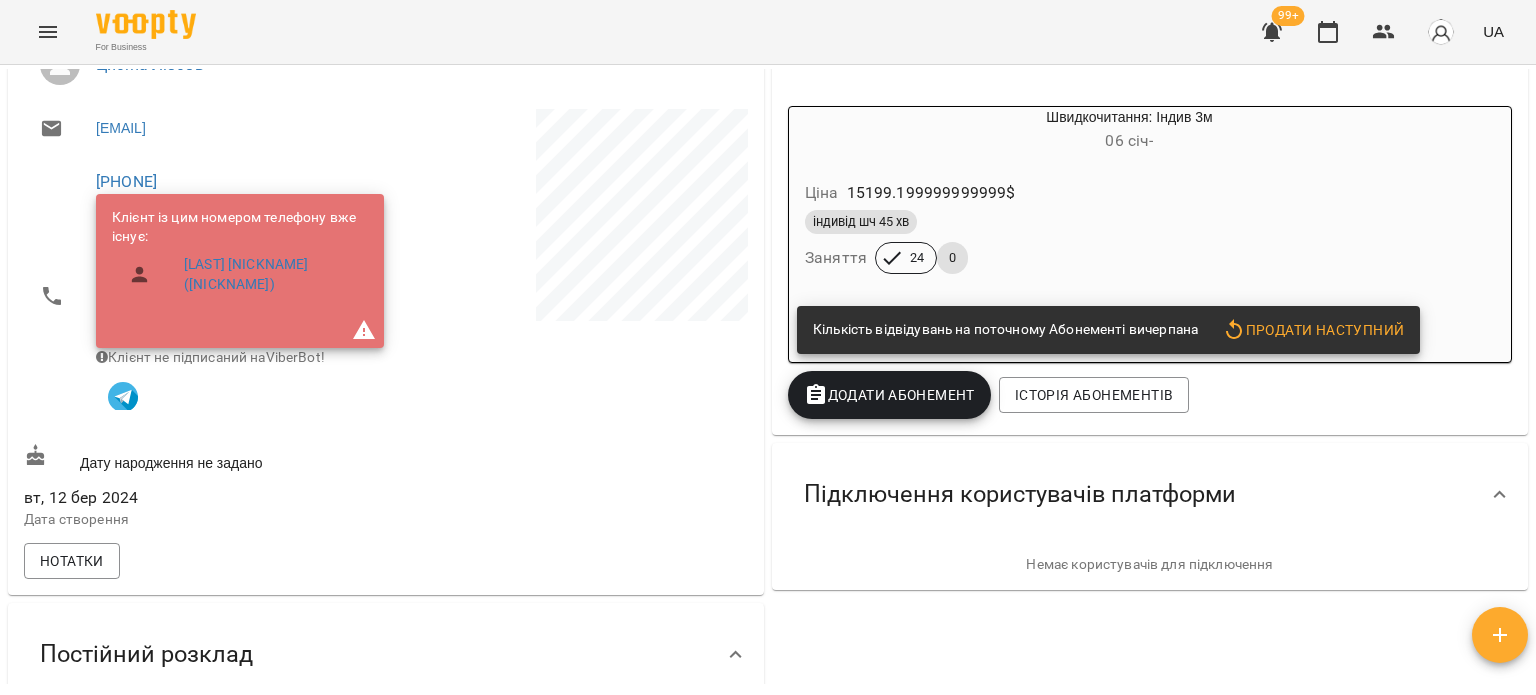 scroll, scrollTop: 300, scrollLeft: 0, axis: vertical 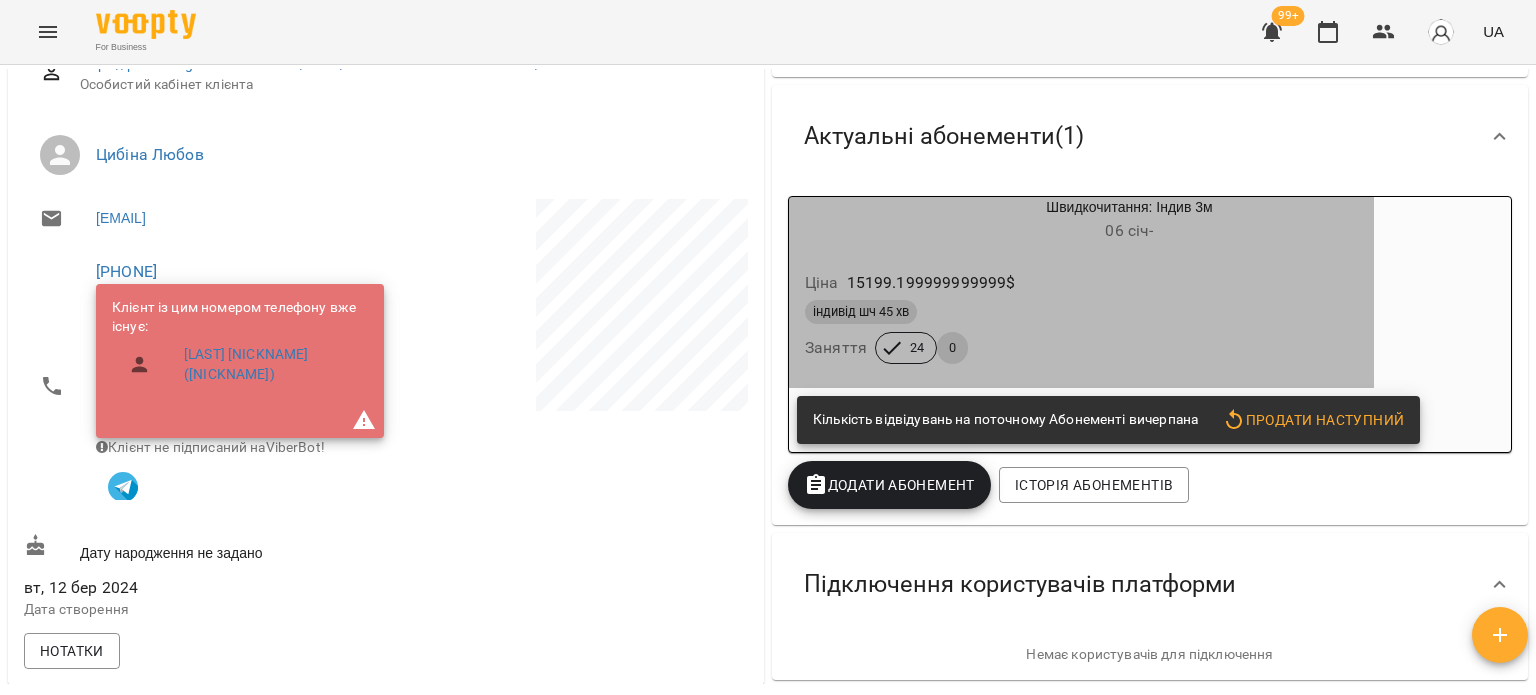click on "індивід шч 45 хв" at bounding box center (1081, 312) 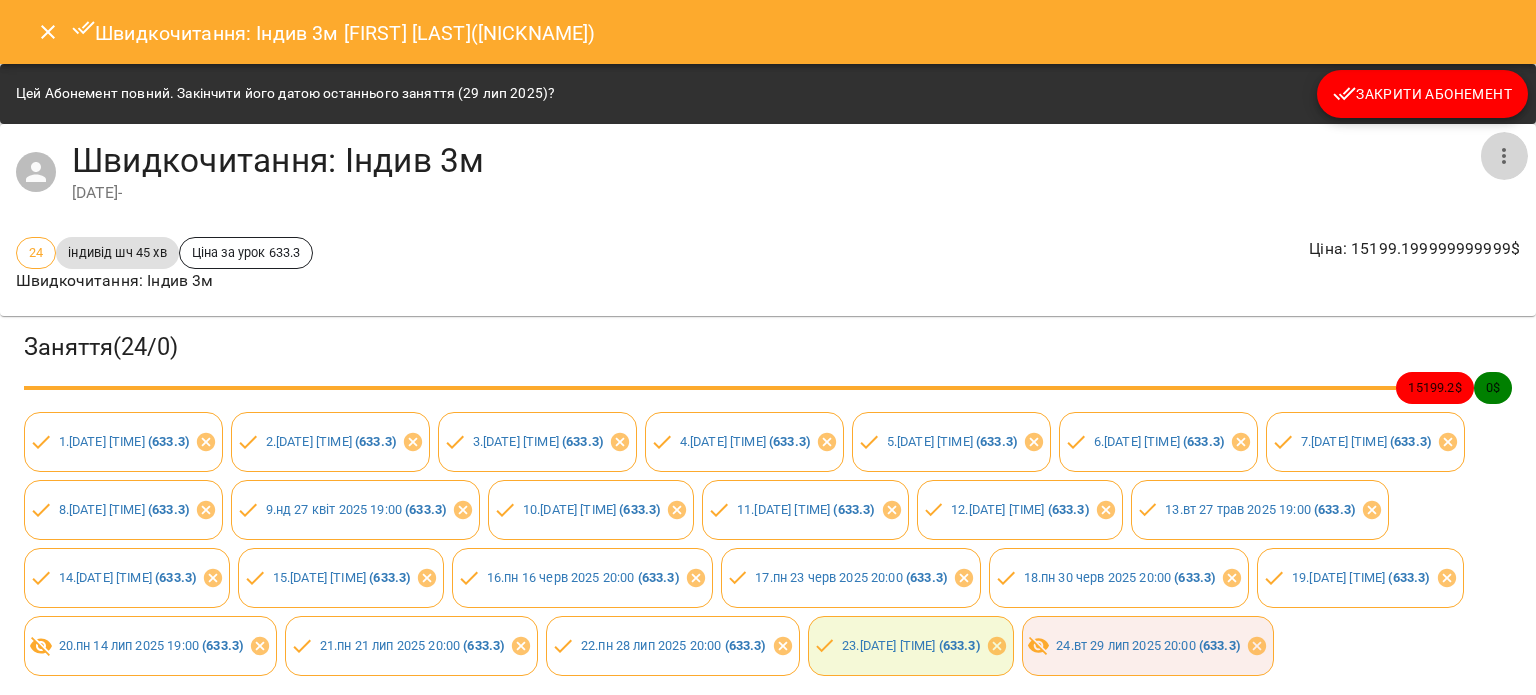 click 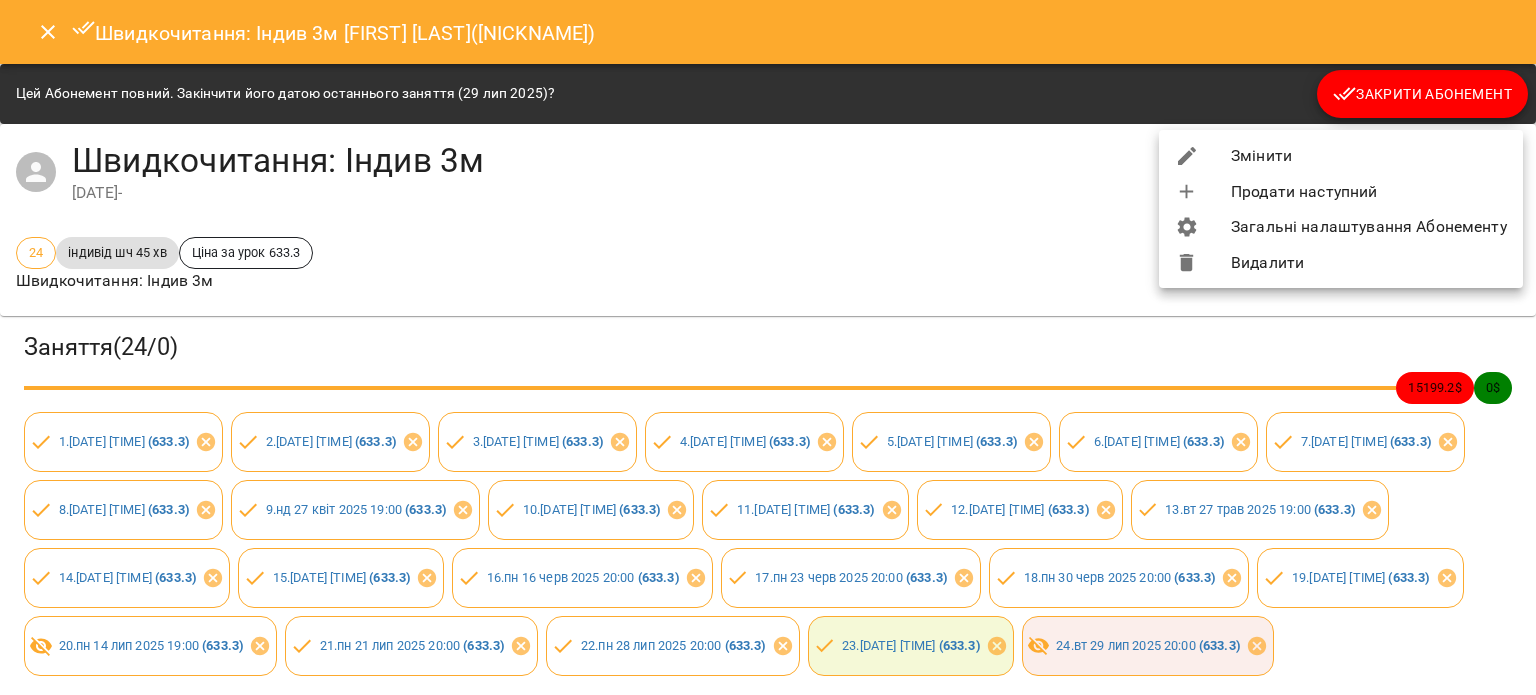 click at bounding box center (768, 347) 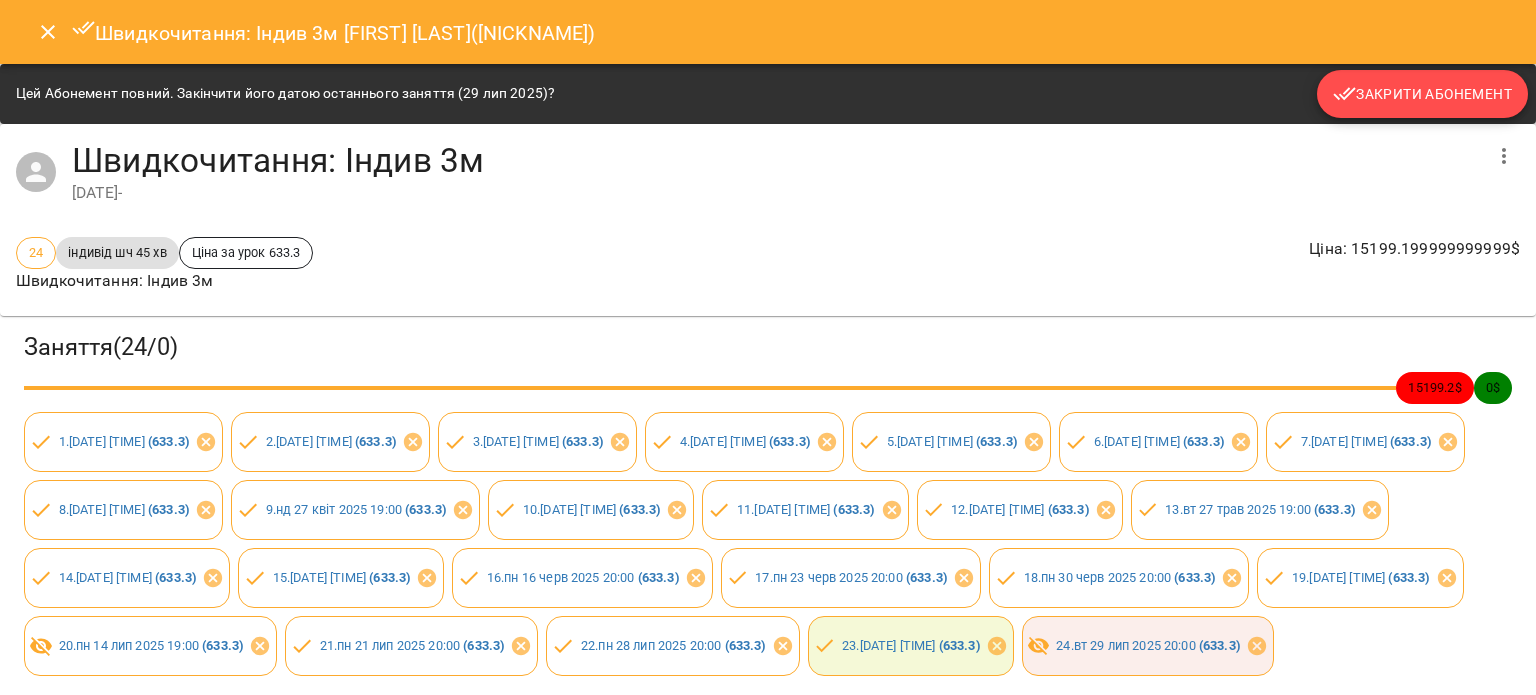 click on "Закрити Абонемент" at bounding box center [1422, 94] 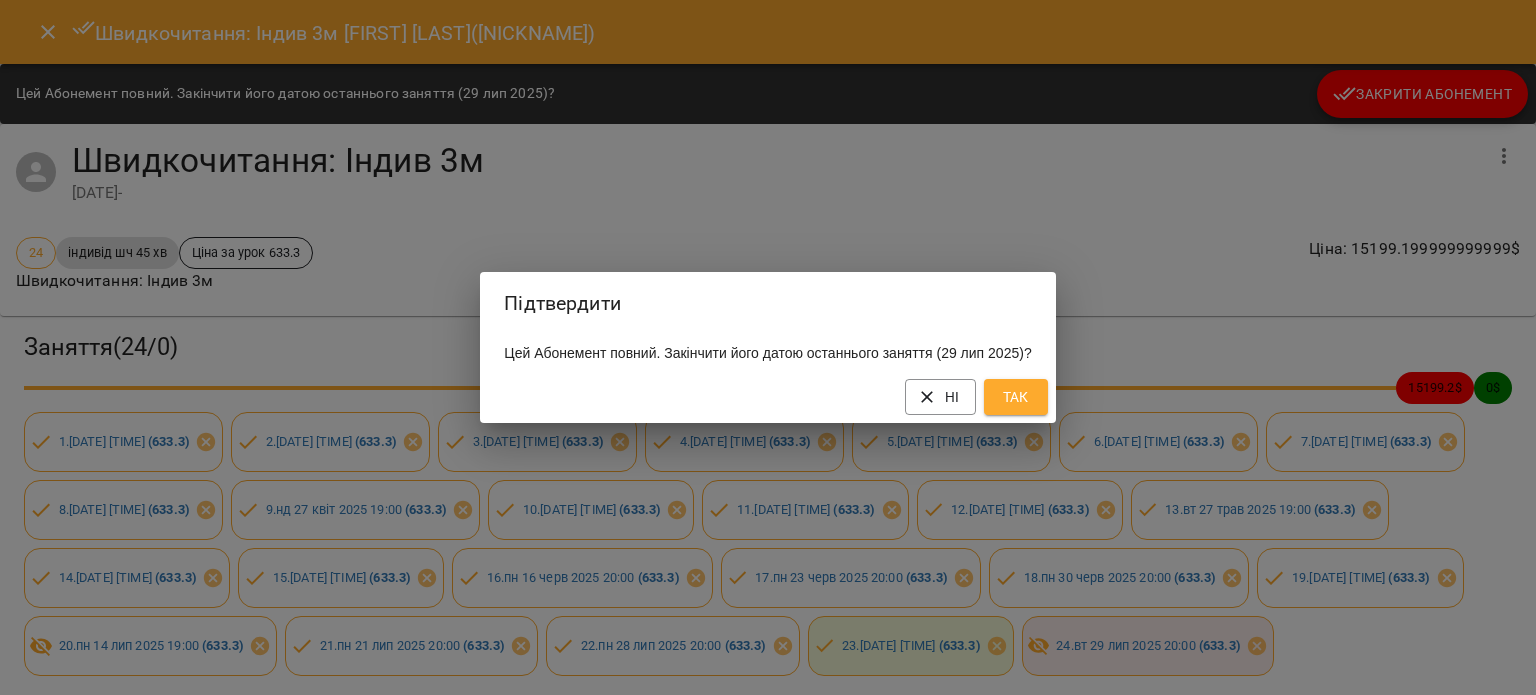 click on "Так" at bounding box center (1016, 397) 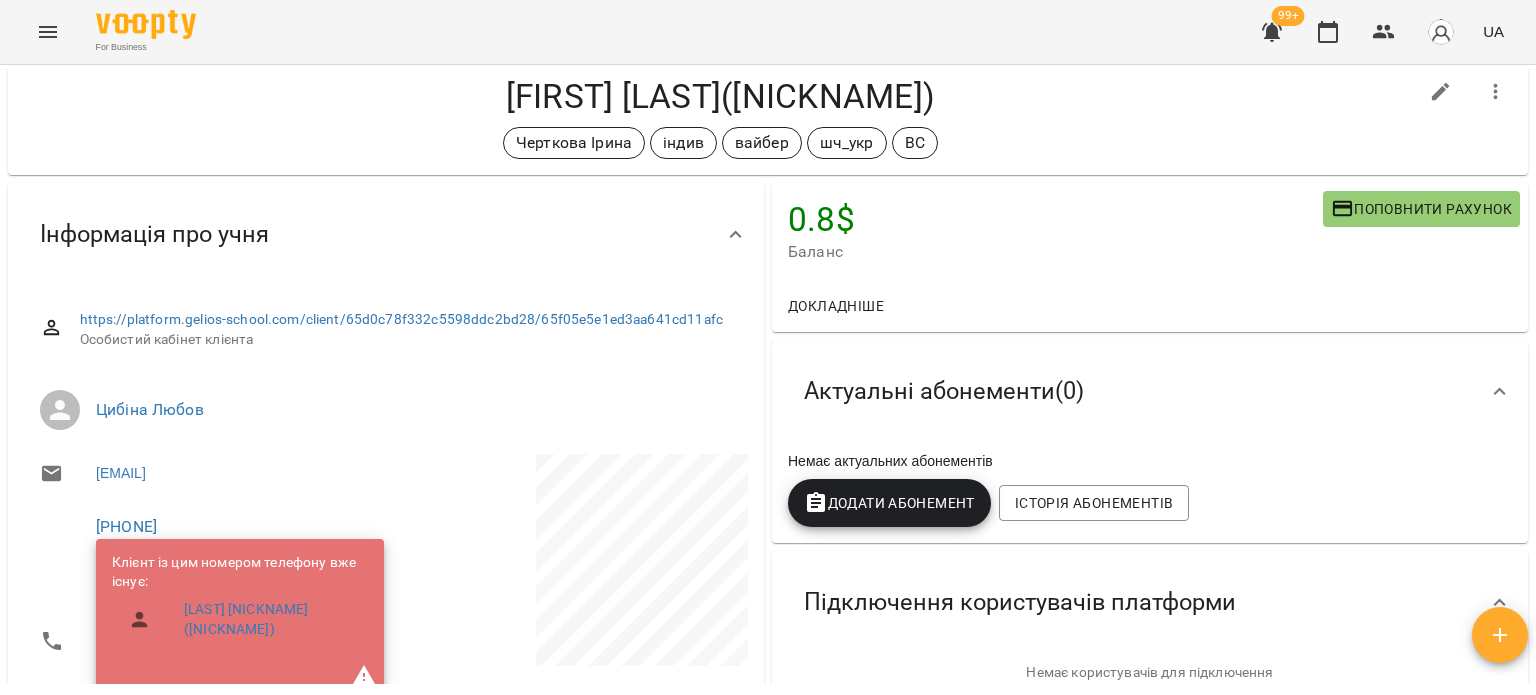 scroll, scrollTop: 0, scrollLeft: 0, axis: both 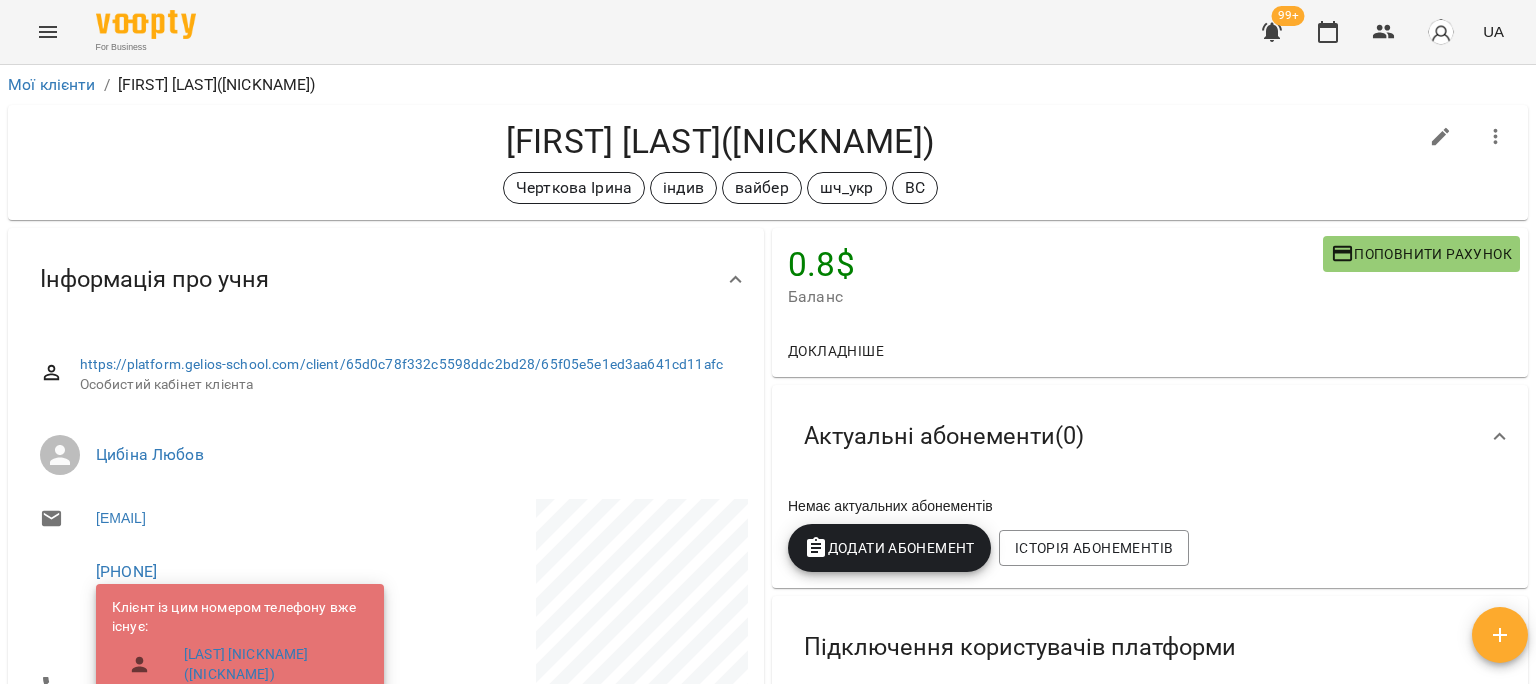 click 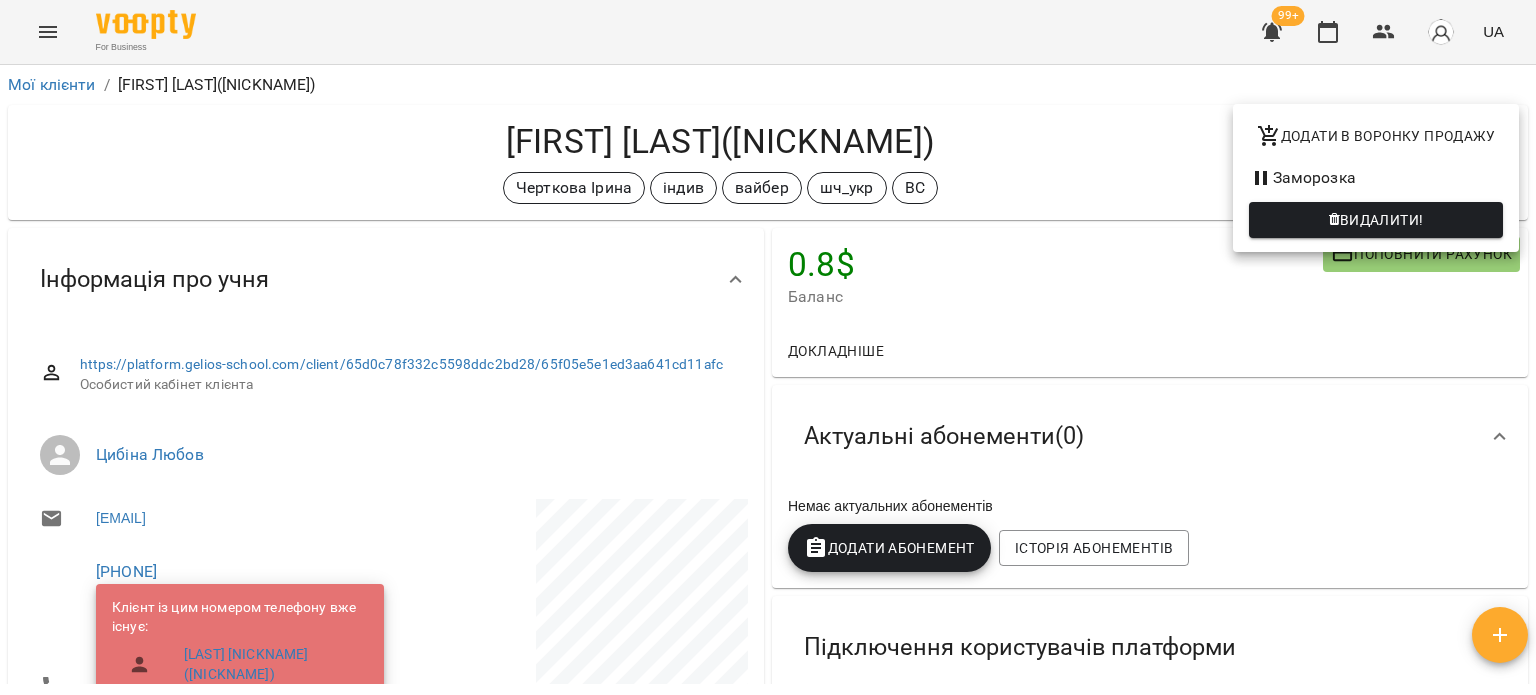 click on "Заморозка" at bounding box center (1376, 178) 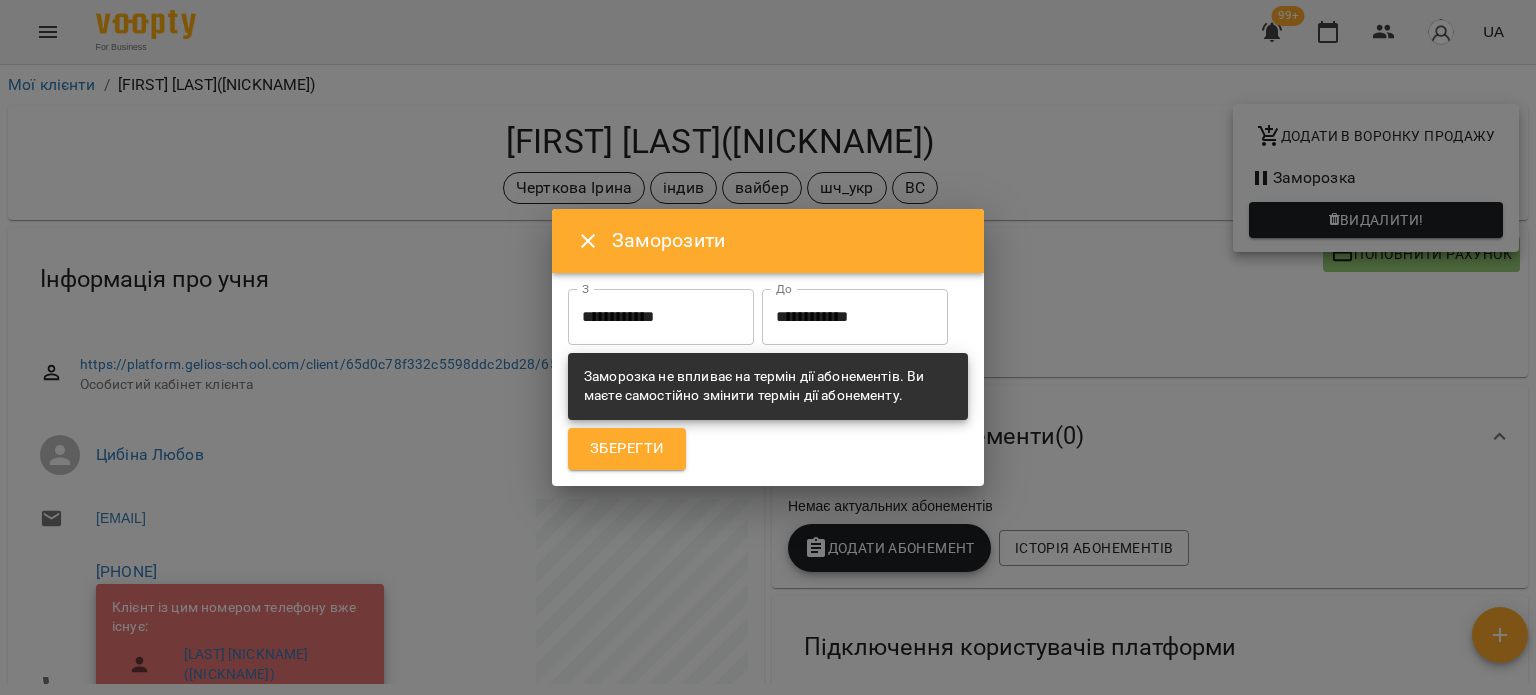 click on "**********" at bounding box center (855, 317) 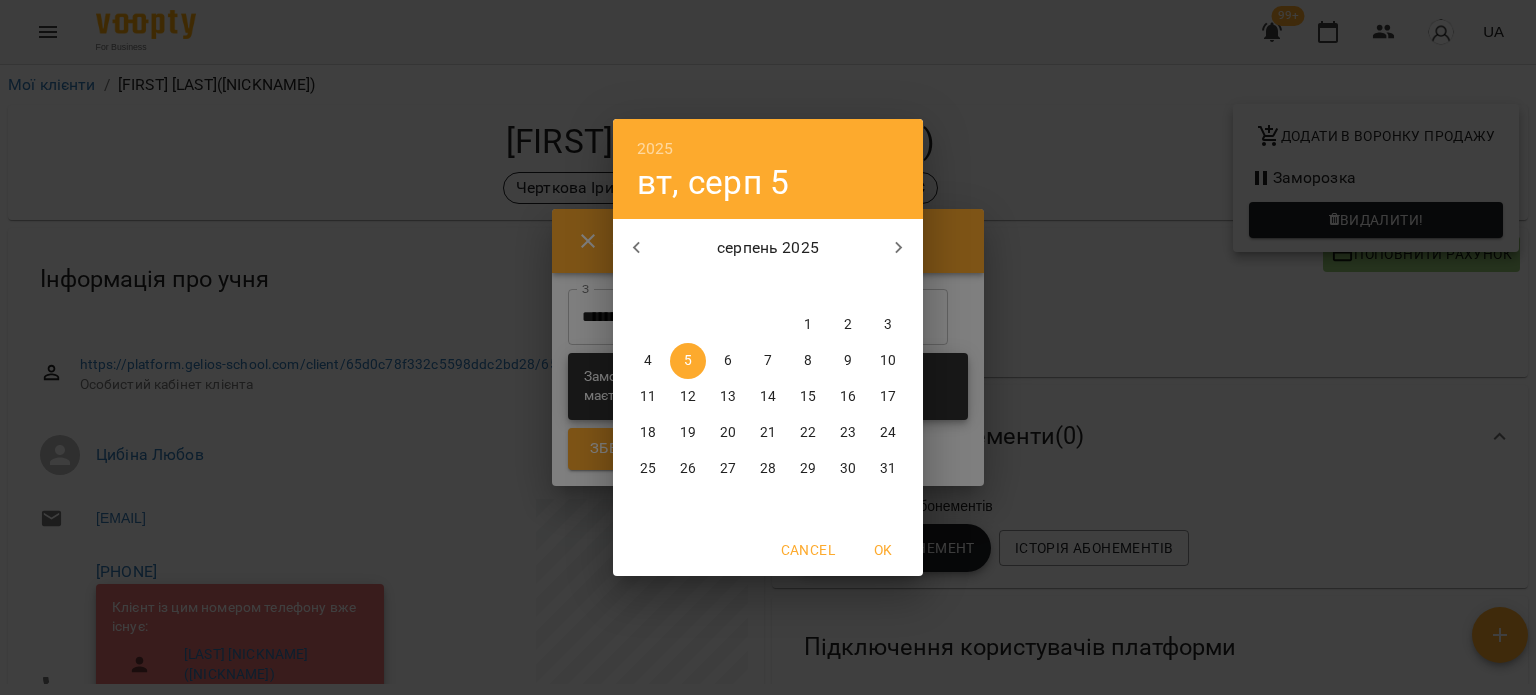 click 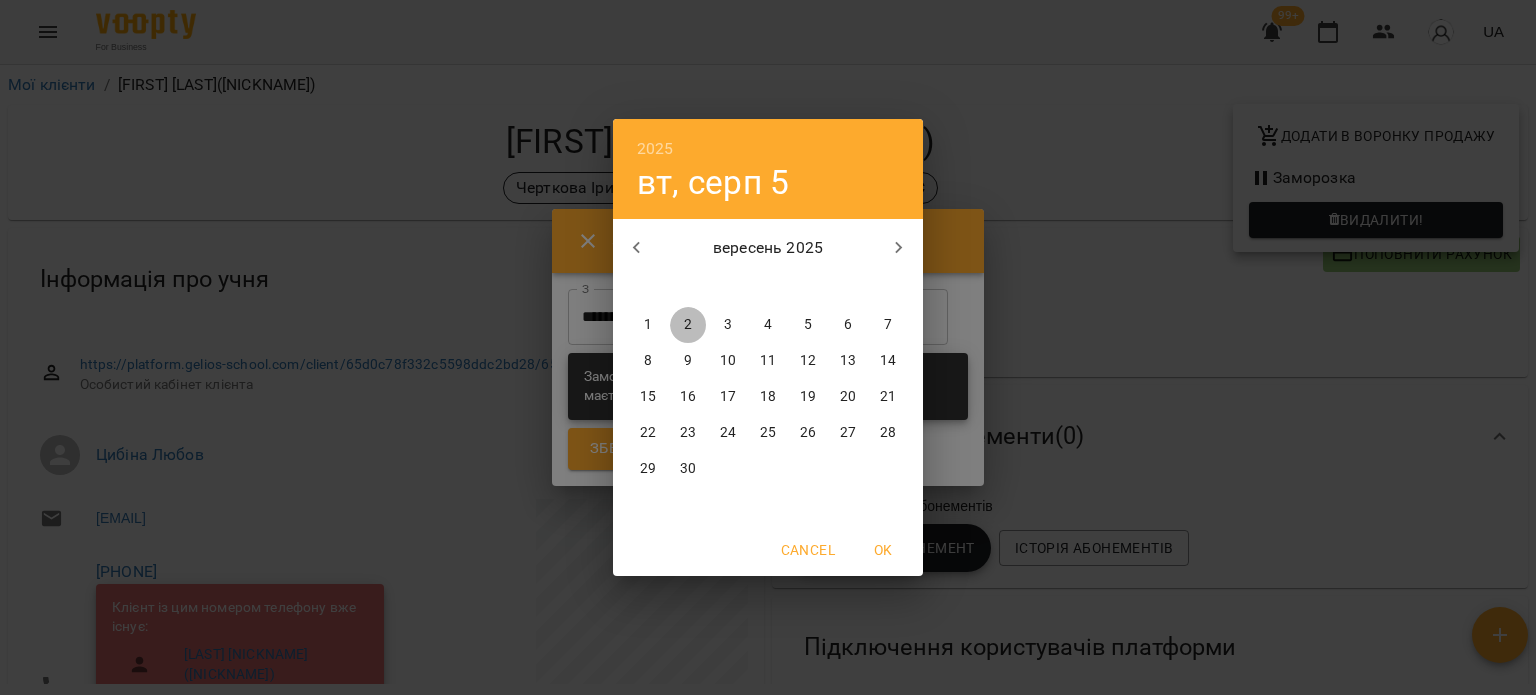 click on "2" at bounding box center (688, 325) 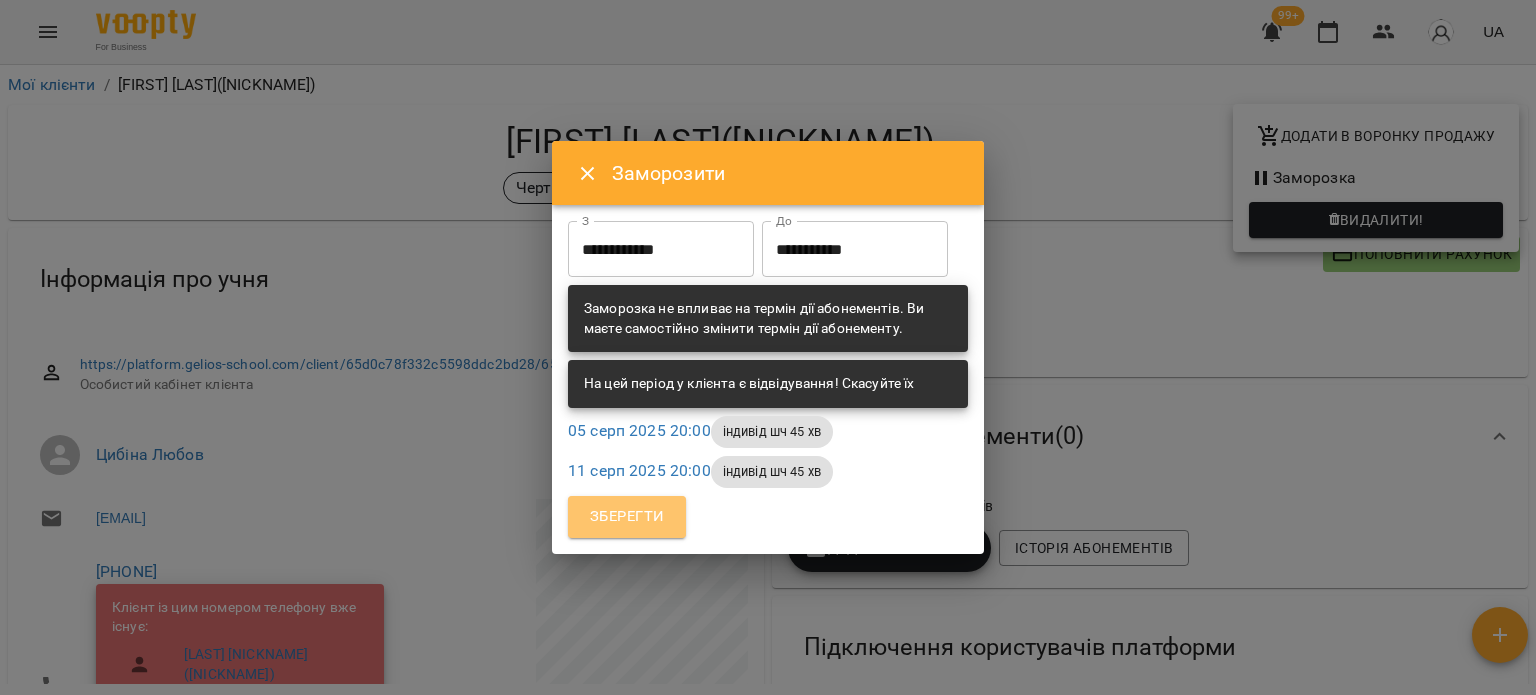 click on "Зберегти" at bounding box center [627, 517] 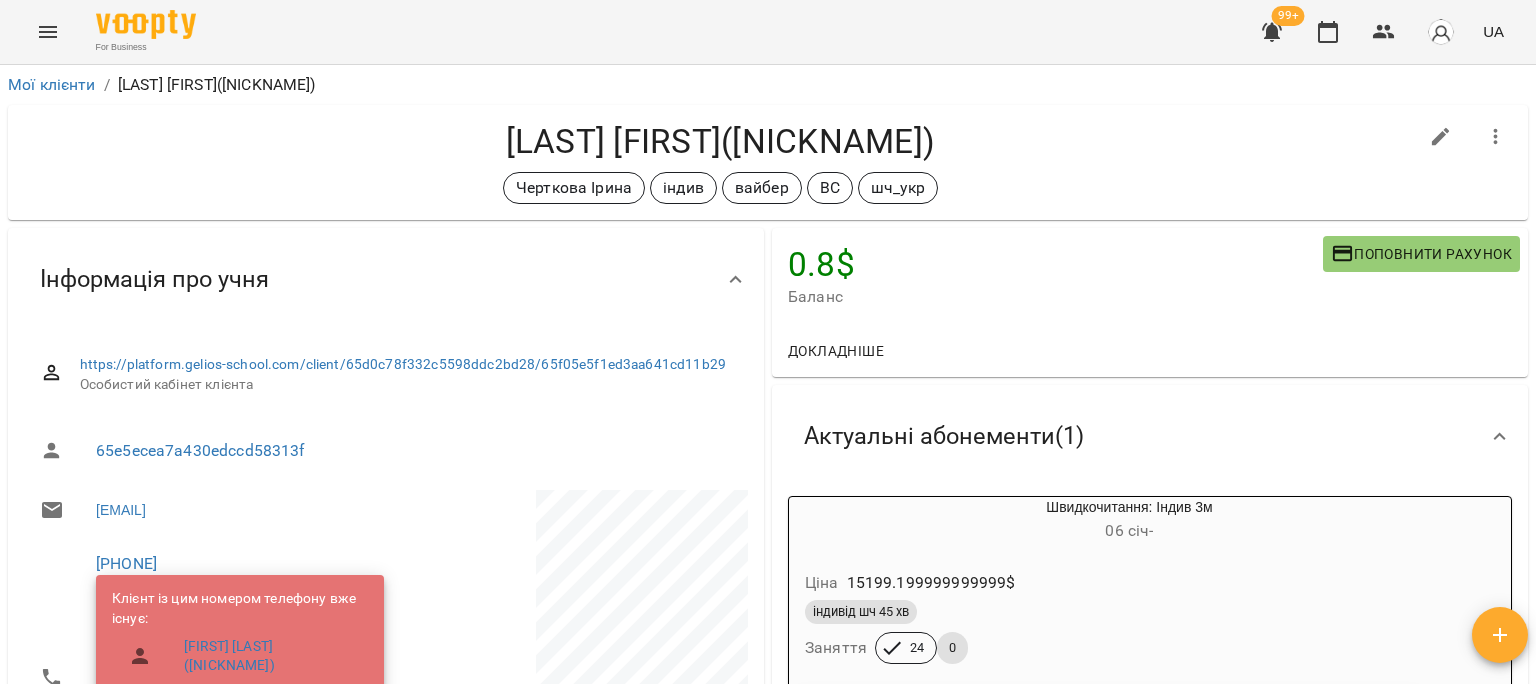 scroll, scrollTop: 0, scrollLeft: 0, axis: both 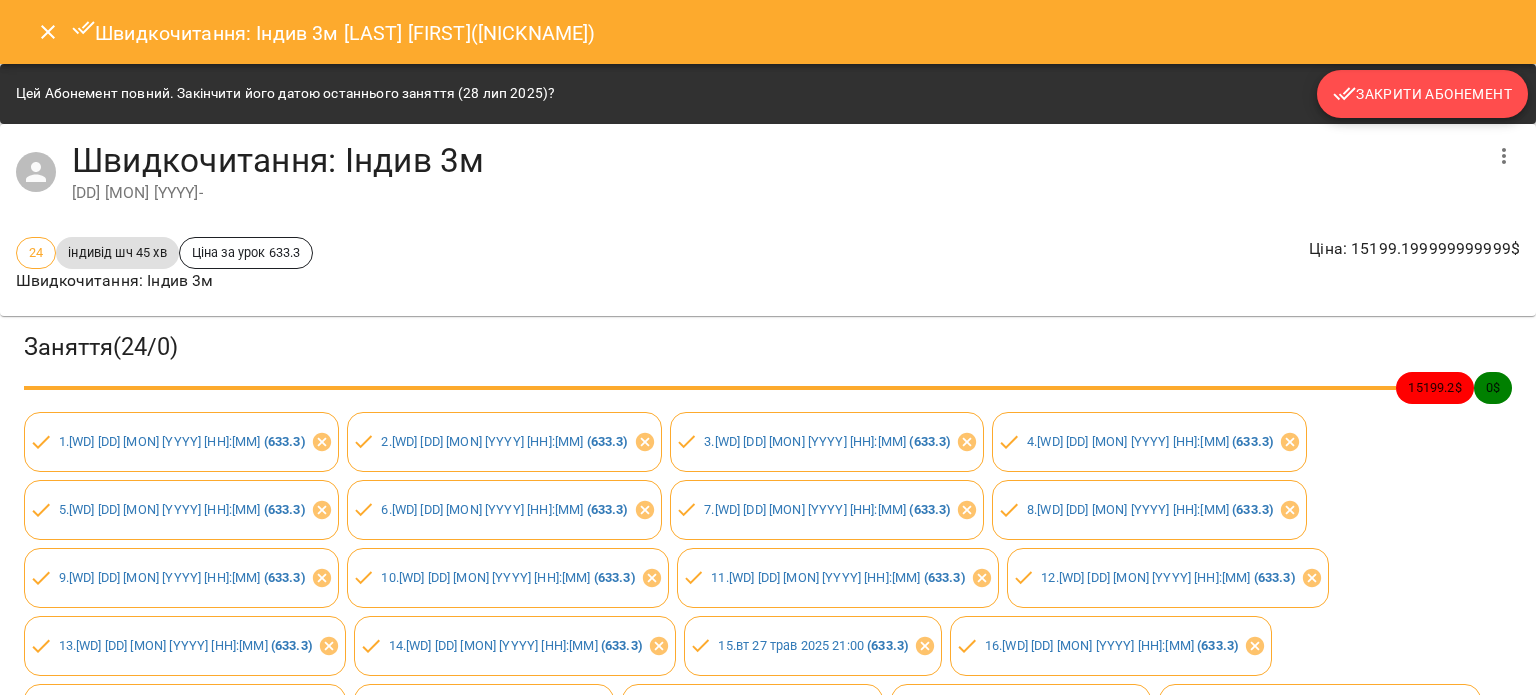 click on "Закрити Абонемент" at bounding box center [1422, 94] 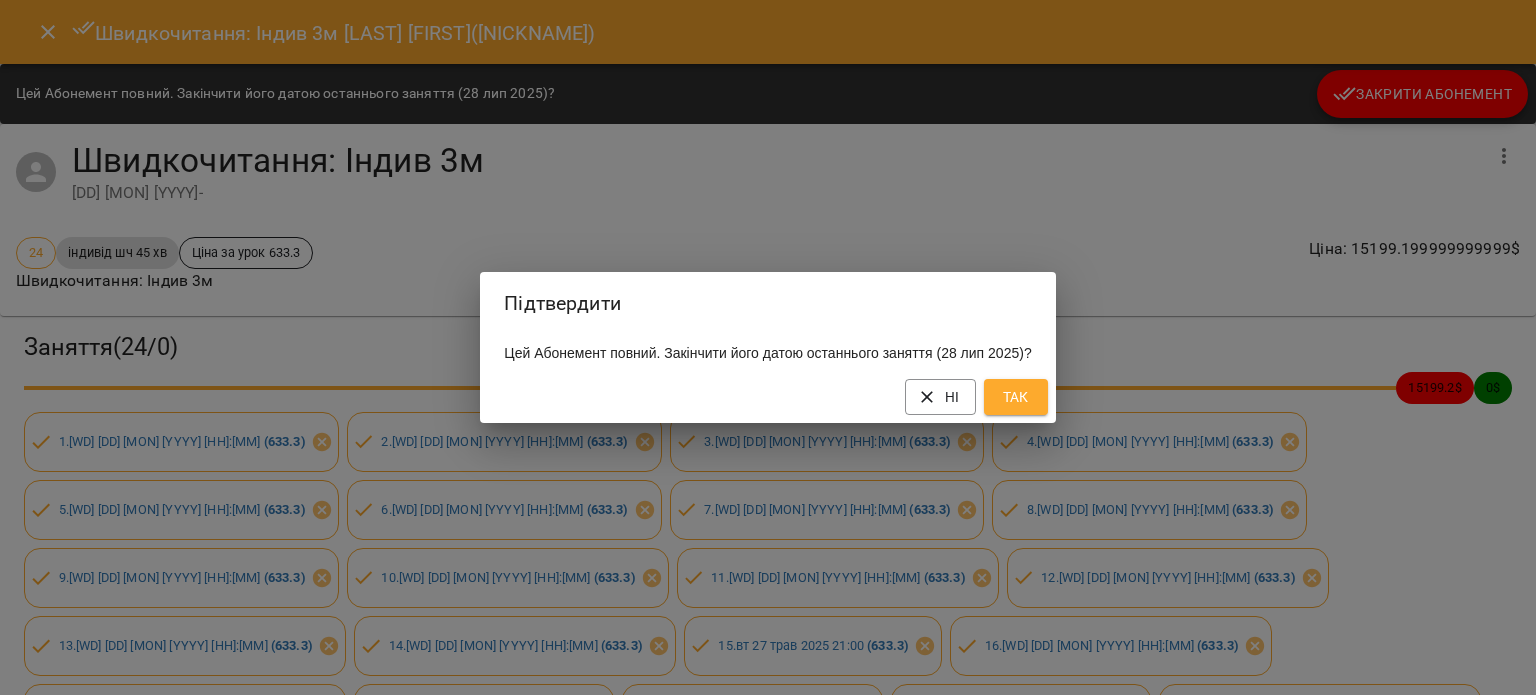 click on "Так" at bounding box center (1016, 397) 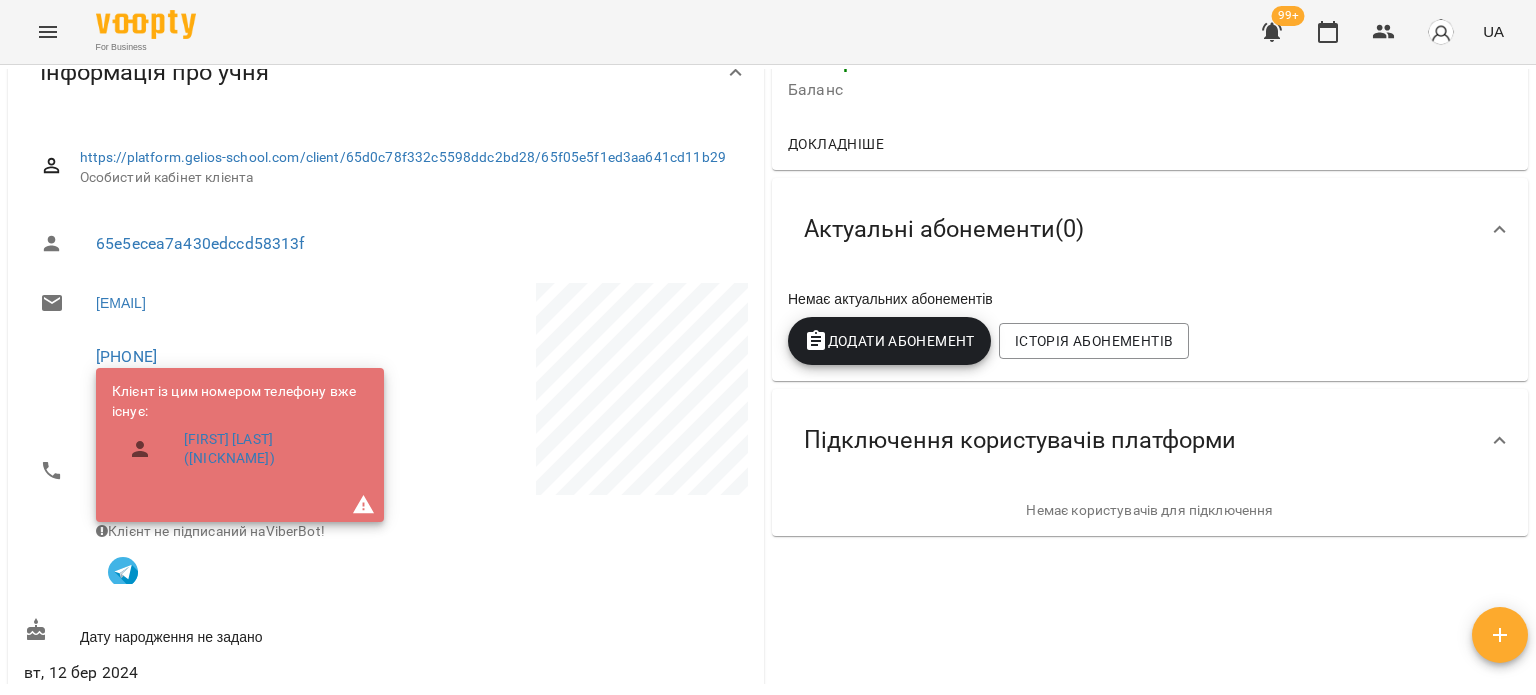scroll, scrollTop: 0, scrollLeft: 0, axis: both 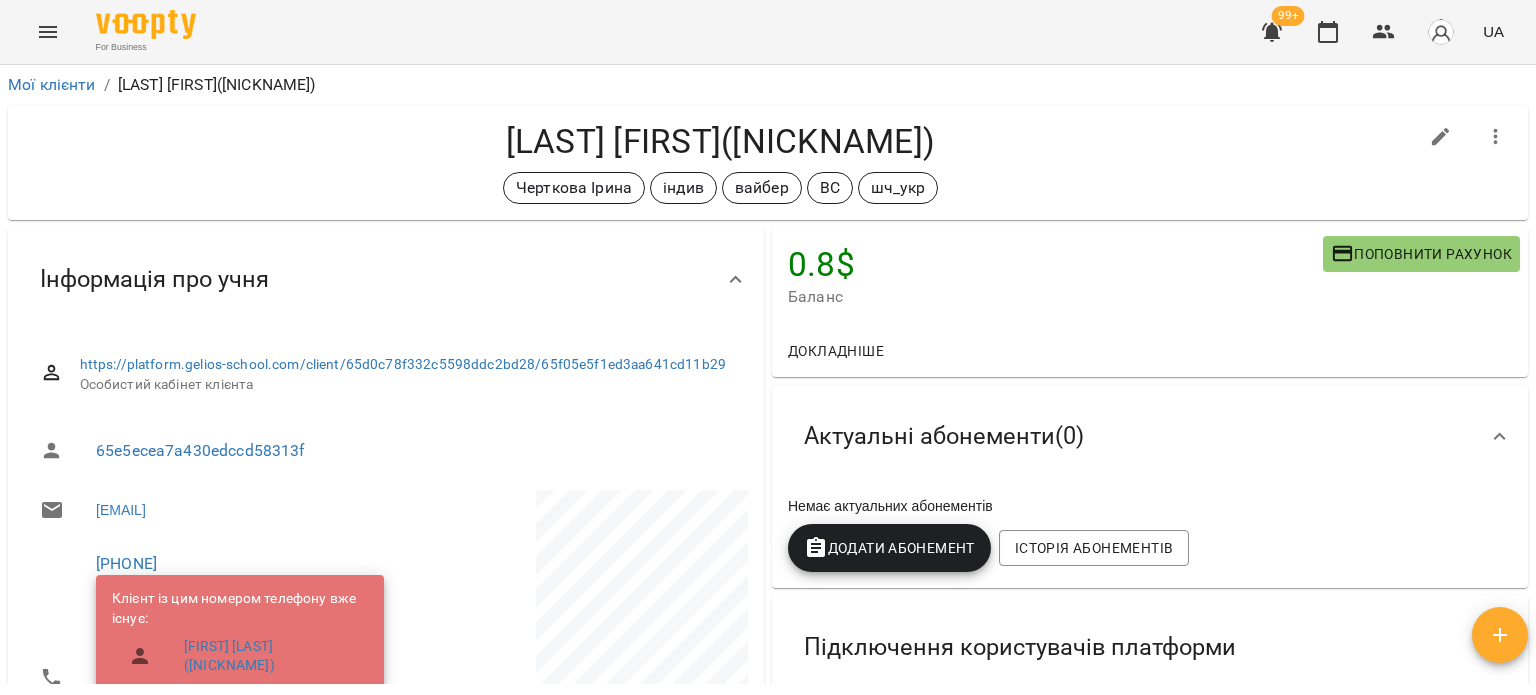 click 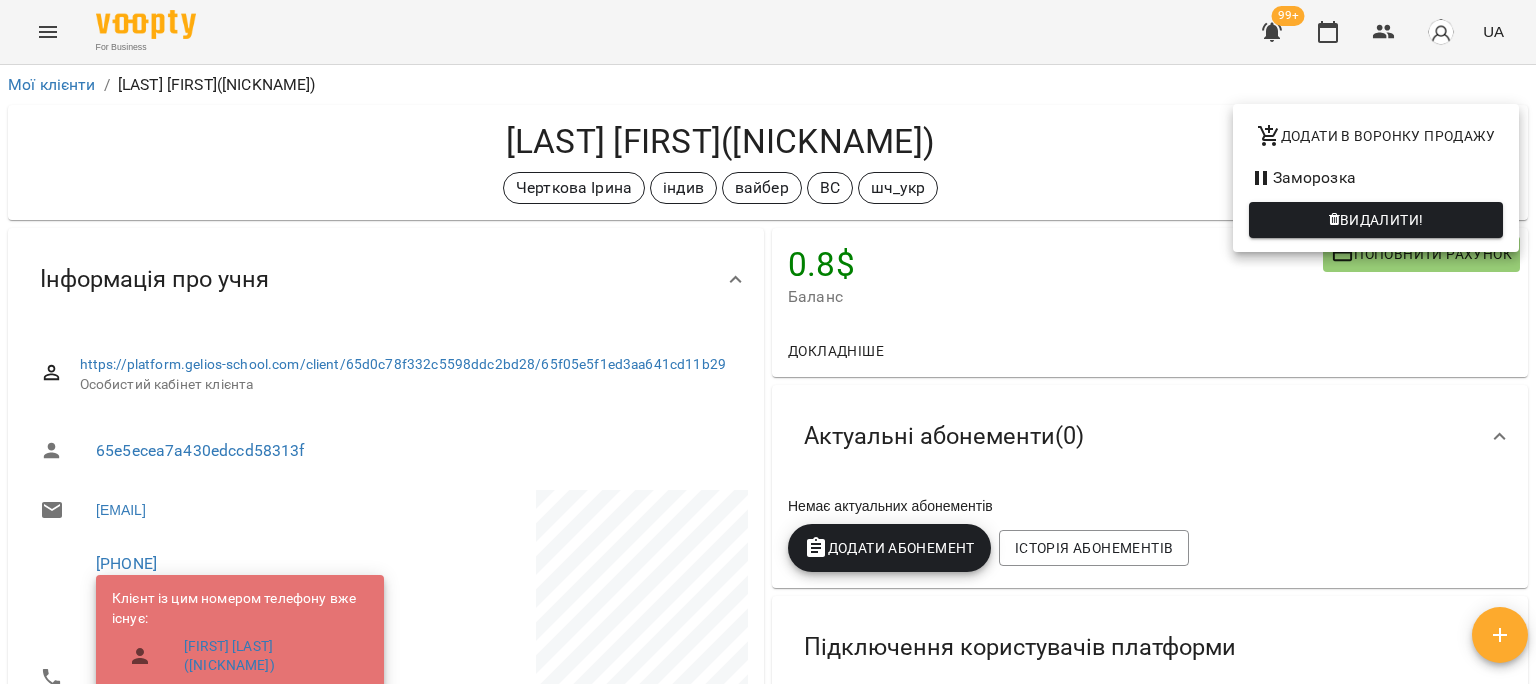 click on "Заморозка" at bounding box center (1376, 178) 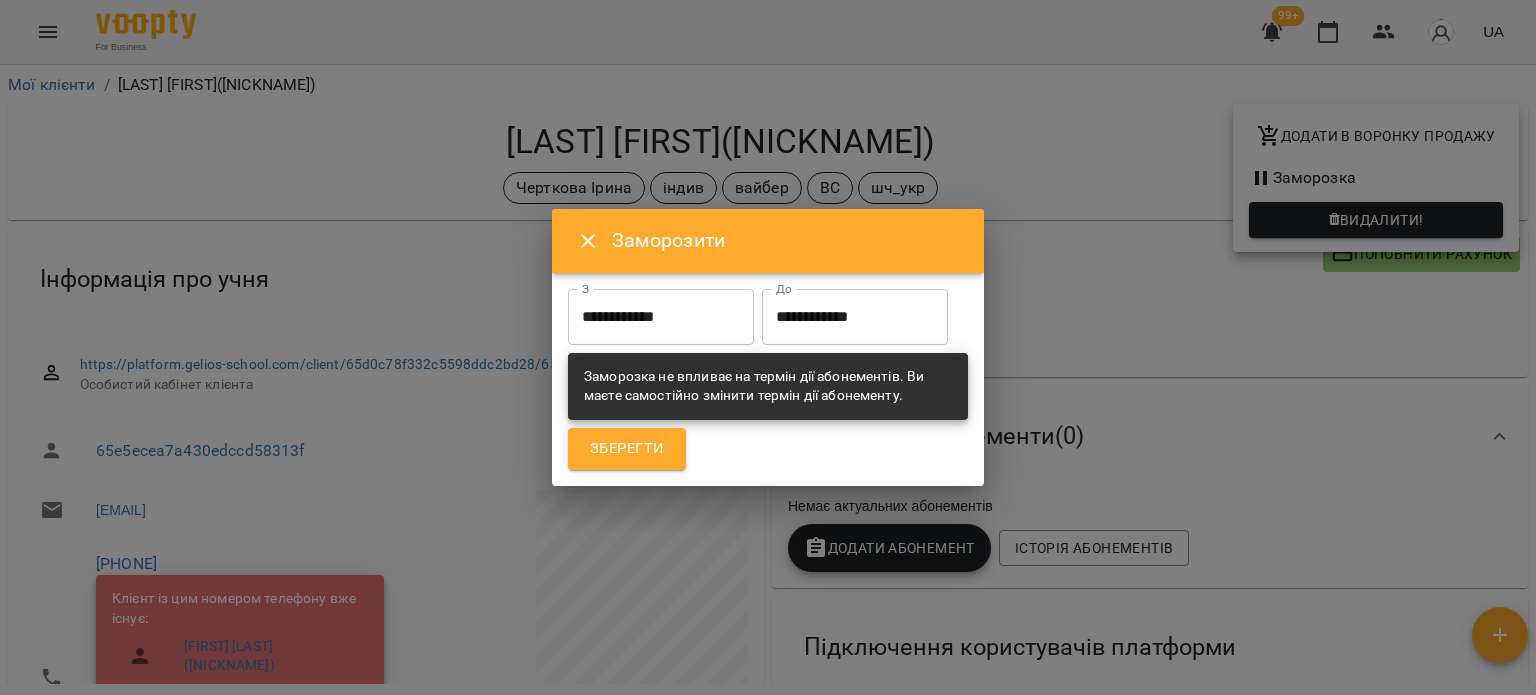 click on "**********" at bounding box center [855, 317] 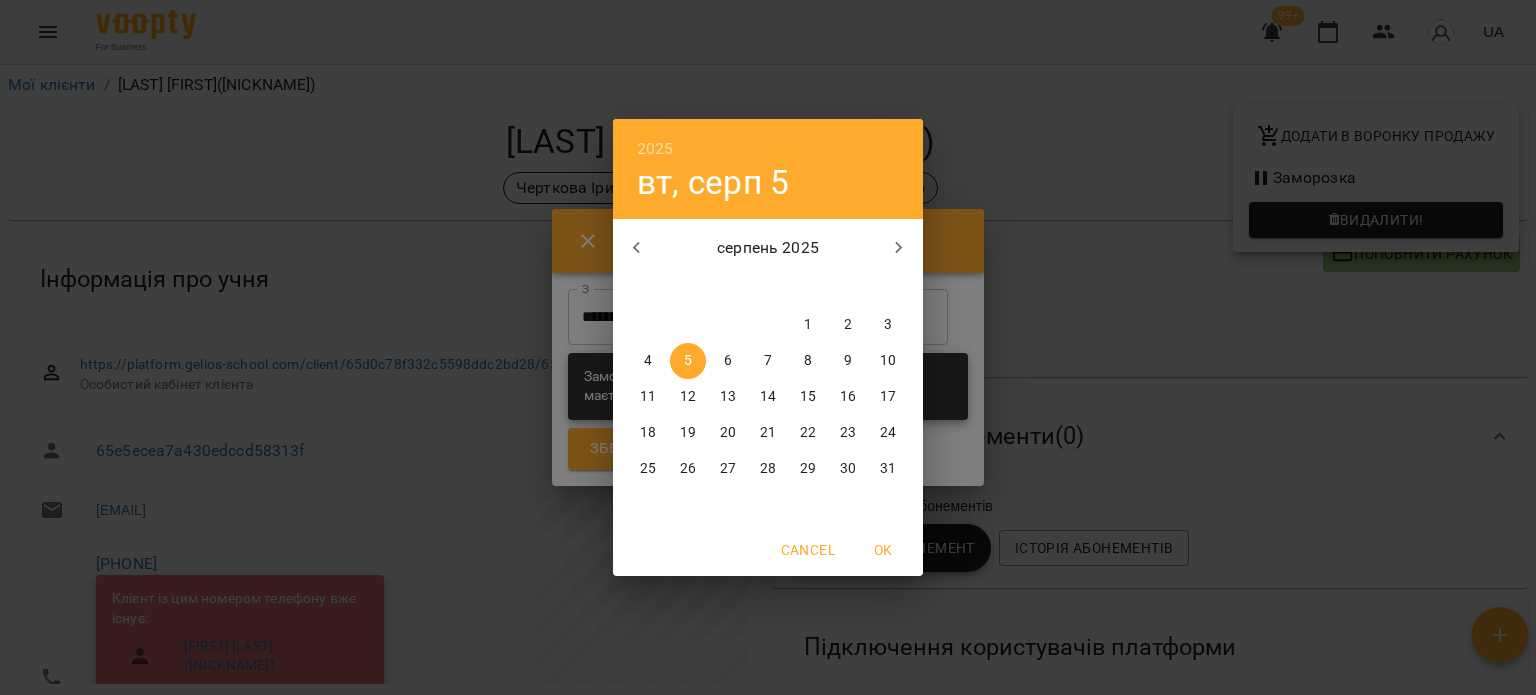 click 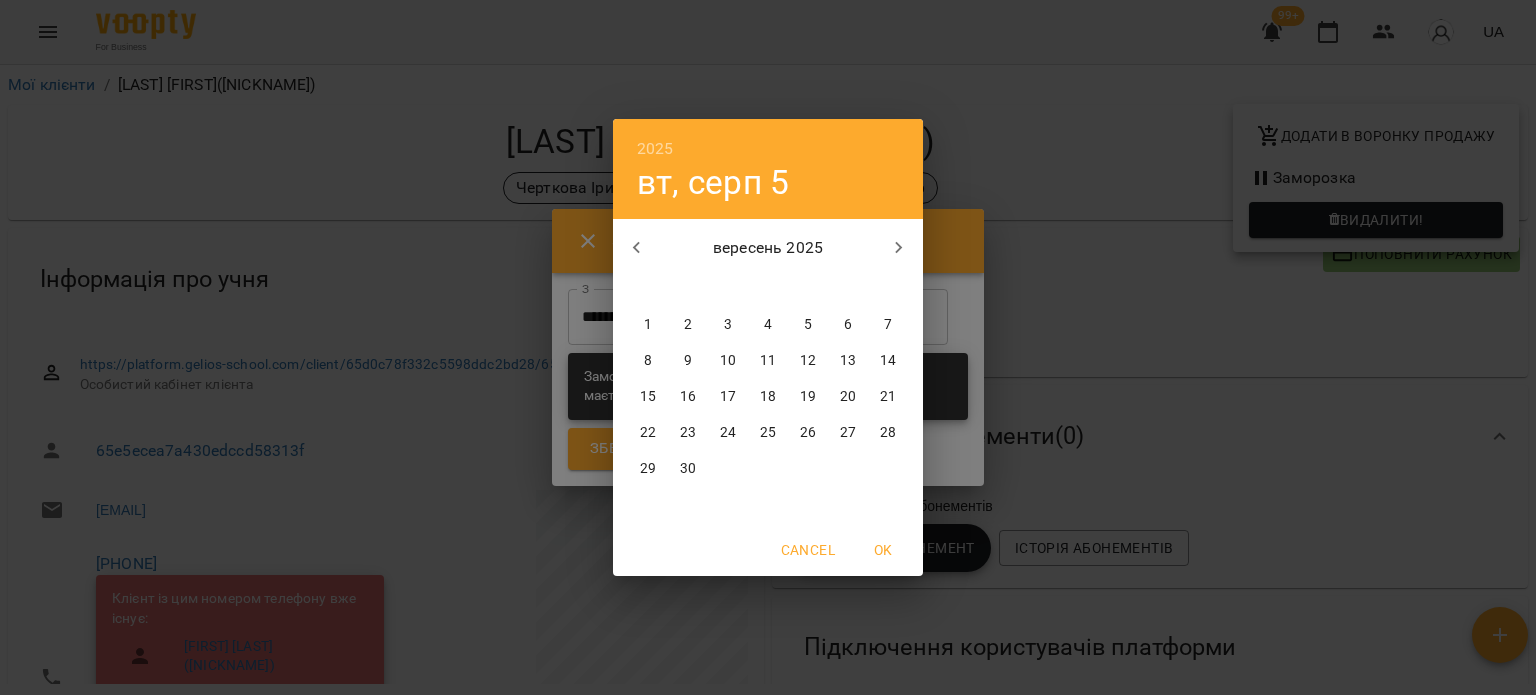 click on "2" at bounding box center [688, 325] 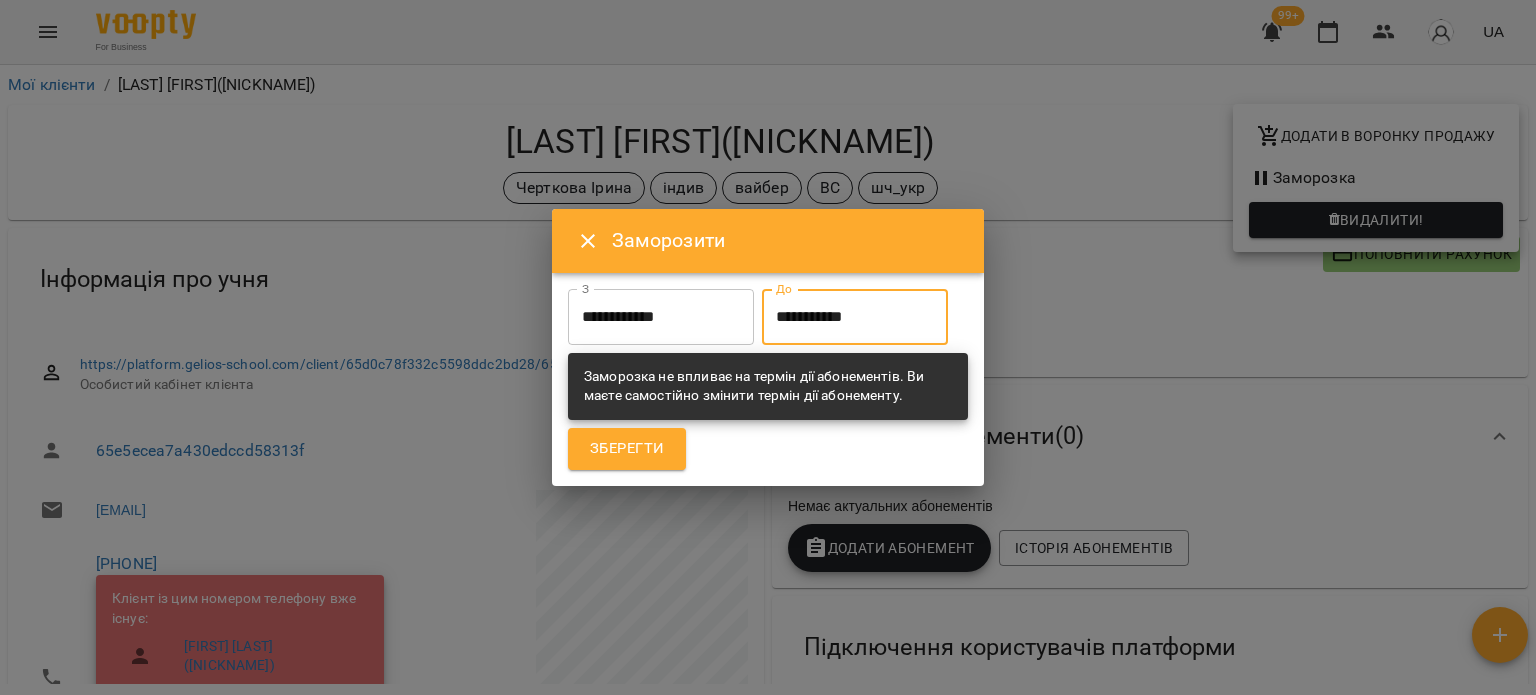 click on "Зберегти" at bounding box center (627, 449) 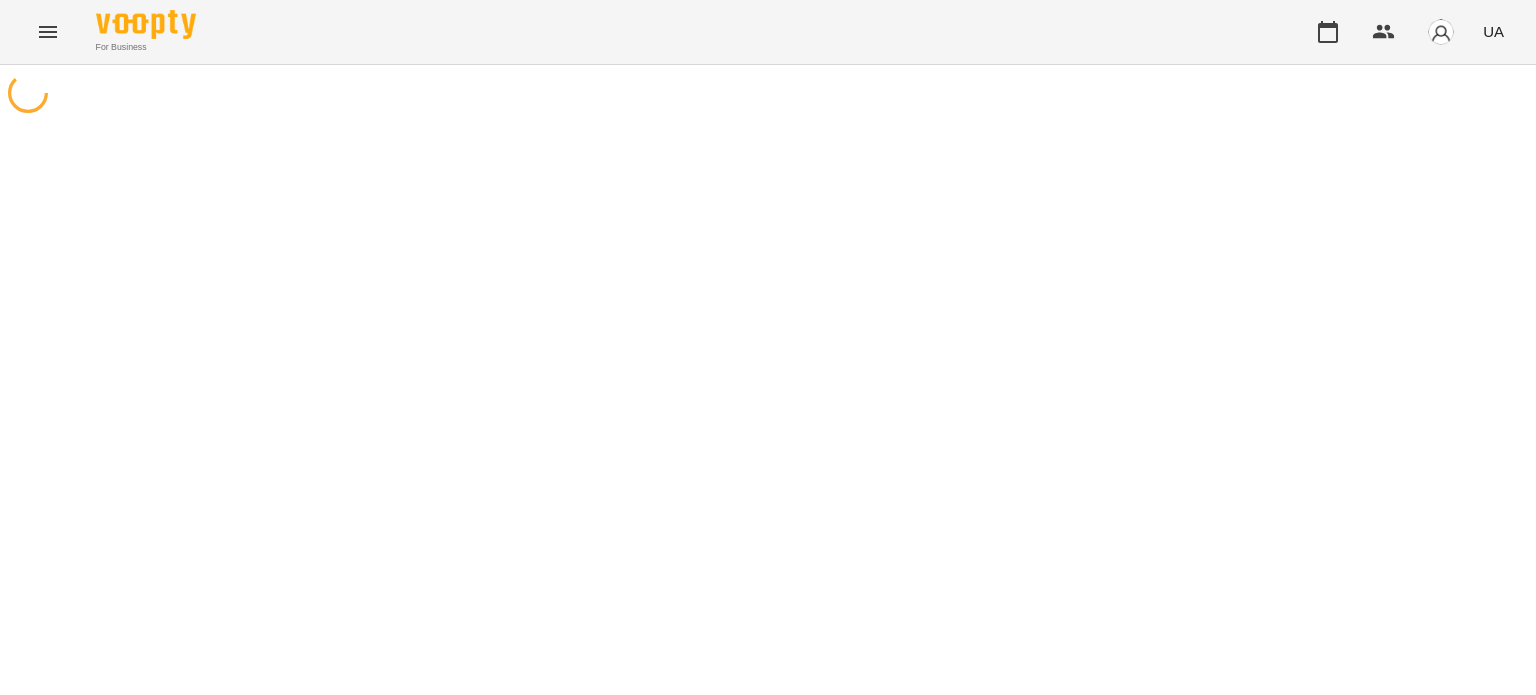 scroll, scrollTop: 0, scrollLeft: 0, axis: both 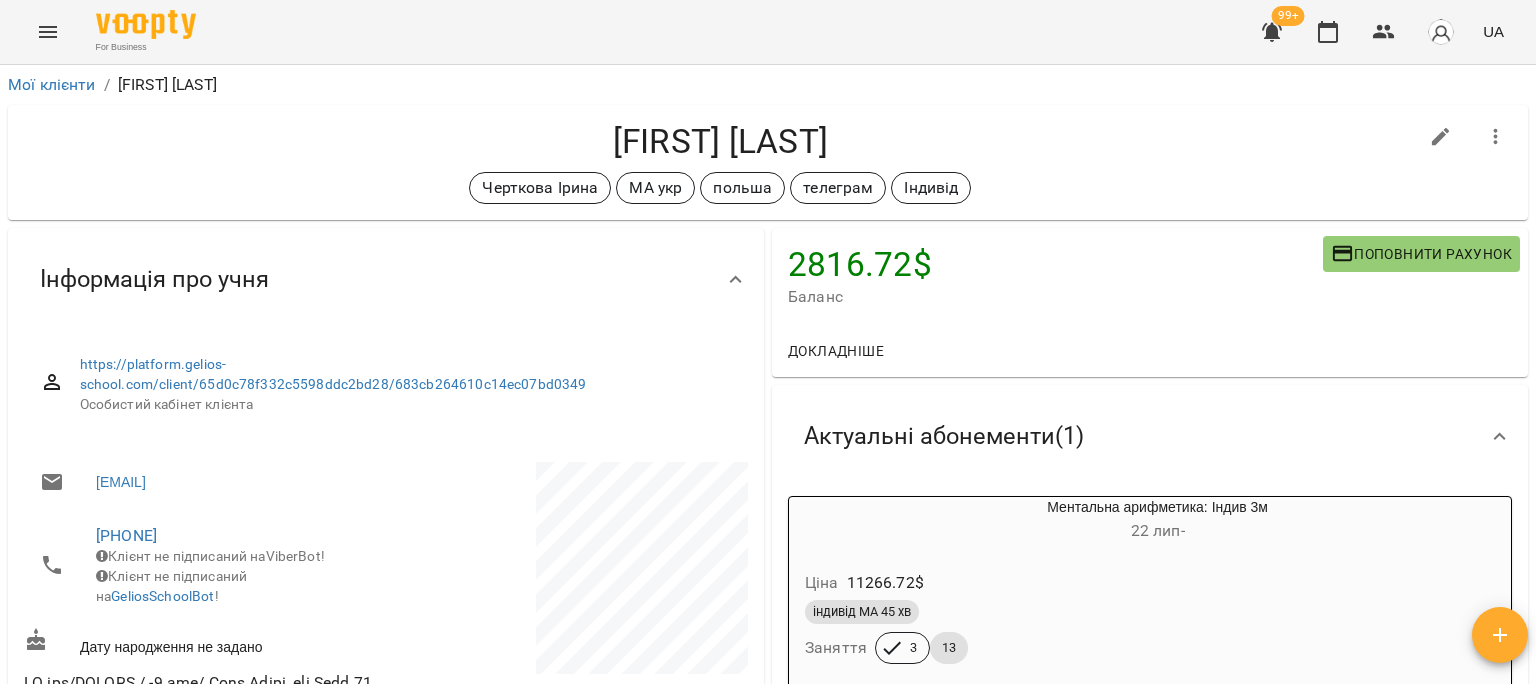 drag, startPoint x: 886, startPoint y: 142, endPoint x: 560, endPoint y: 145, distance: 326.0138 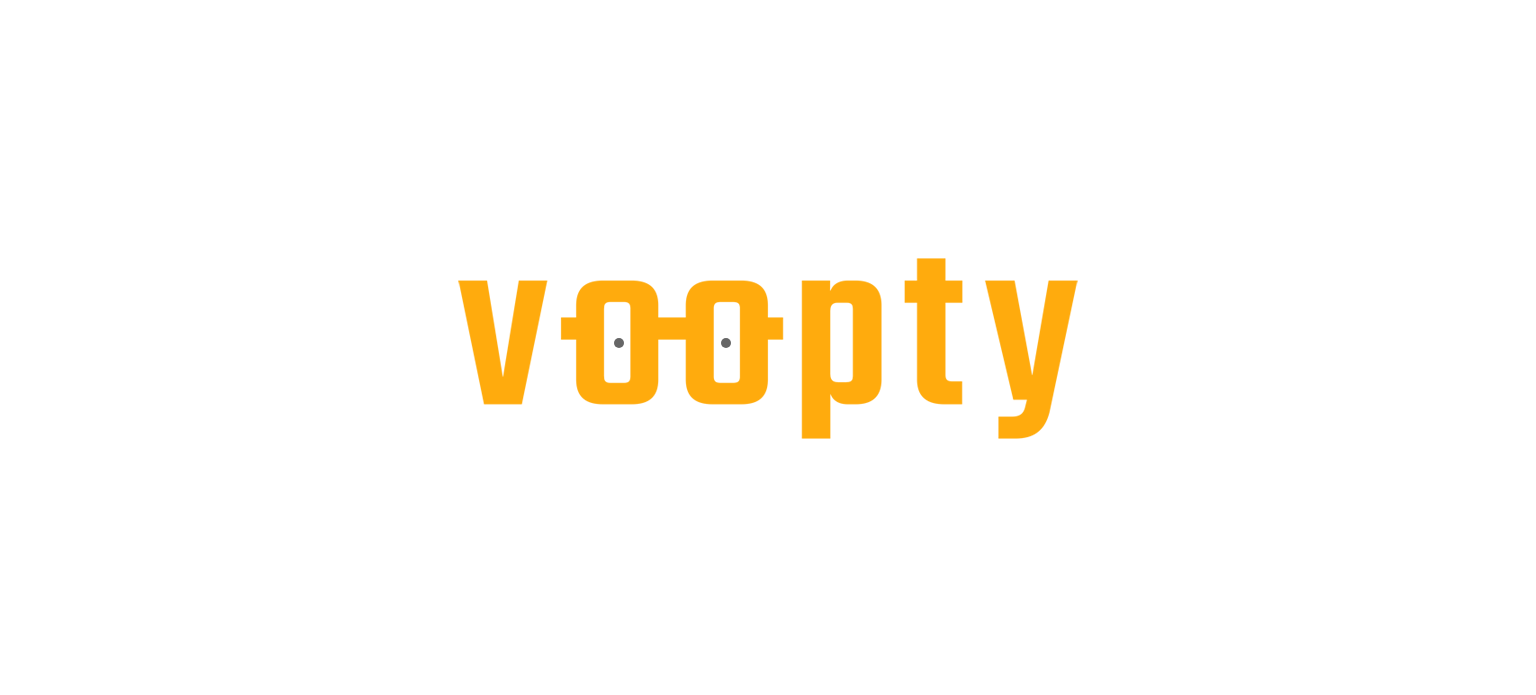 scroll, scrollTop: 0, scrollLeft: 0, axis: both 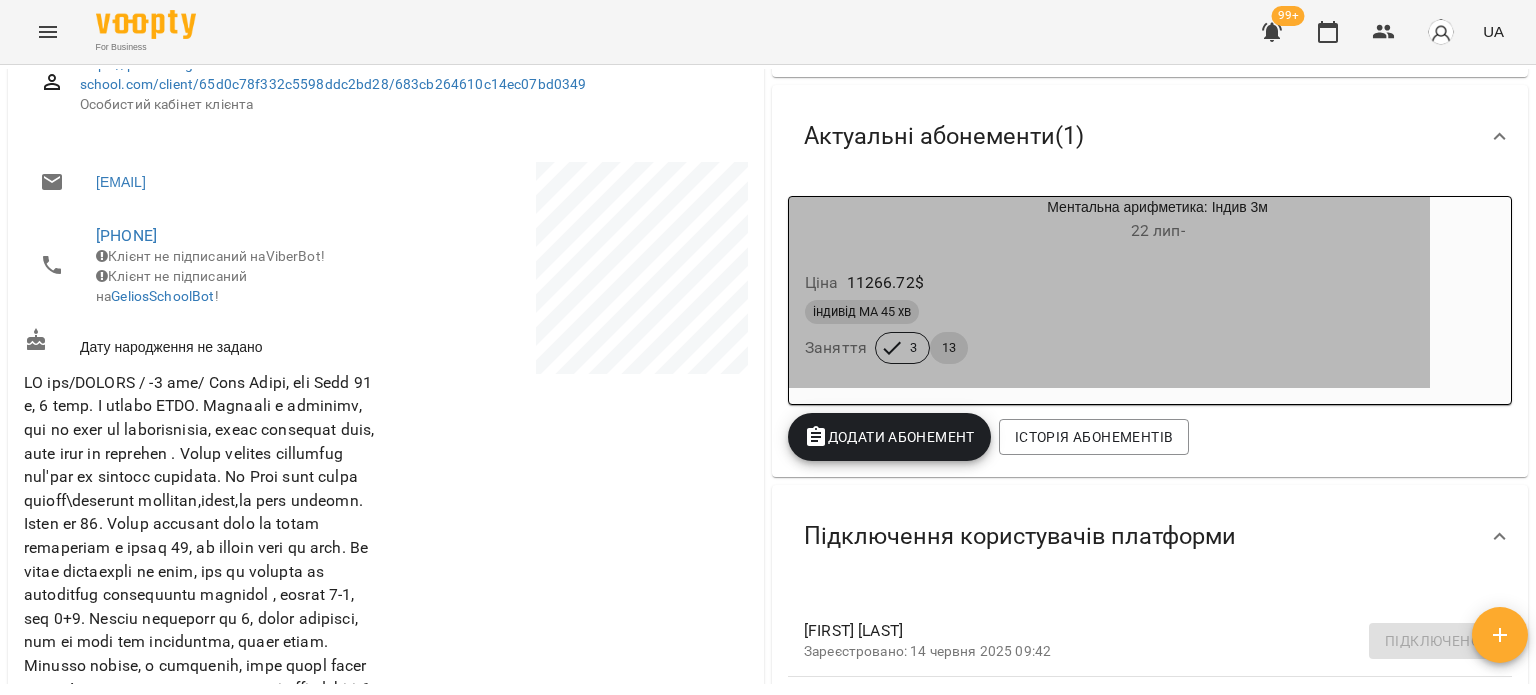 click on "Ціна 11266.72 $" at bounding box center [1109, 283] 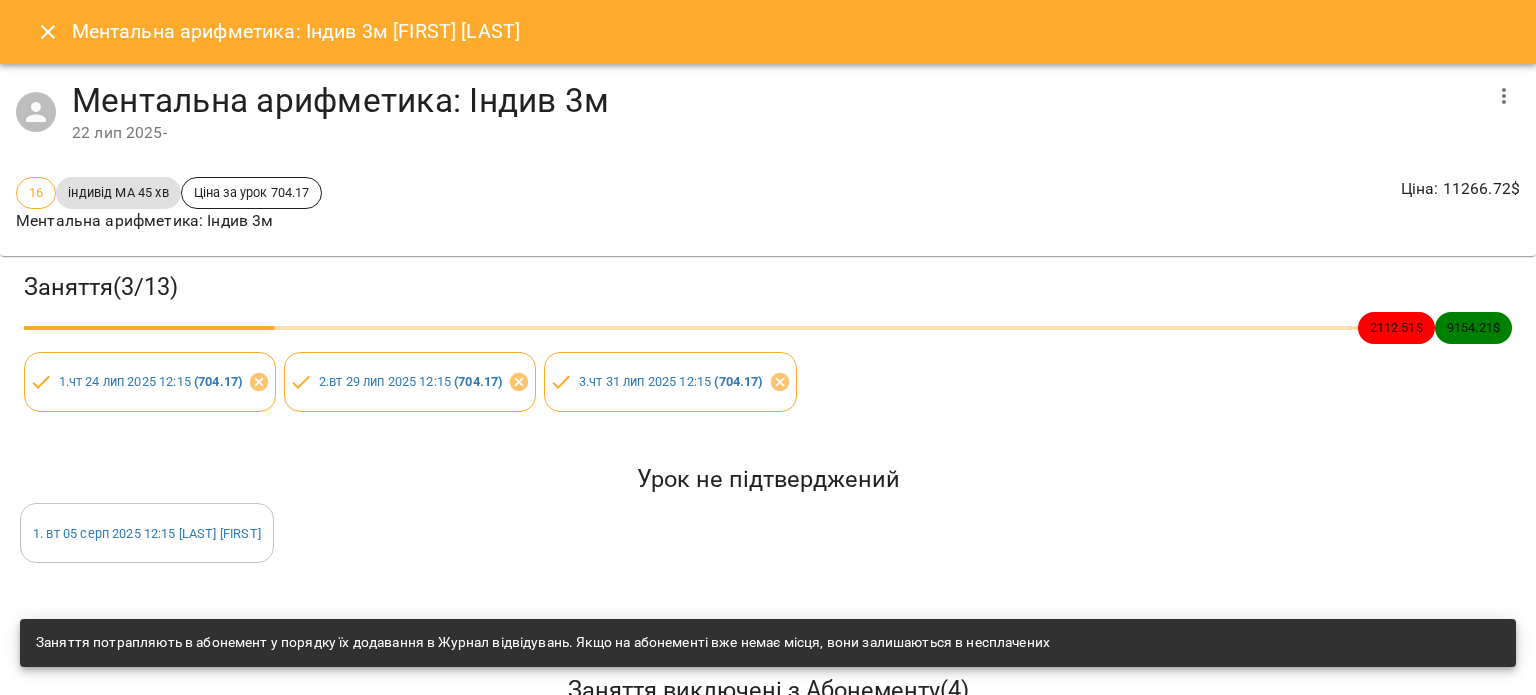 click at bounding box center [48, 32] 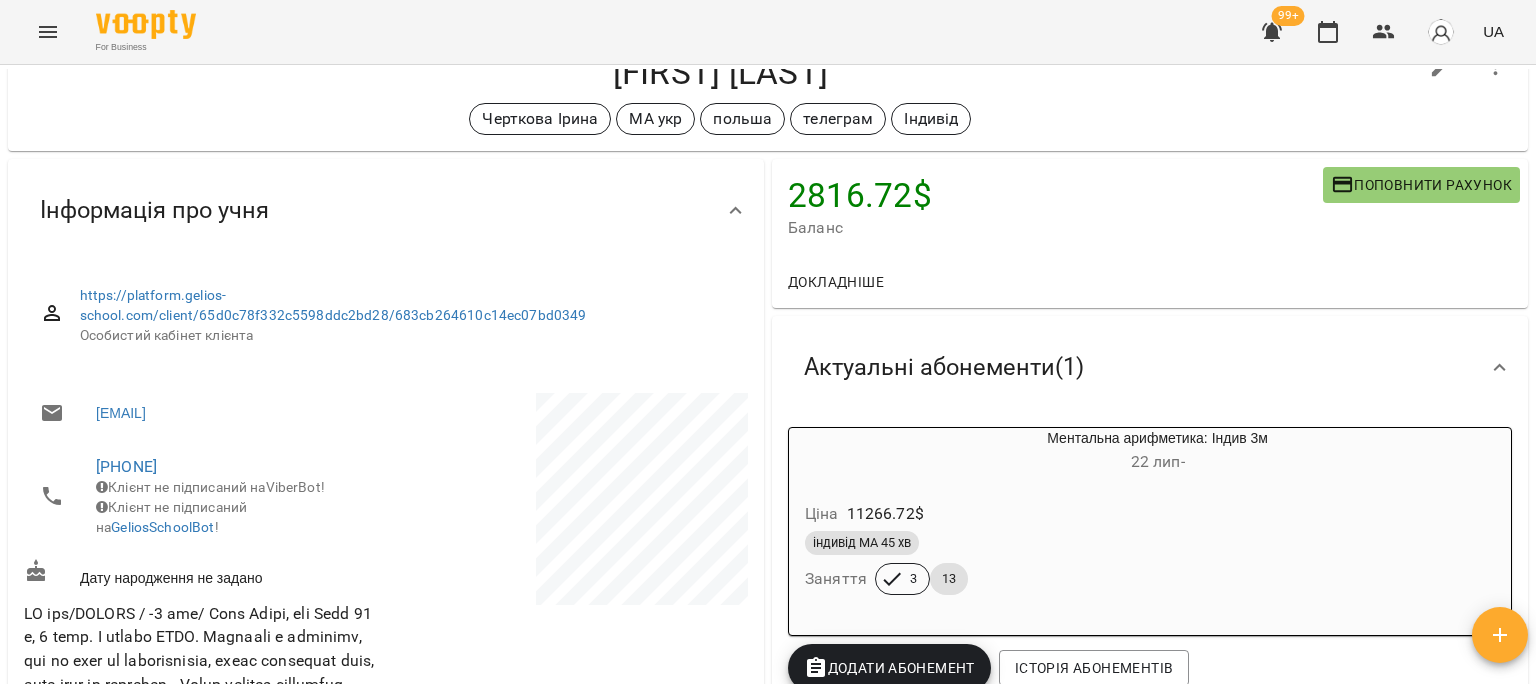 scroll, scrollTop: 0, scrollLeft: 0, axis: both 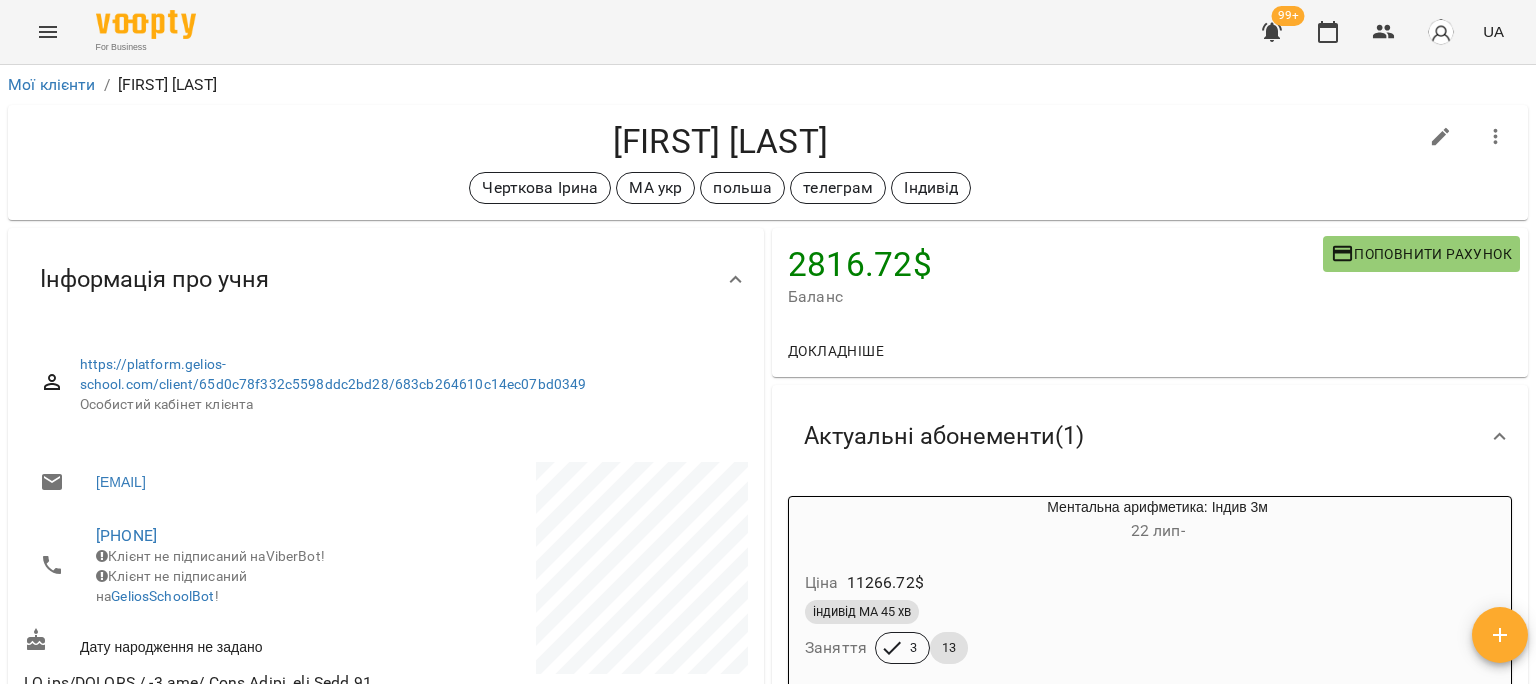 click on "Ціна 11266.72 $ індивід МА 45 хв Заняття 3 13" at bounding box center (1109, 621) 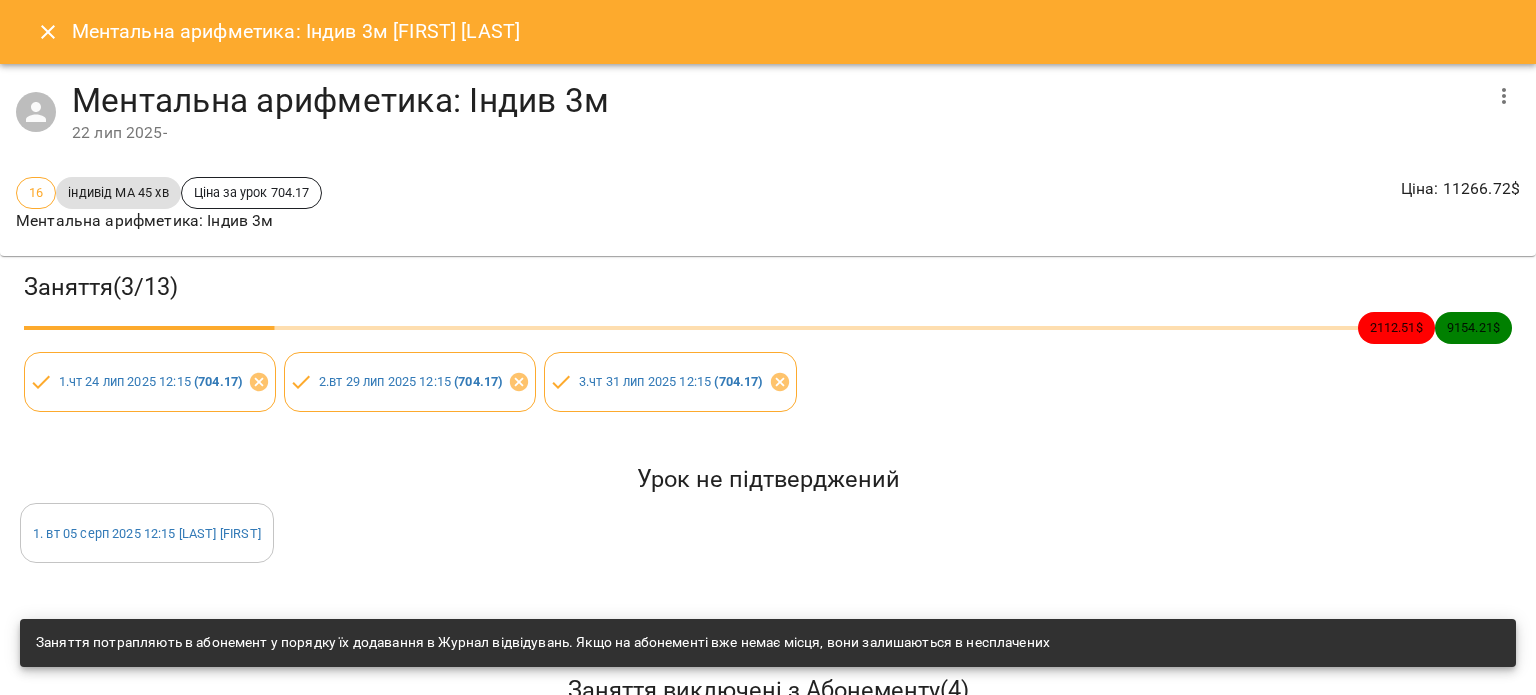 click 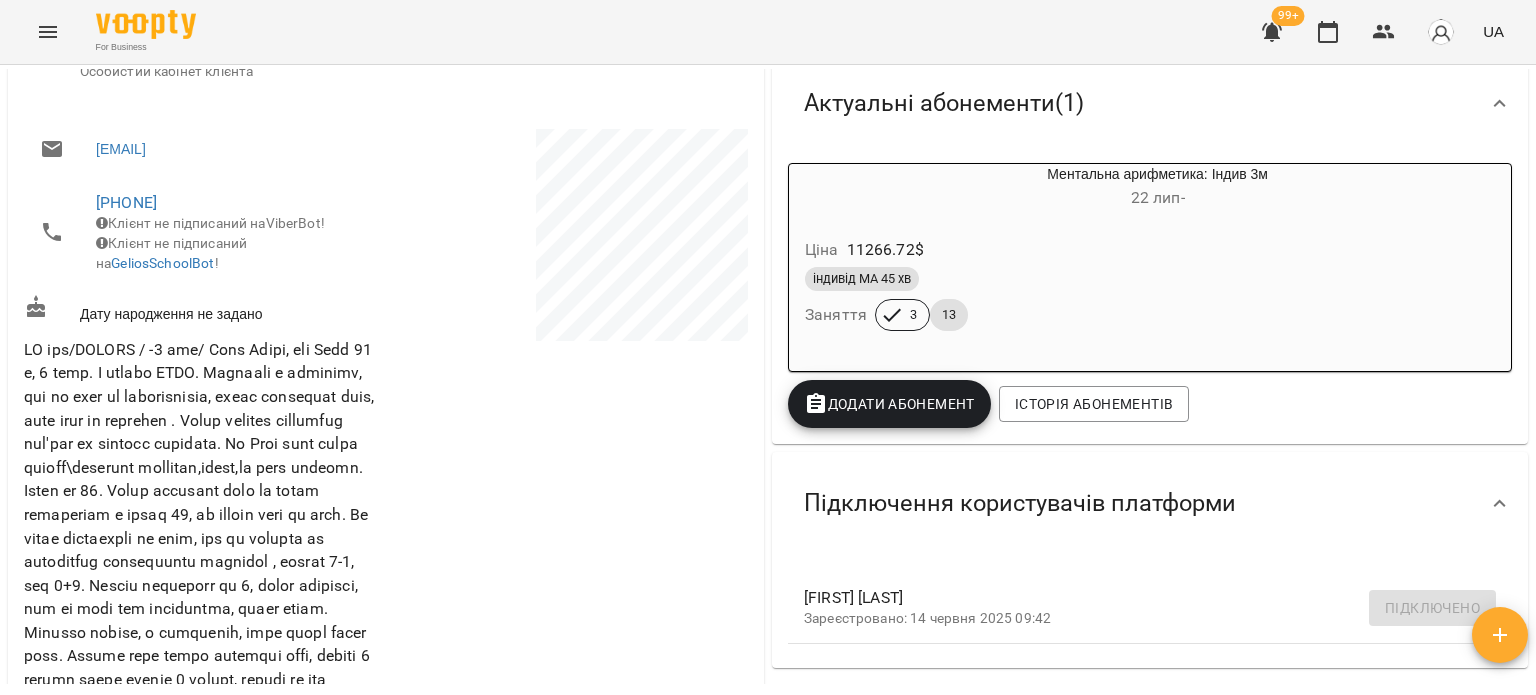 scroll, scrollTop: 407, scrollLeft: 0, axis: vertical 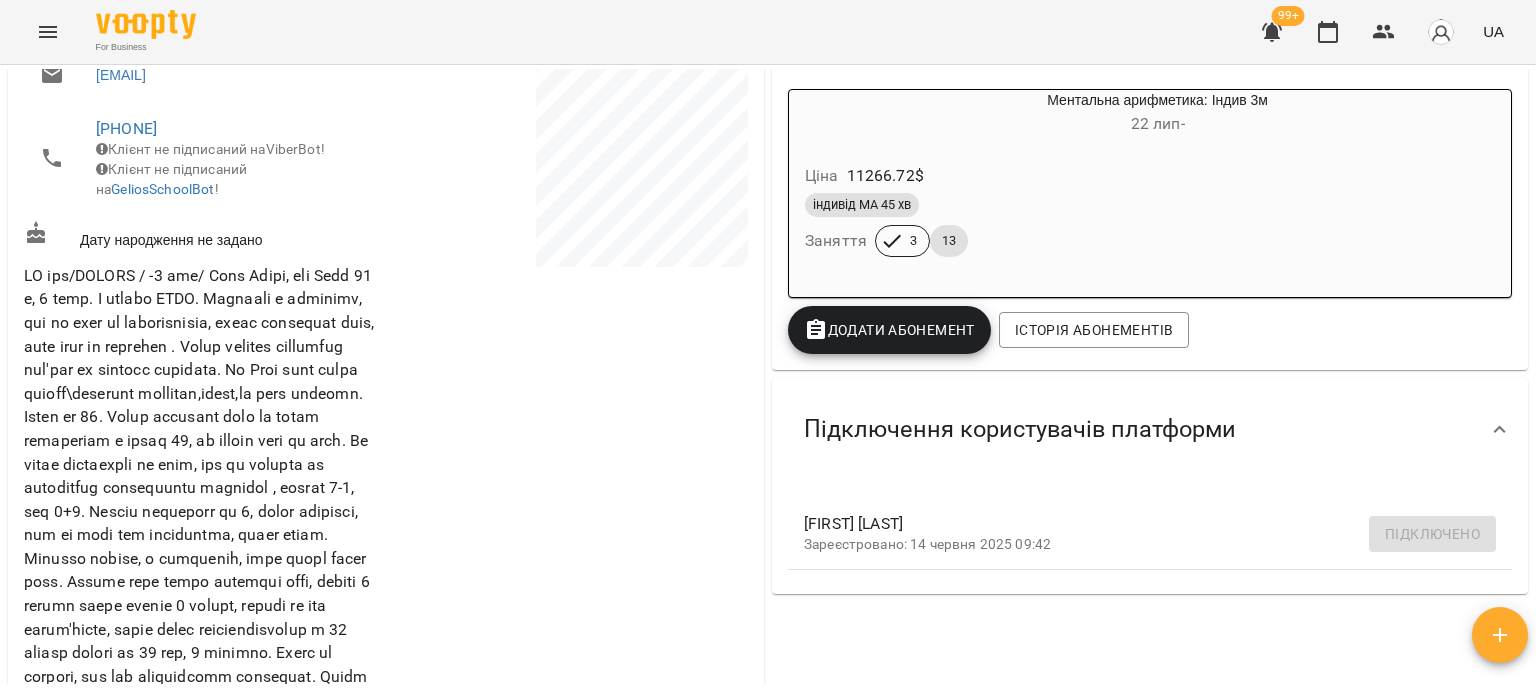 click on "Ціна 11266.72 $" at bounding box center [1109, 176] 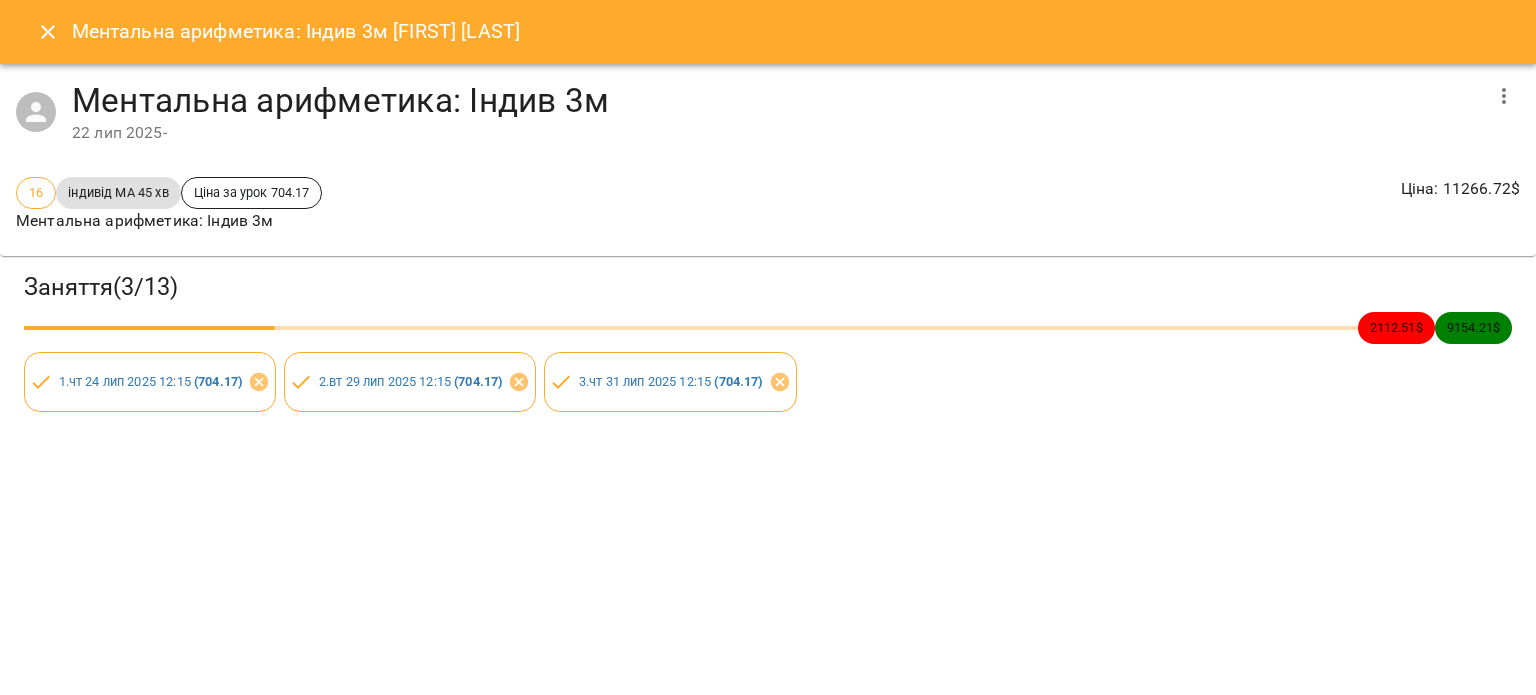 click 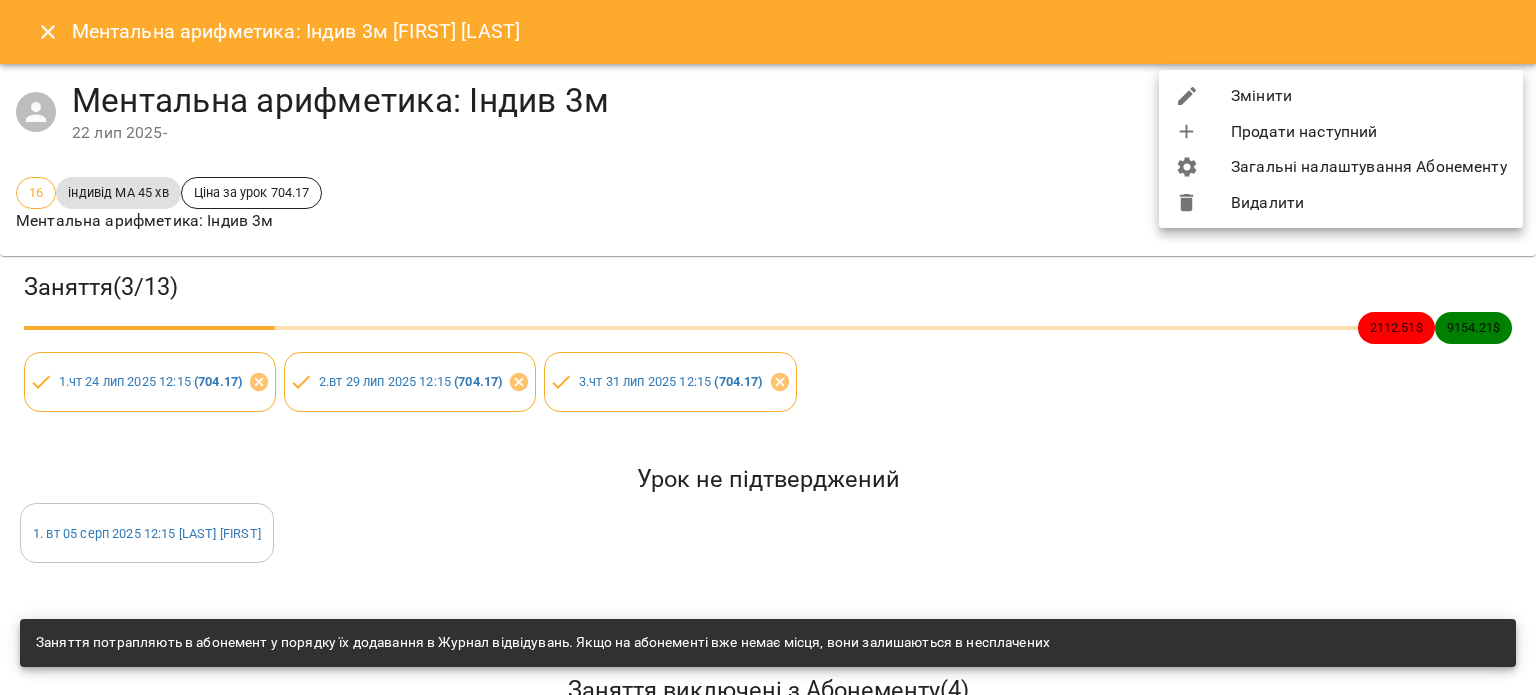 click on "Змінити" at bounding box center (1341, 96) 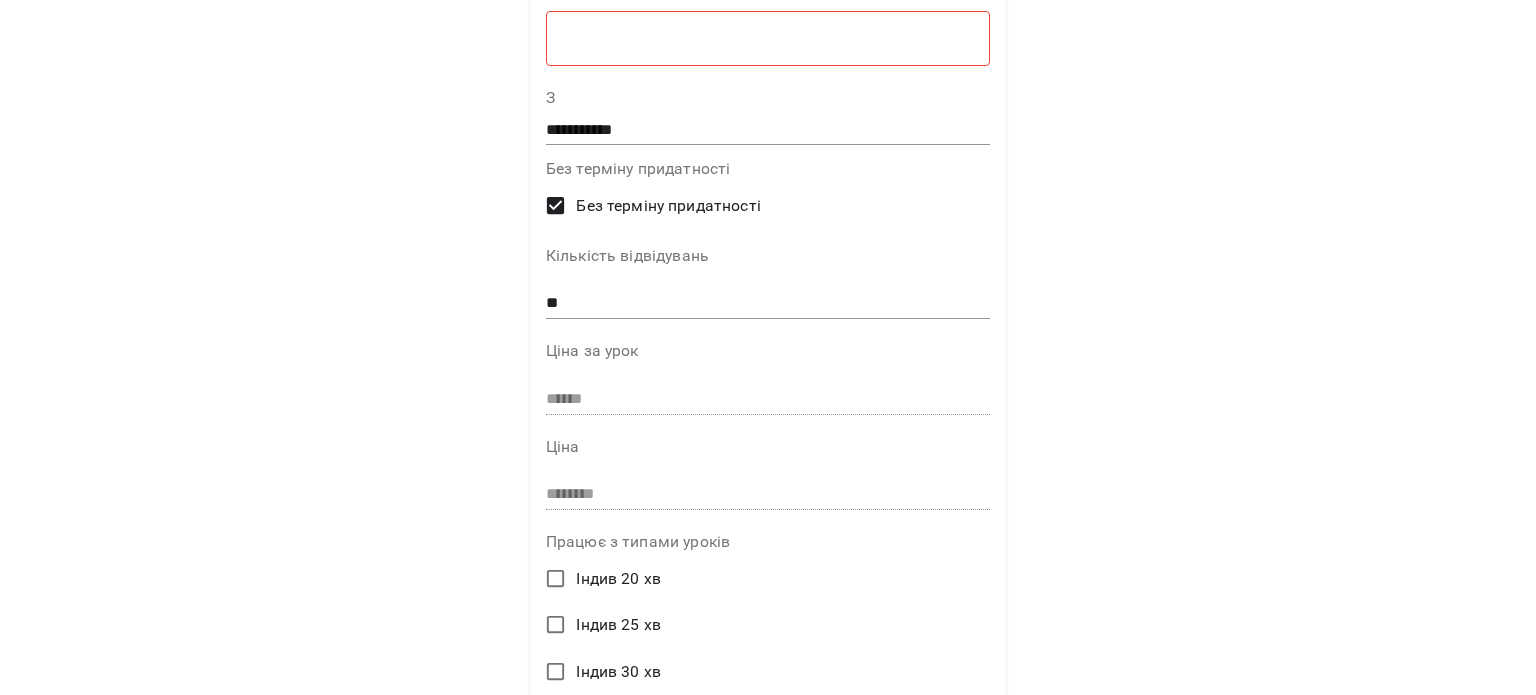 scroll, scrollTop: 200, scrollLeft: 0, axis: vertical 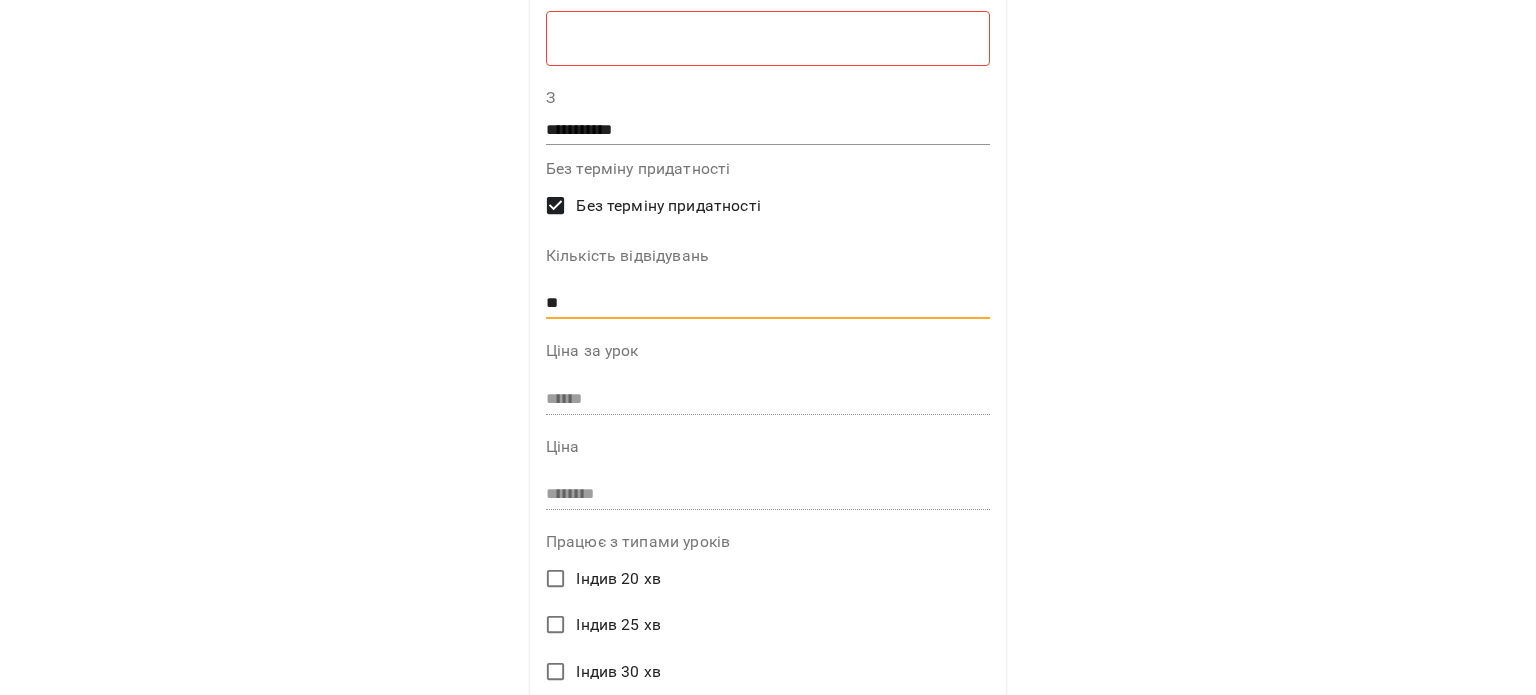 click on "**" at bounding box center [768, 303] 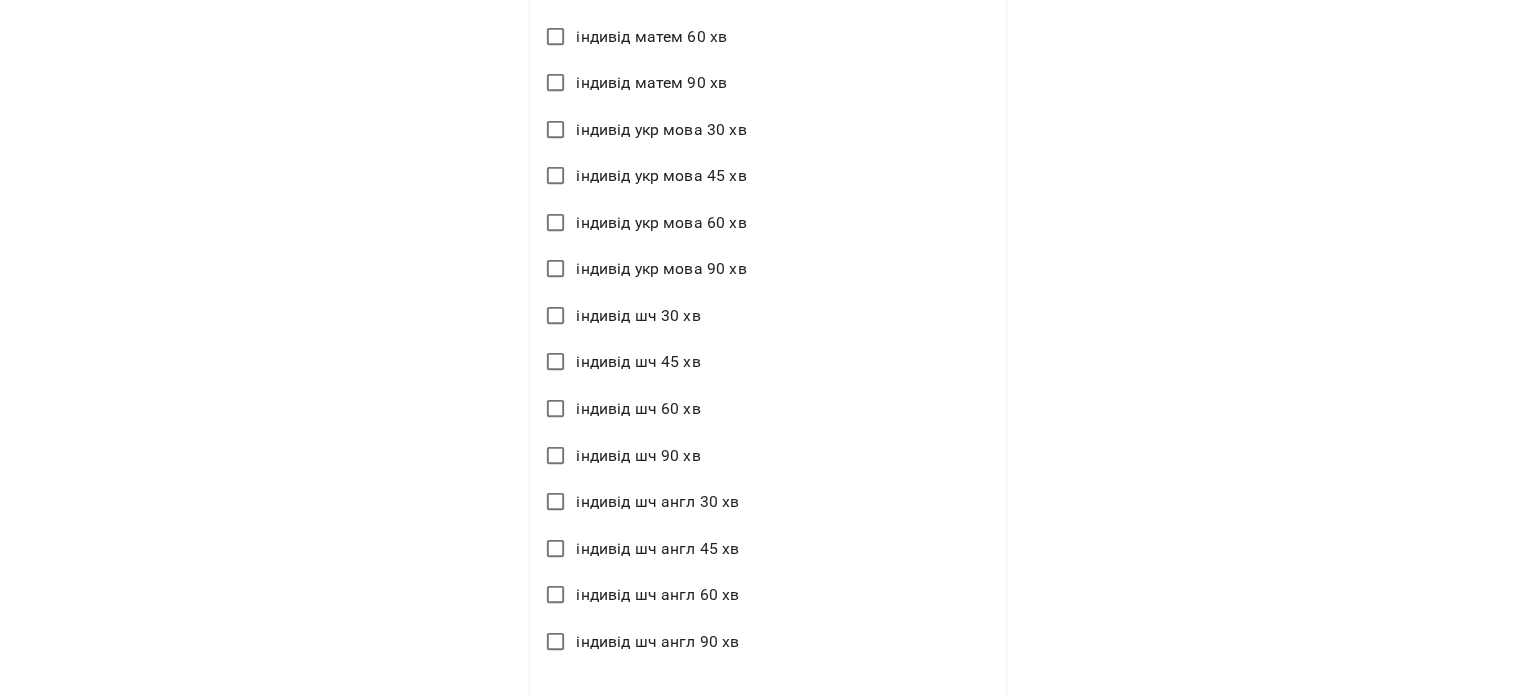 scroll, scrollTop: 2762, scrollLeft: 0, axis: vertical 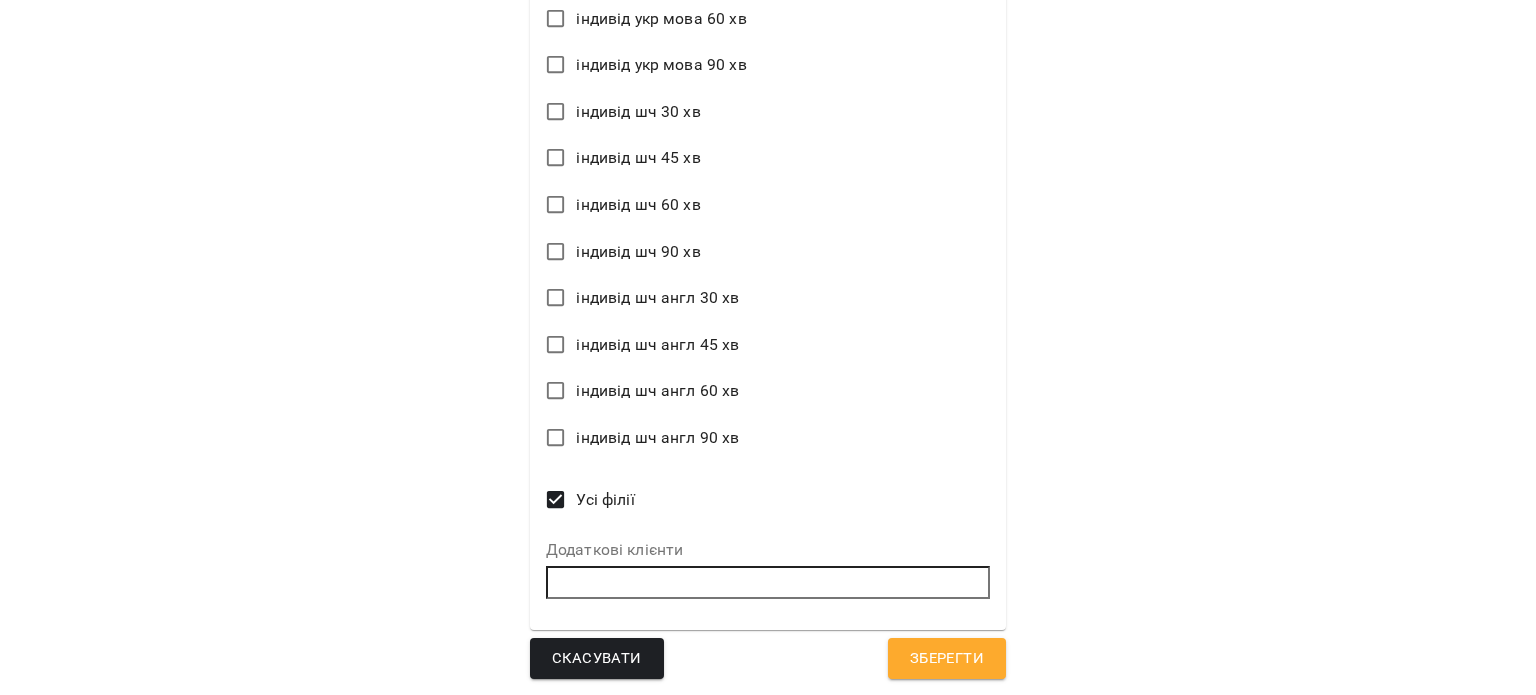 type on "*" 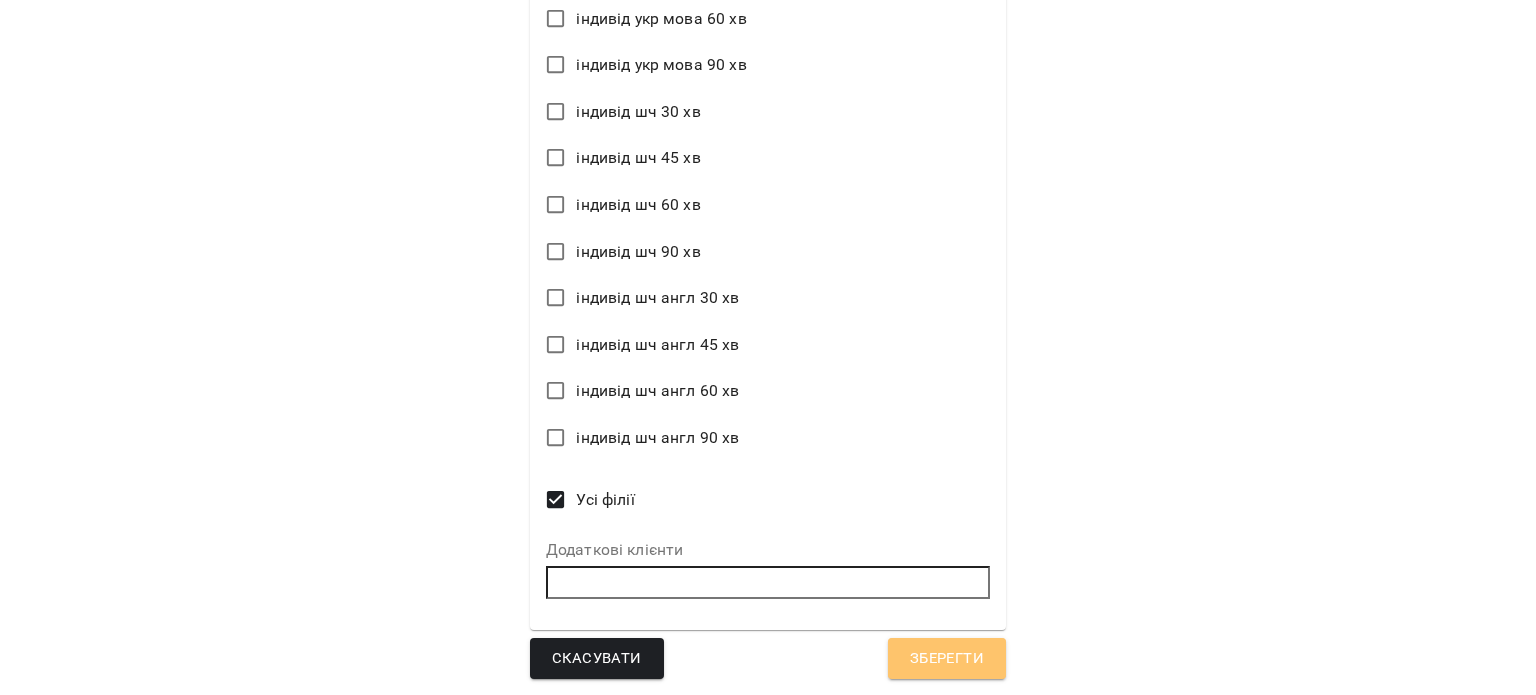 click on "Зберегти" at bounding box center [947, 659] 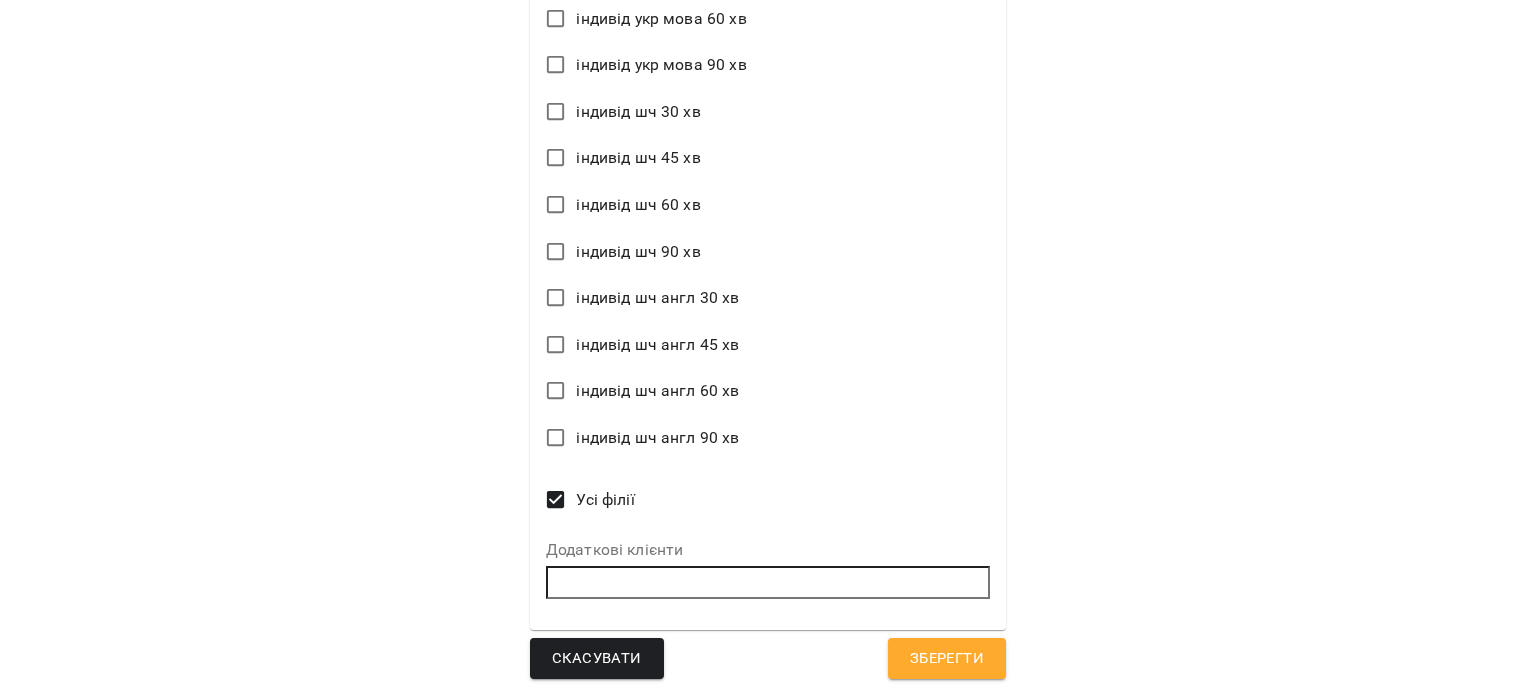 click at bounding box center [768, 582] 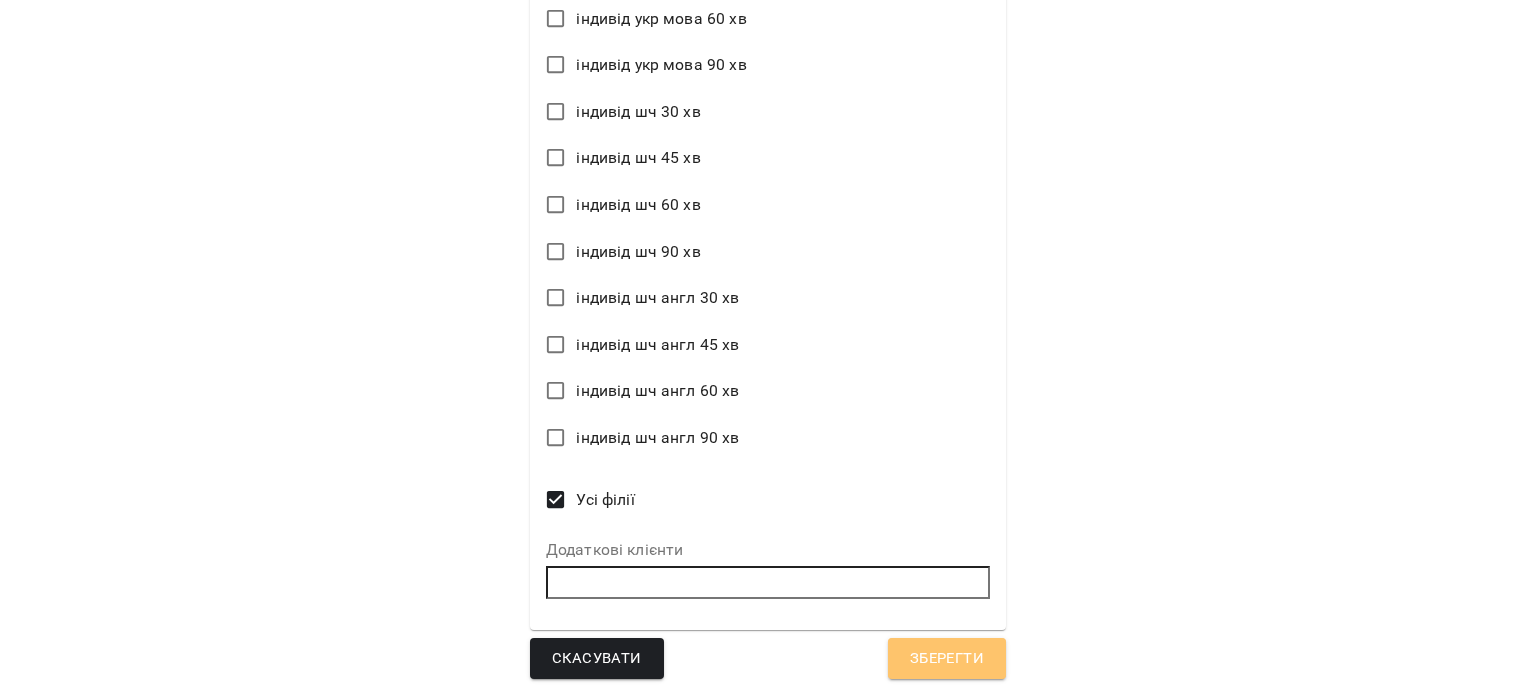 click on "Зберегти" at bounding box center [947, 659] 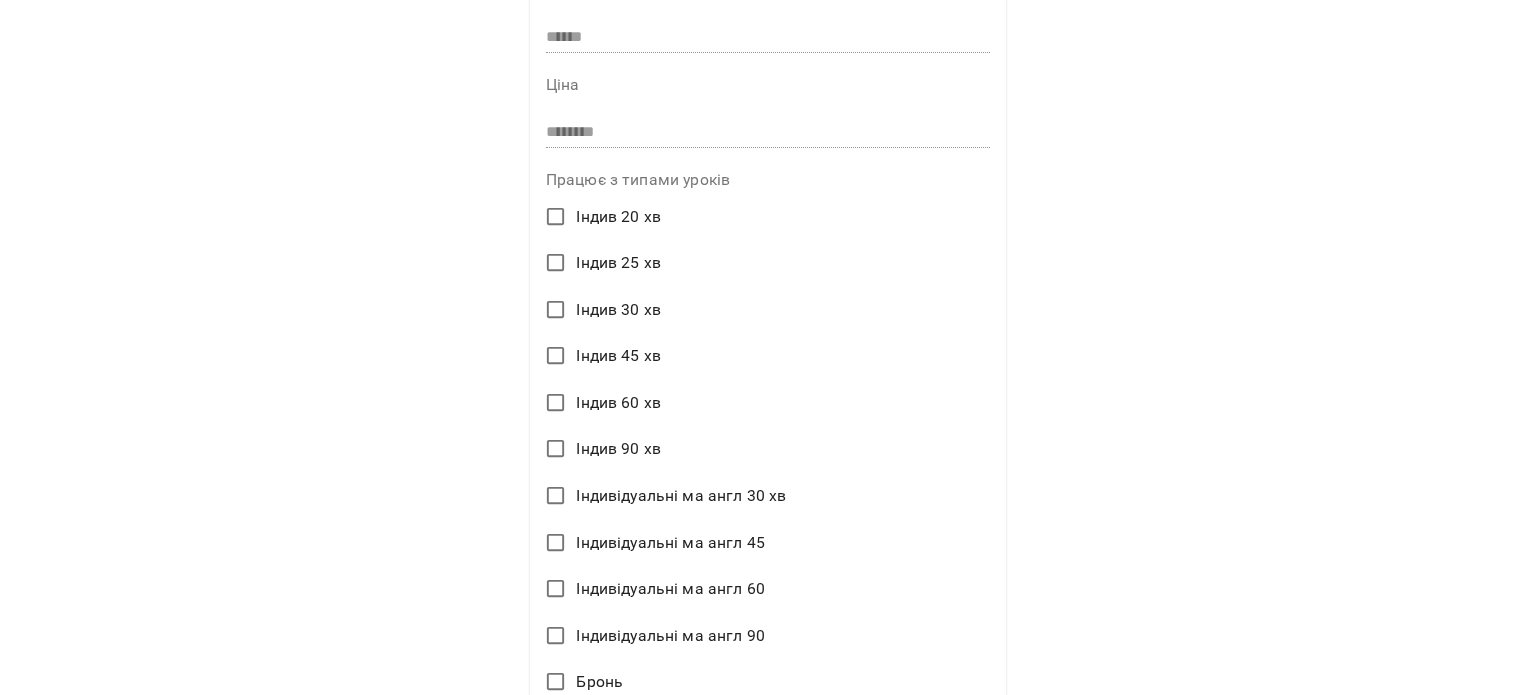 scroll, scrollTop: 62, scrollLeft: 0, axis: vertical 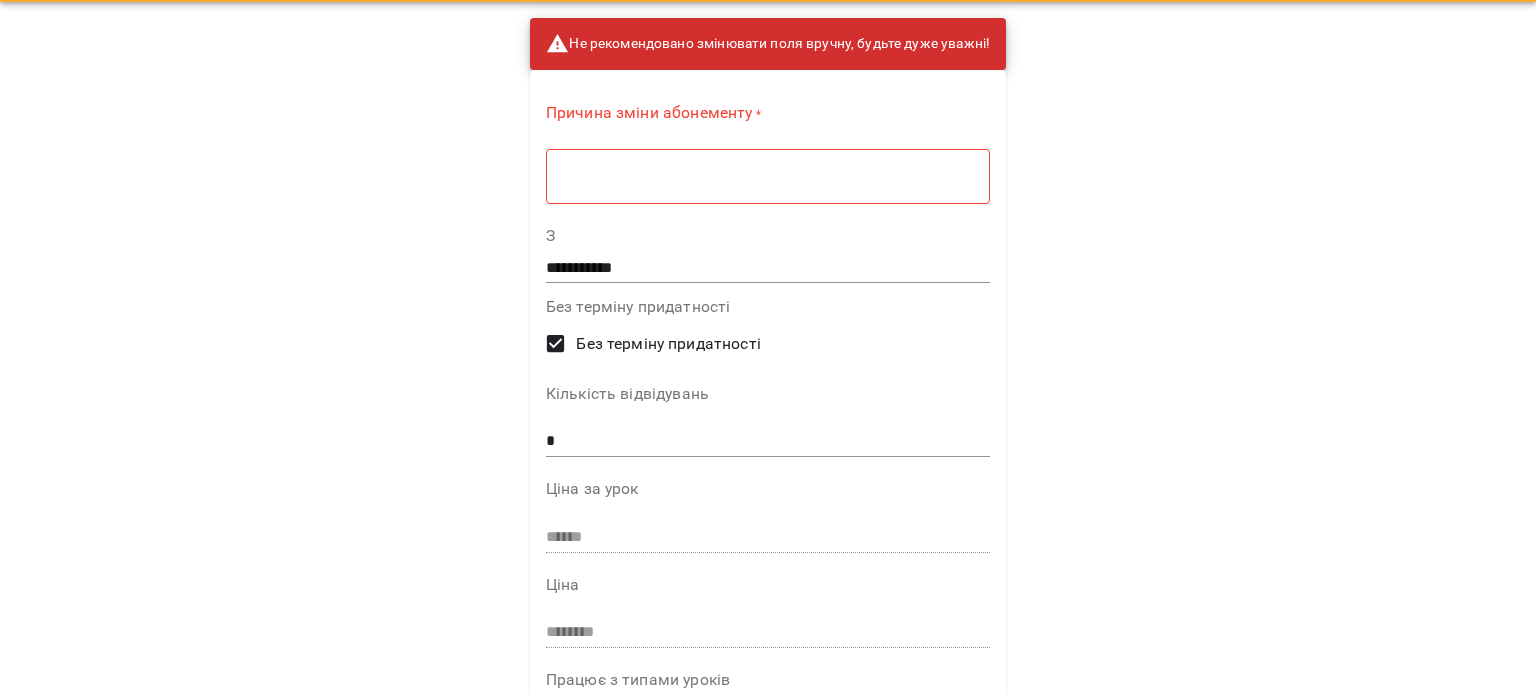click on "* ​" at bounding box center (768, 176) 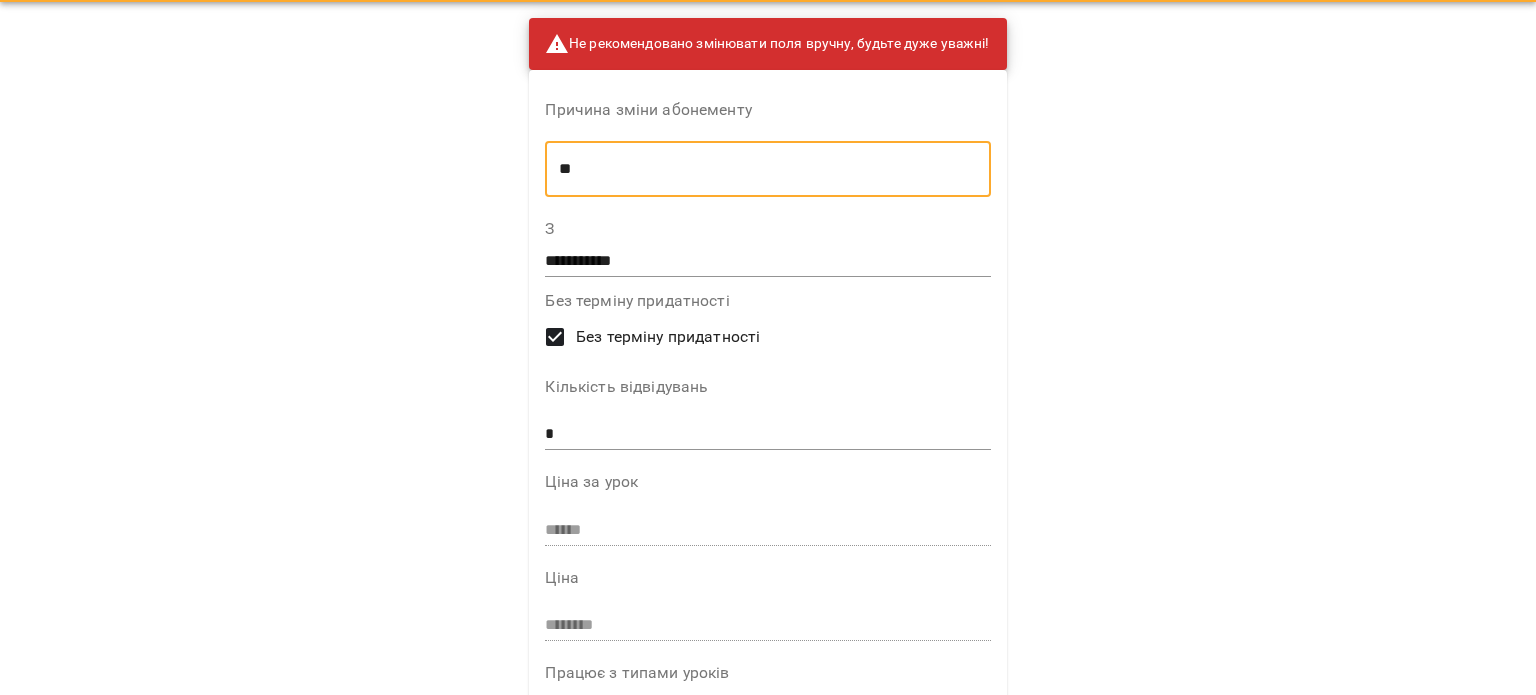 type on "*" 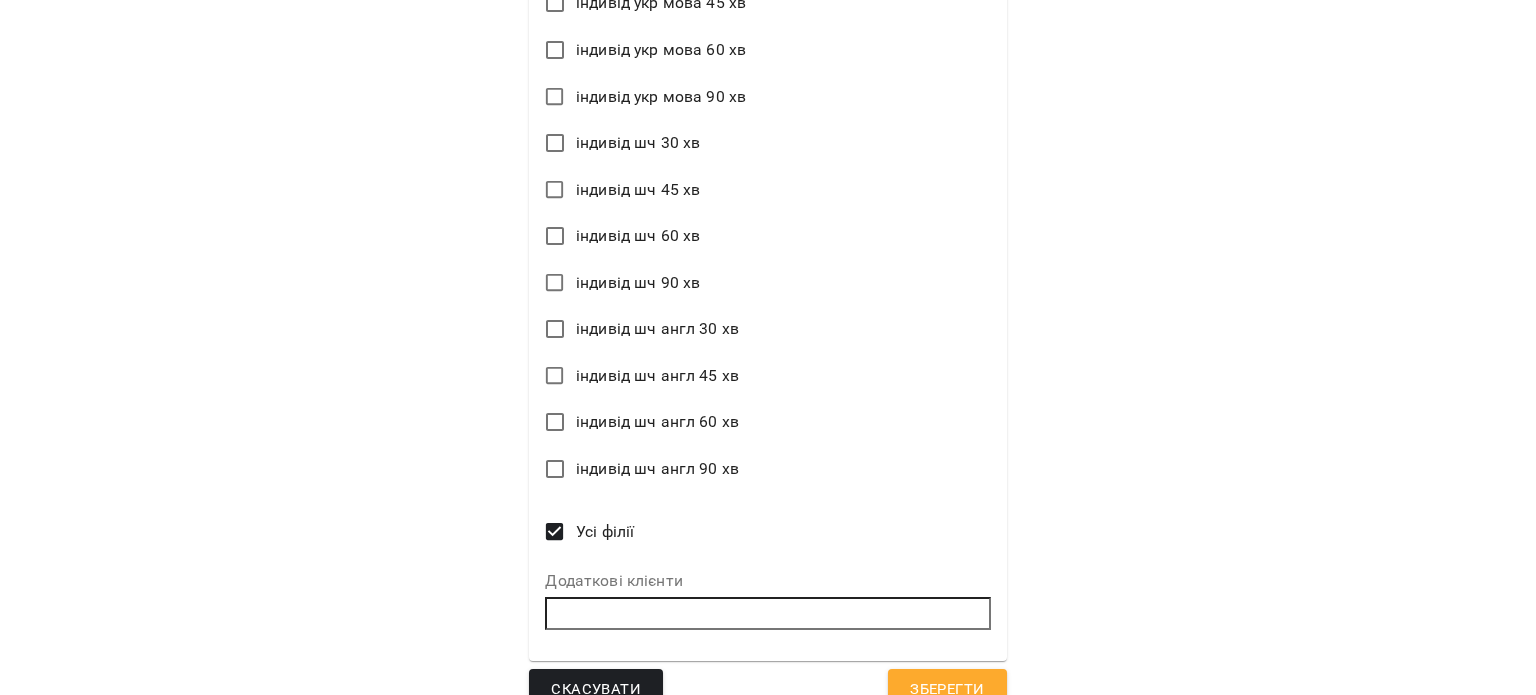 scroll, scrollTop: 2755, scrollLeft: 0, axis: vertical 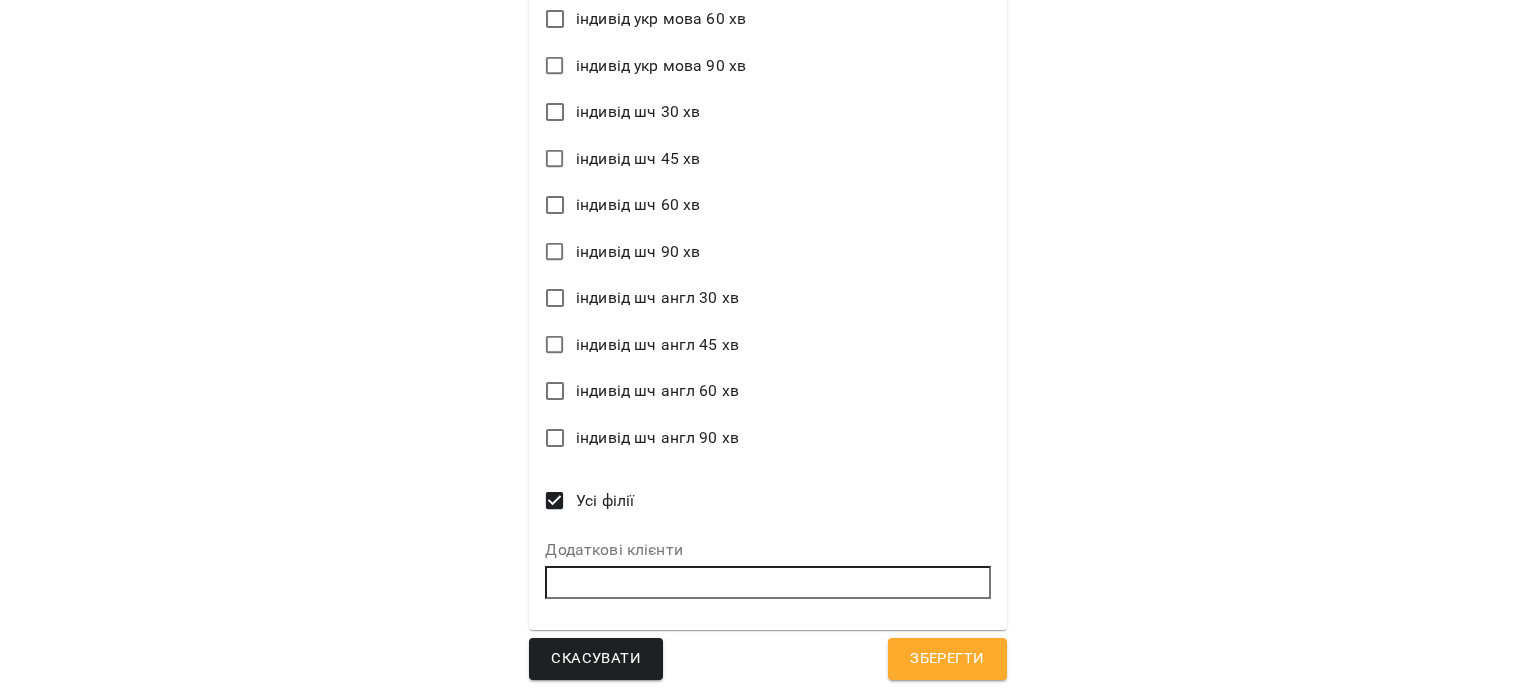 type on "**********" 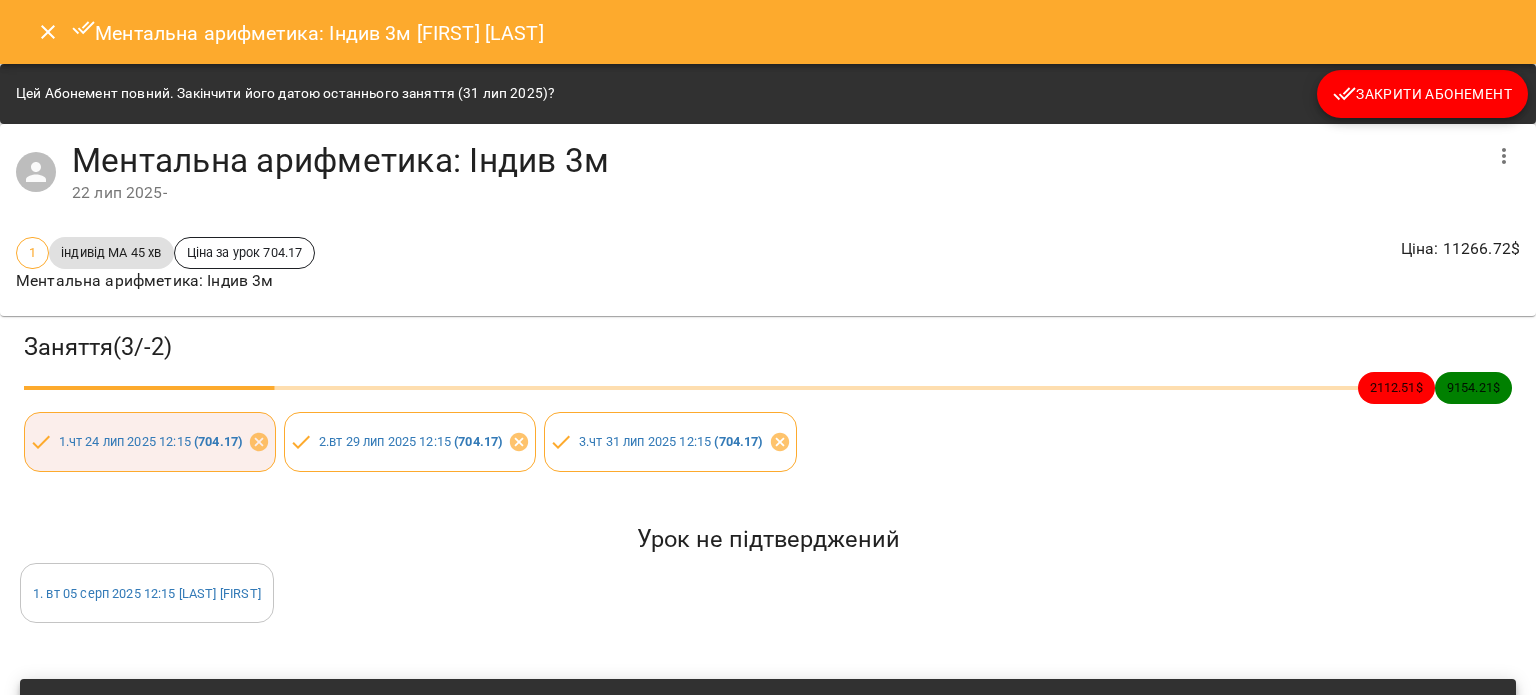 click at bounding box center (48, 32) 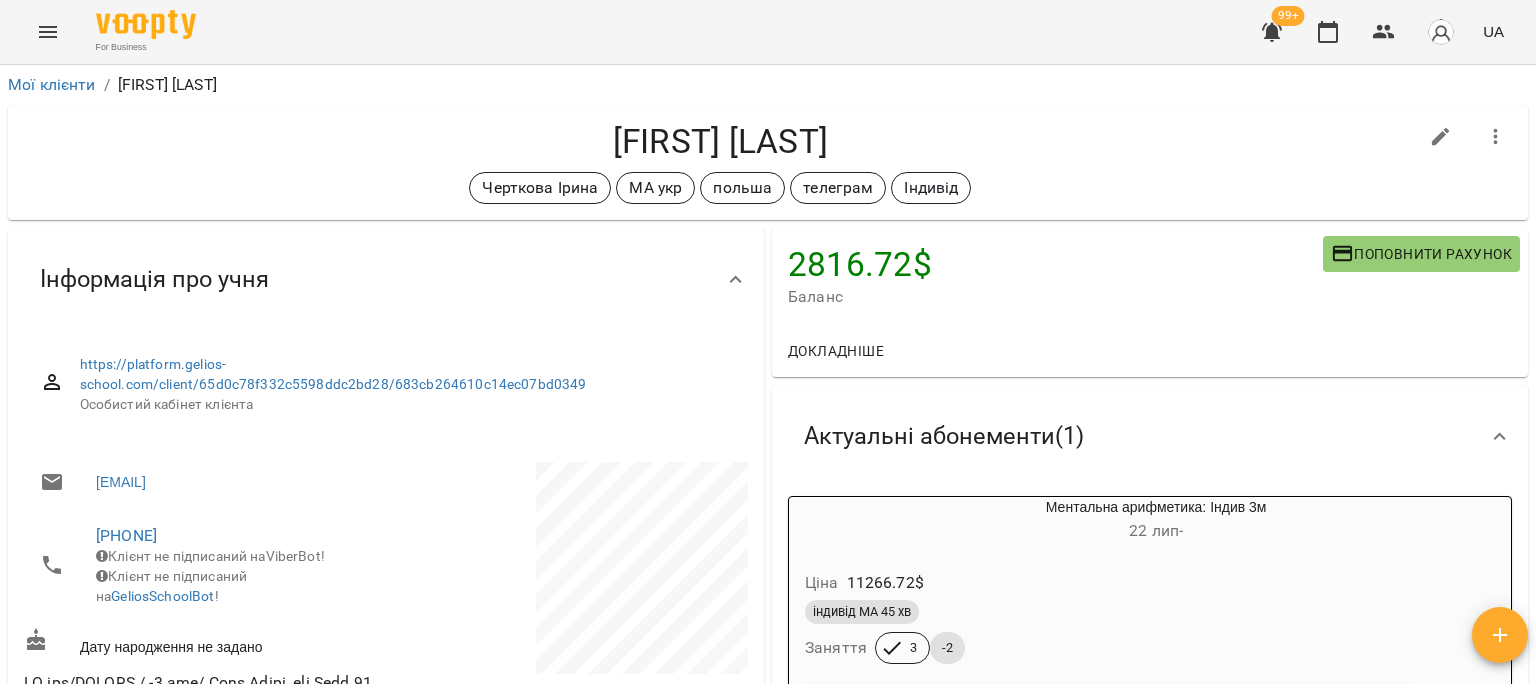 scroll, scrollTop: 200, scrollLeft: 0, axis: vertical 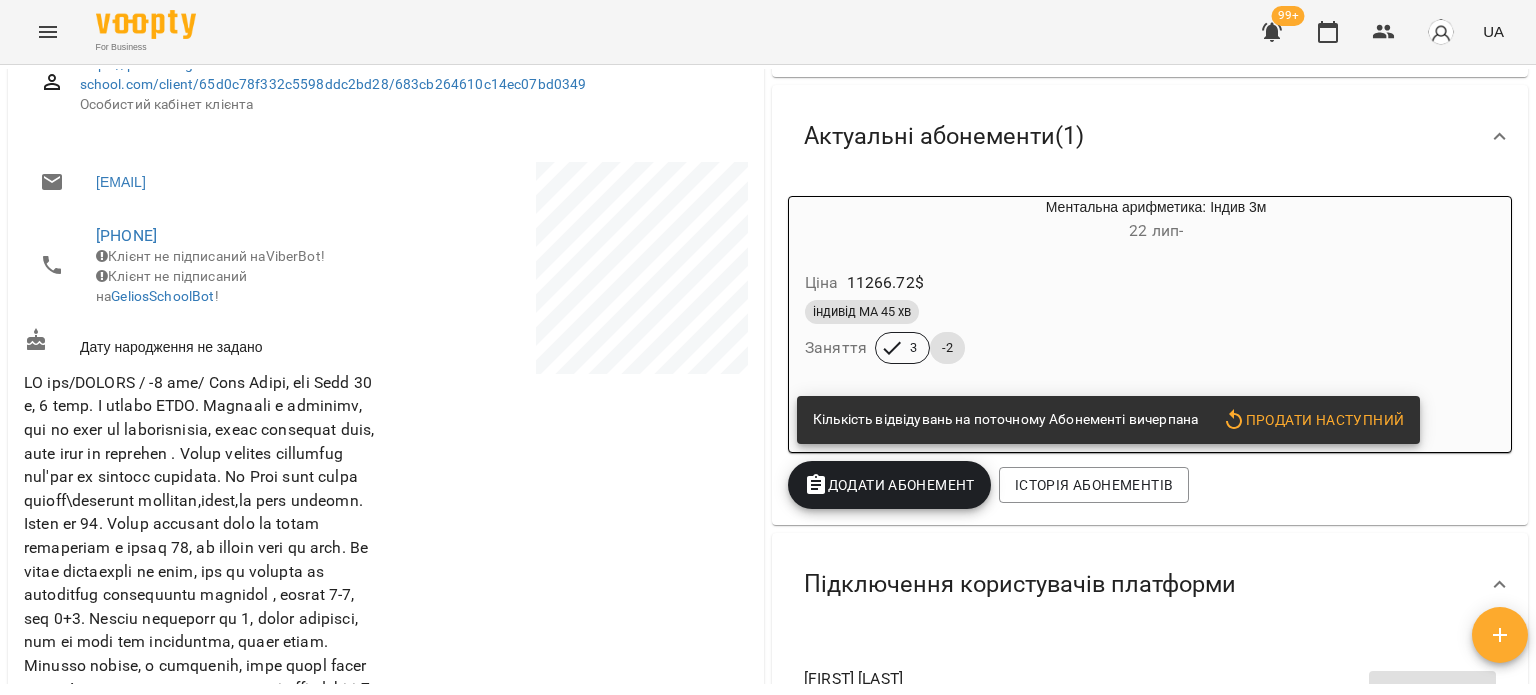 click on "індивід МА 45 хв Заняття 3 -2" at bounding box center [1108, 332] 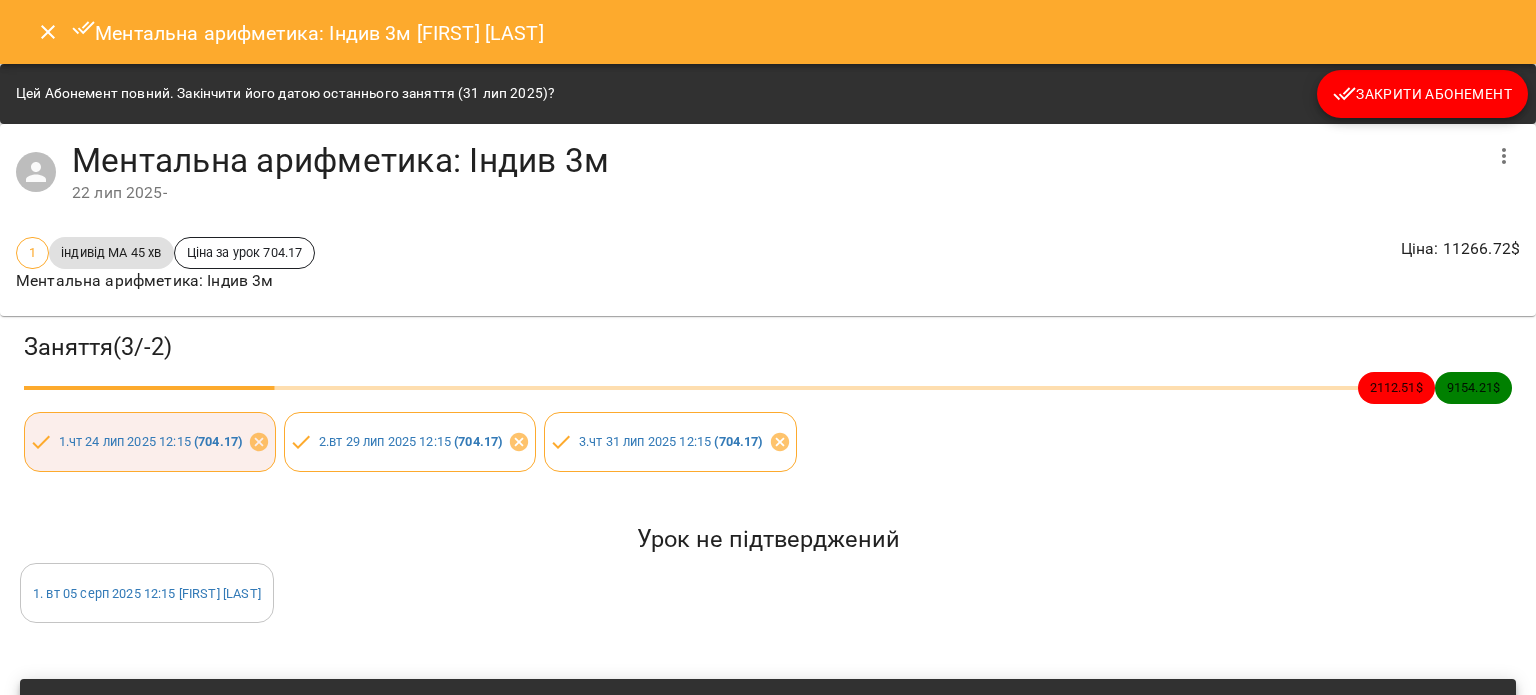 click 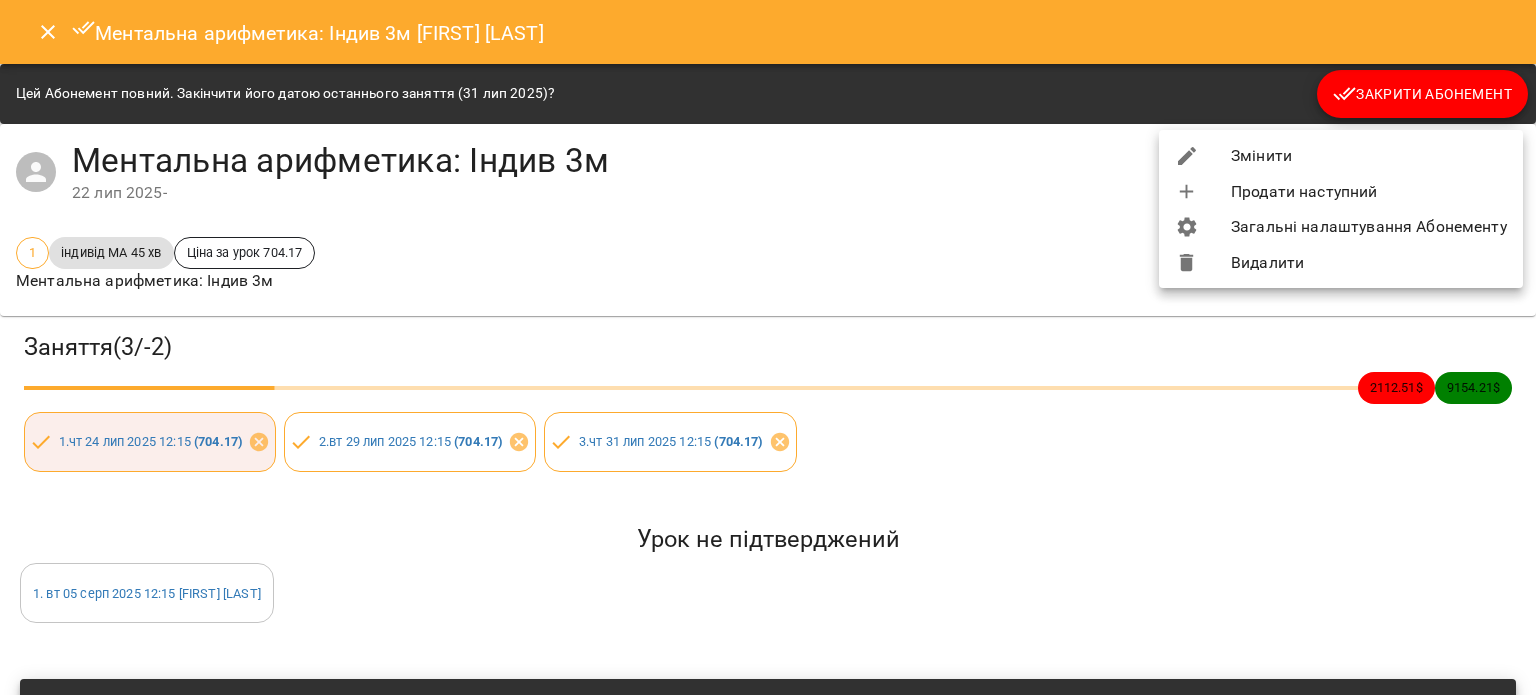 click on "Змінити" at bounding box center [1341, 156] 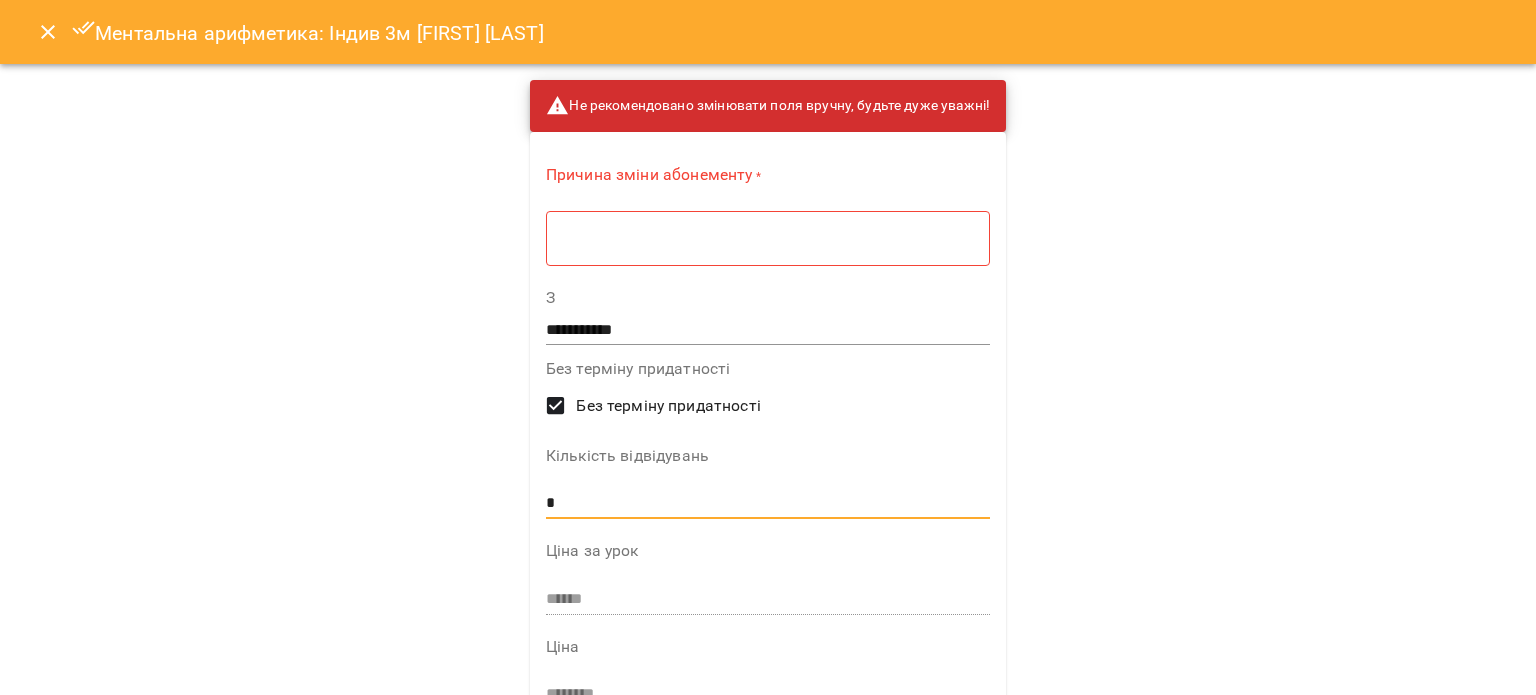 click on "*" at bounding box center [768, 503] 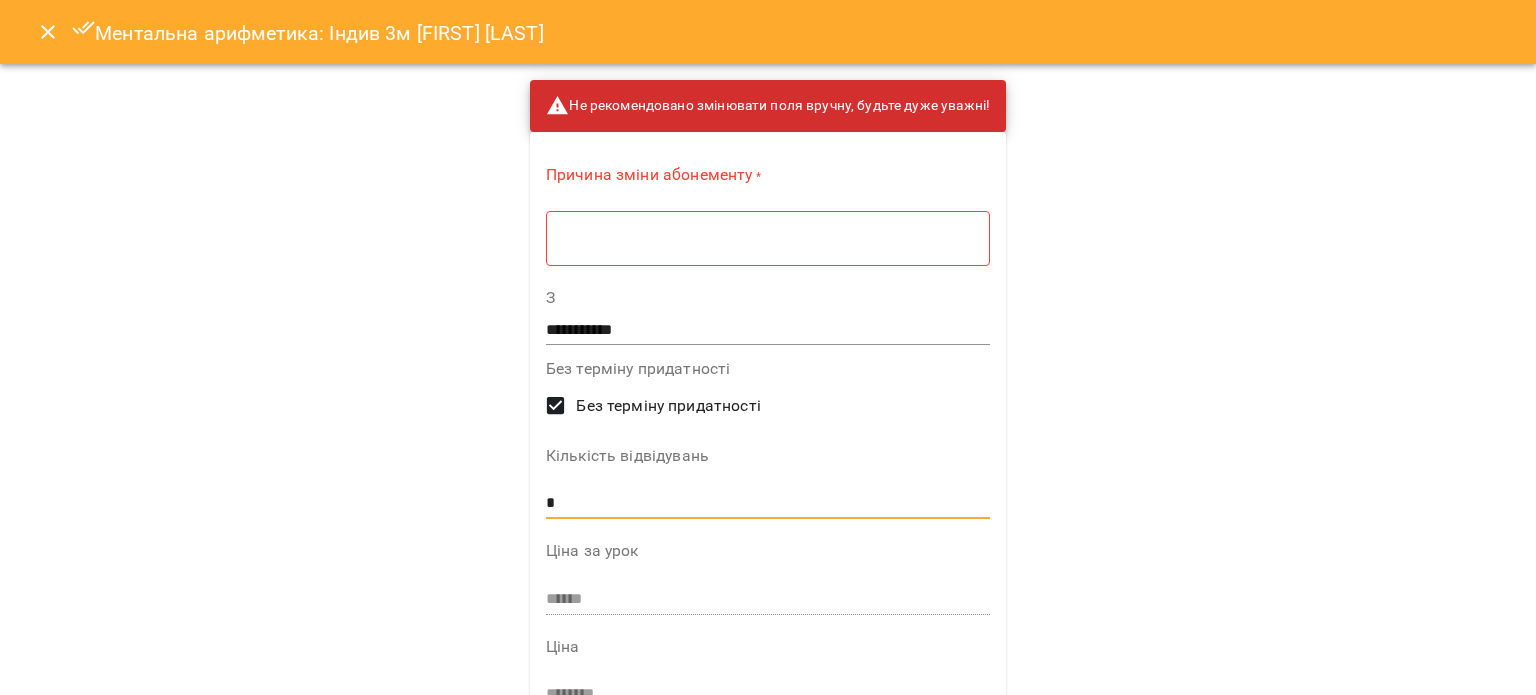 type on "*" 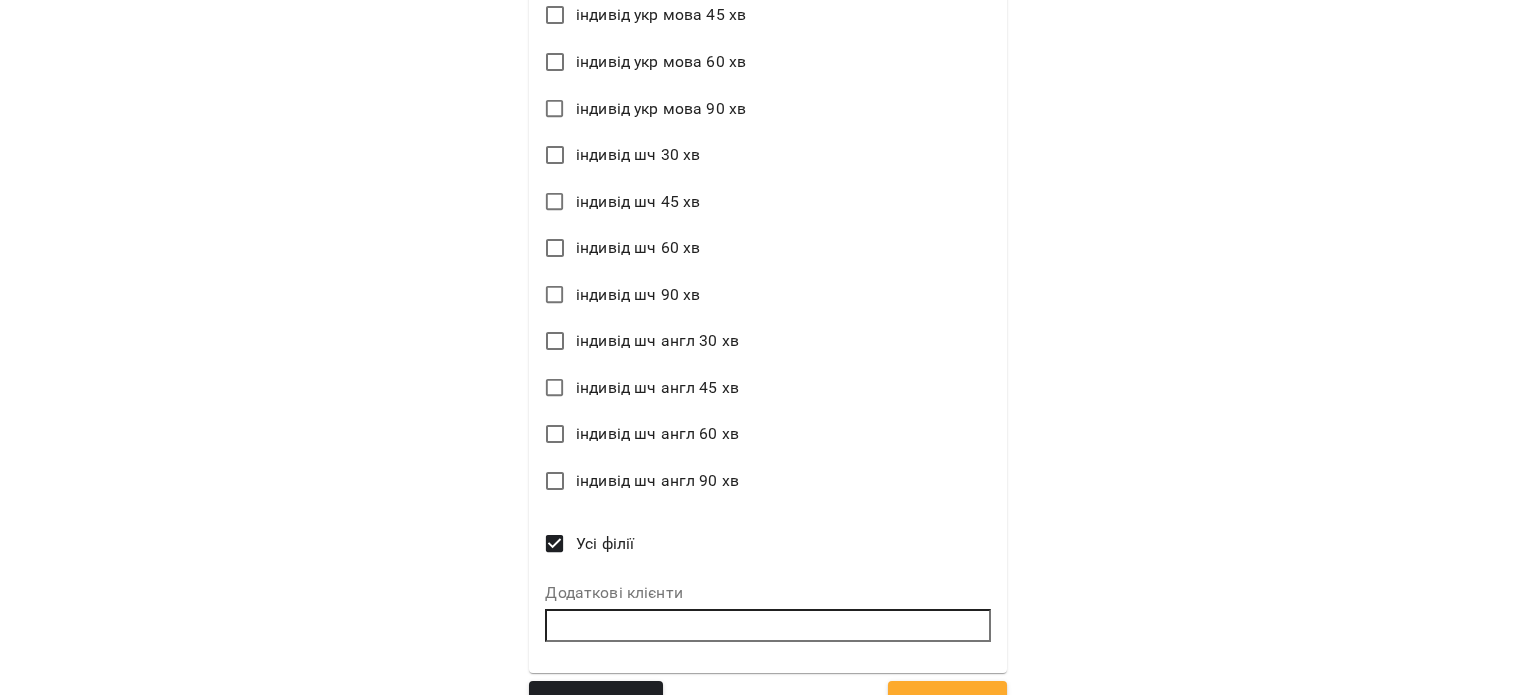 scroll, scrollTop: 2755, scrollLeft: 0, axis: vertical 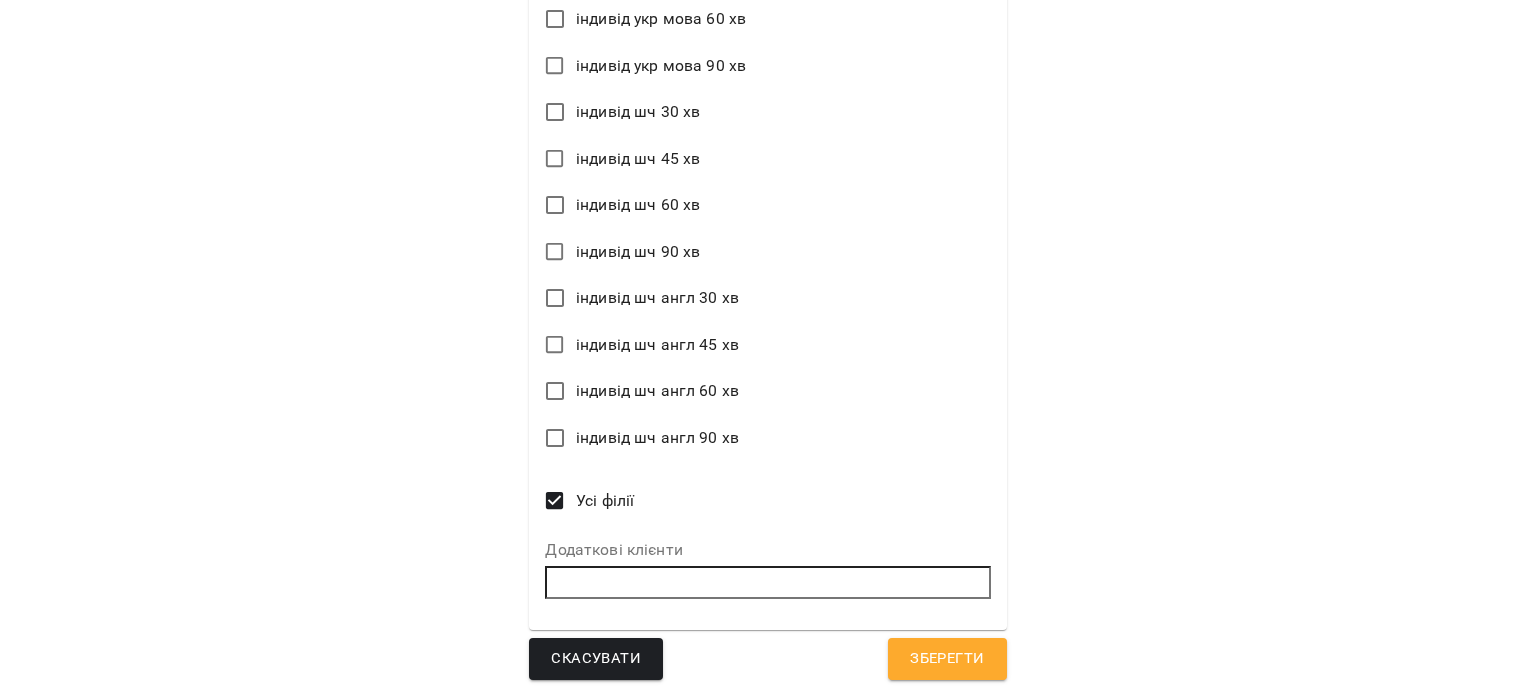 type on "**********" 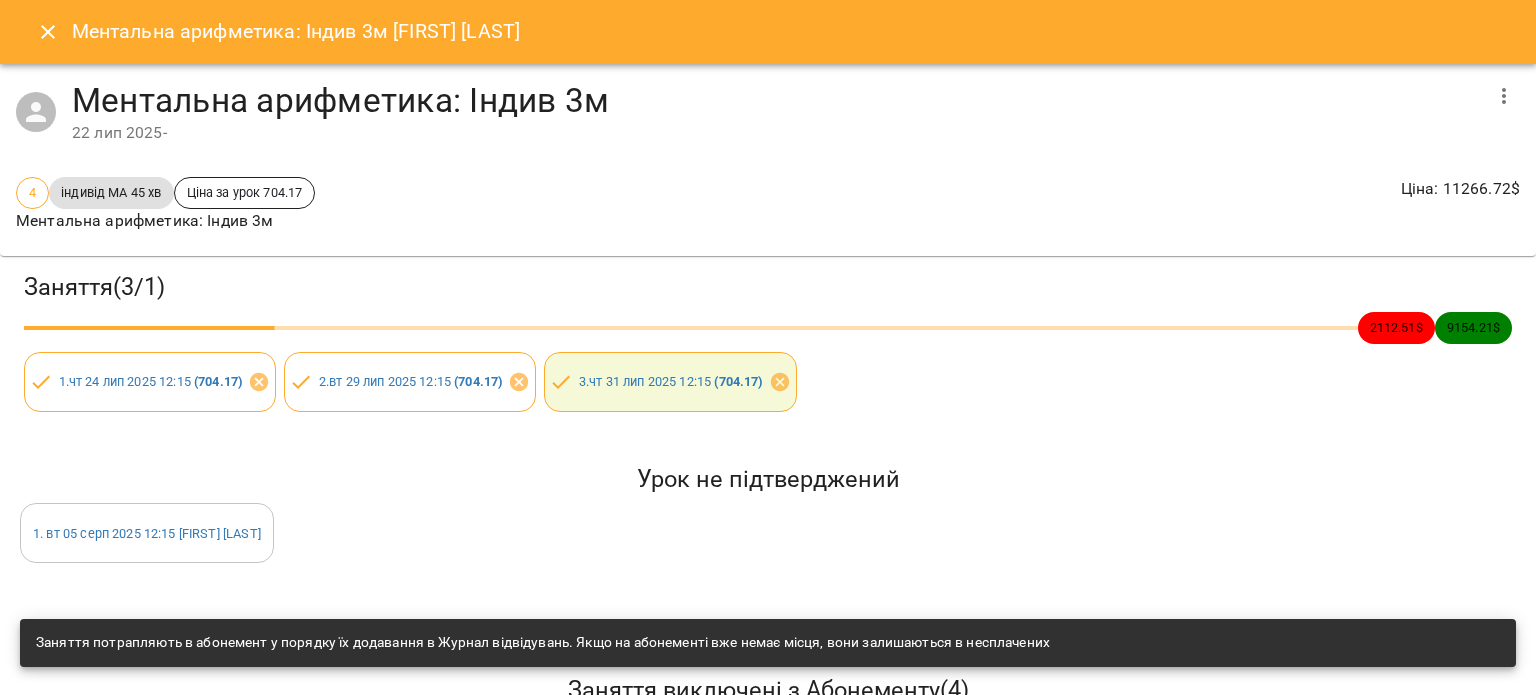 click 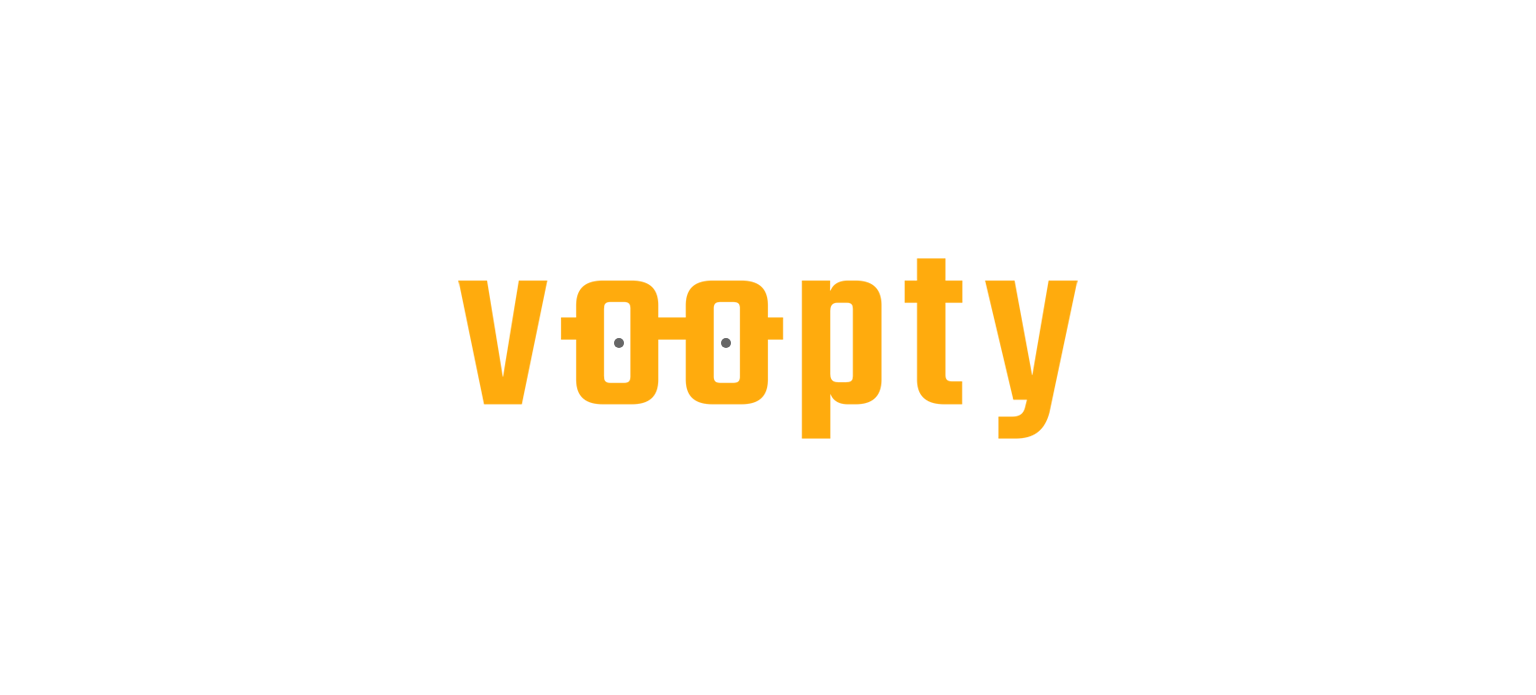 scroll, scrollTop: 0, scrollLeft: 0, axis: both 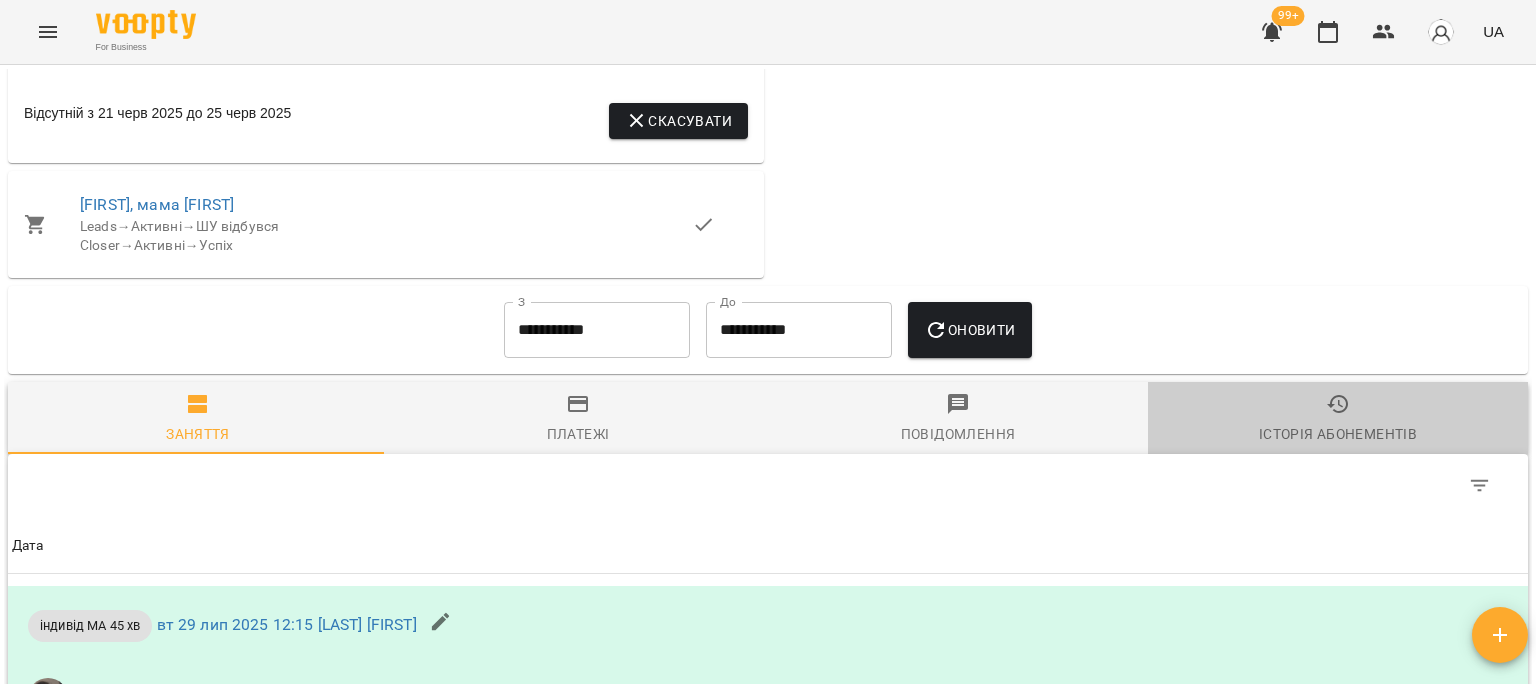 click on "Історія абонементів" at bounding box center [1338, 419] 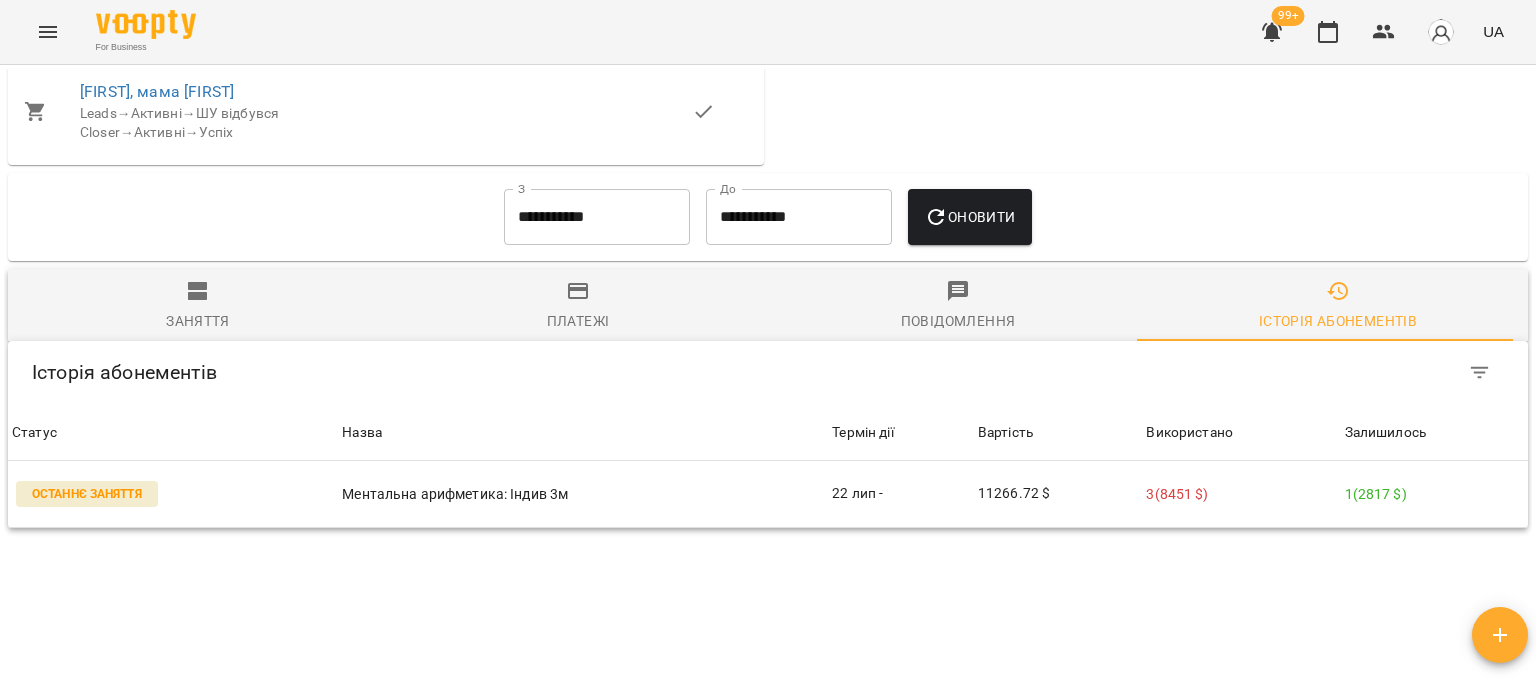 scroll, scrollTop: 2100, scrollLeft: 0, axis: vertical 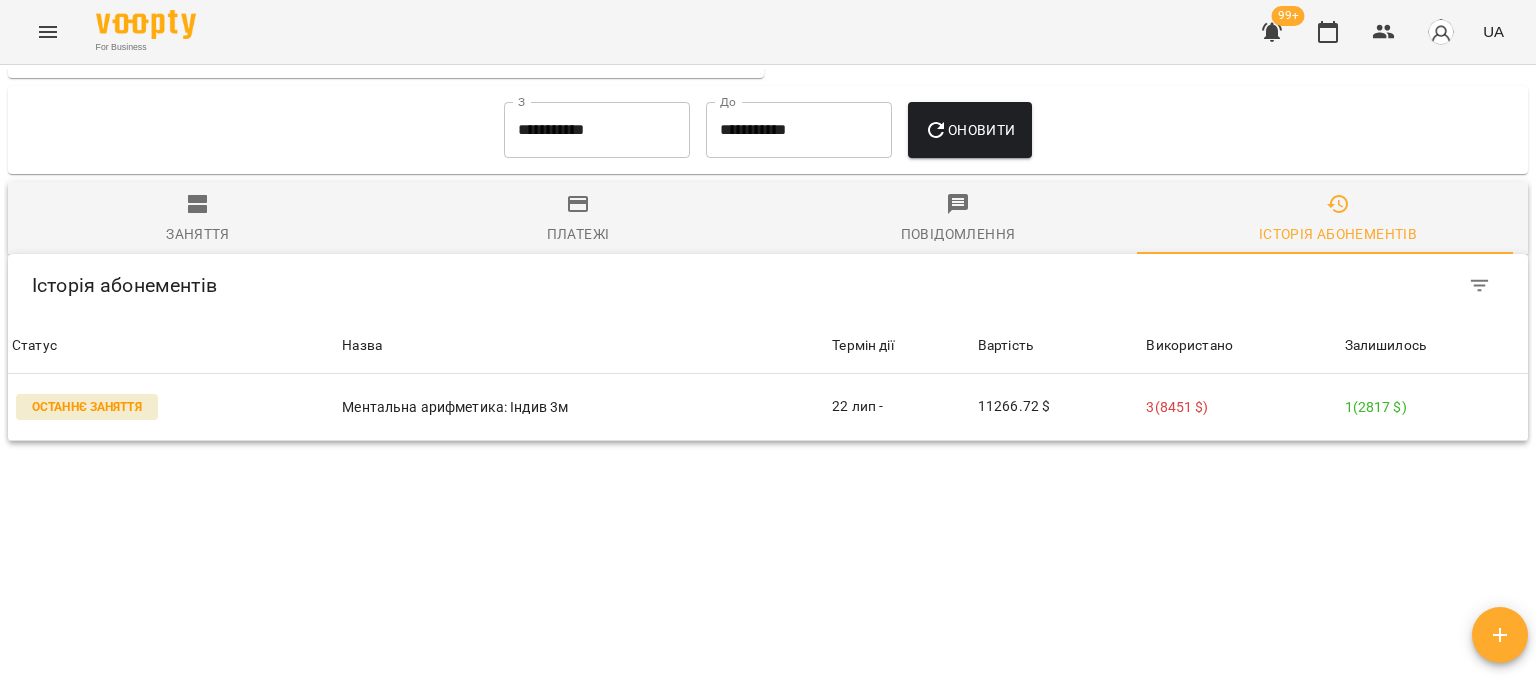 click on "Мої клієнти / [FIRST] [LAST] [FIRST] [LAST] Черткова Ірина МА укр польша телеграм Індивід 2816.72 $ Баланс Поповнити рахунок Докладніше 2816.7200000000003   $ Абонементи -5633.28 $   Ментальна арифметика: Індив часткова 8450 $   Ментальна арифметика: Індив 3м Актуальні абонементи ( 1 ) Ментальна арифметика: Індив 3м 22 лип  -   Ціна 11266.72 $ індивід МА 45 хв Заняття 3 1 Додати Абонемент Історія абонементів Підключення користувачів платформи [FIRST] [LAST] Зареєстровано: 14 червня 2025 09:42 Підключено Інформація про учня https://platform.gelios-school.com/client/65d0c78f332c5598ddc2bd28/683cb264610c14ec07bd0349 +48889819973 ! ," at bounding box center [768, 376] 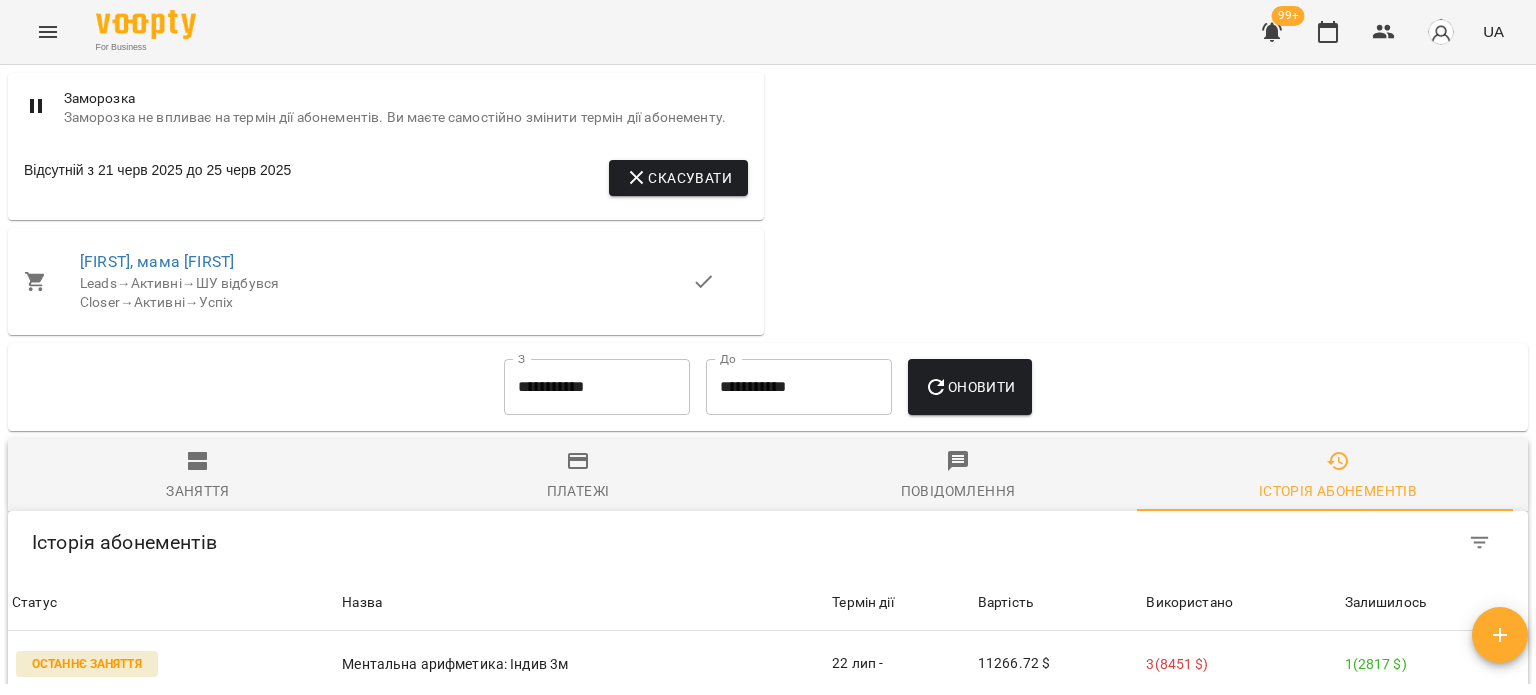 scroll, scrollTop: 2000, scrollLeft: 0, axis: vertical 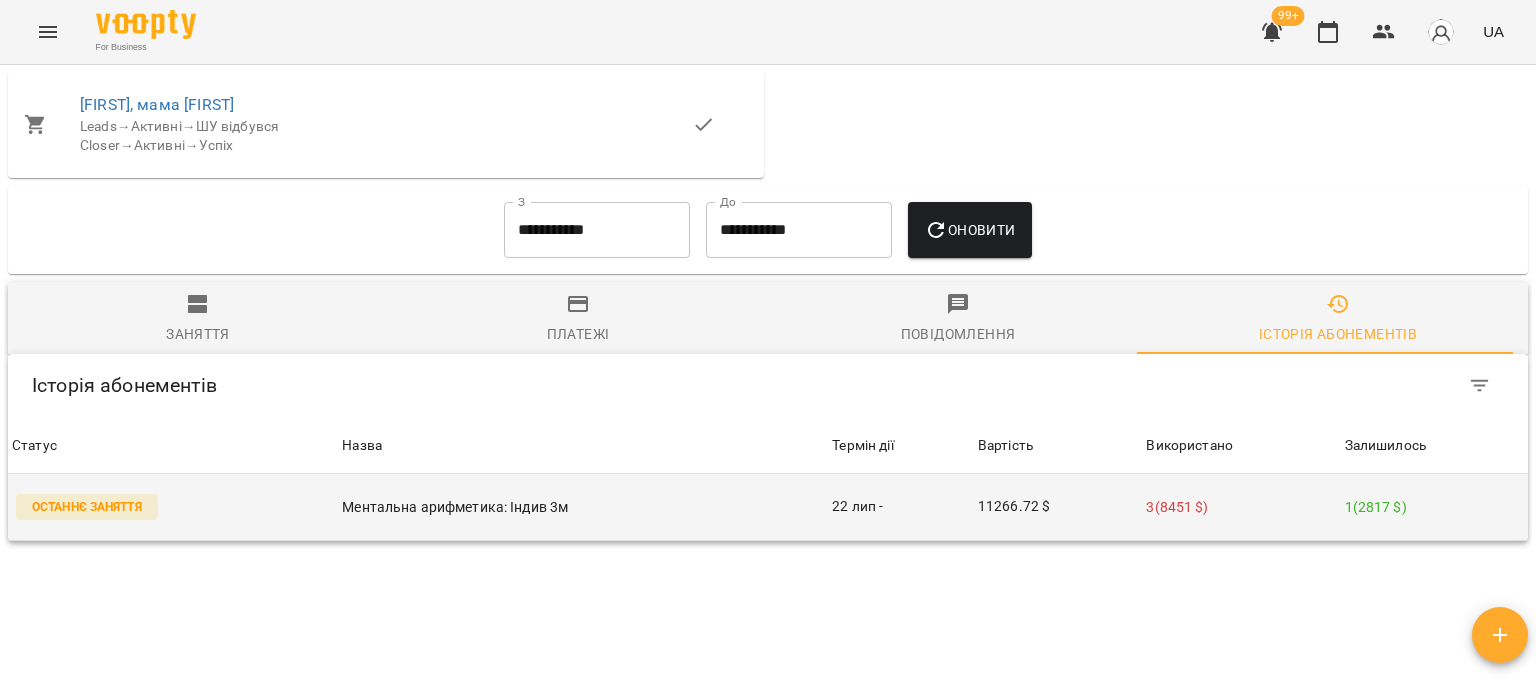 click on "1  ( 2817   $ )" at bounding box center (1434, 507) 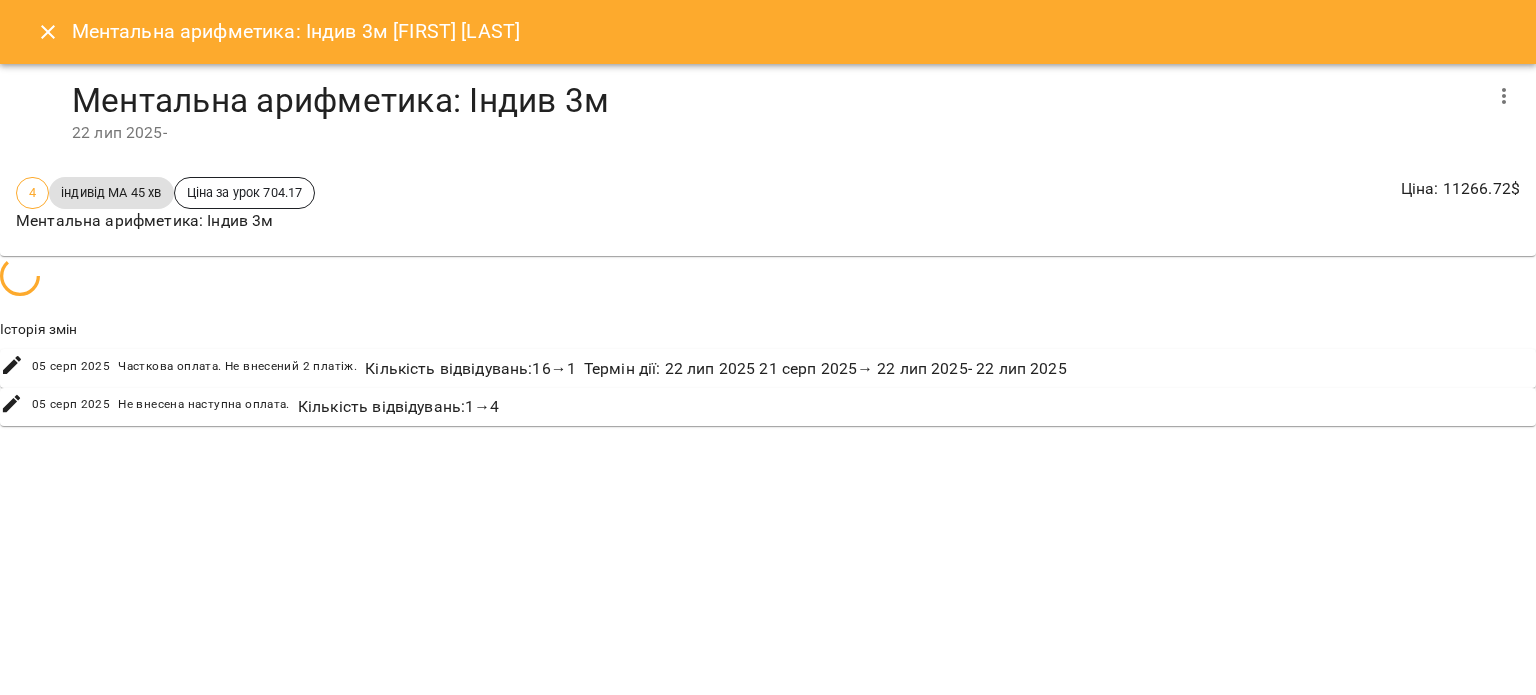 drag, startPoint x: 1388, startPoint y: 524, endPoint x: 1383, endPoint y: 546, distance: 22.561028 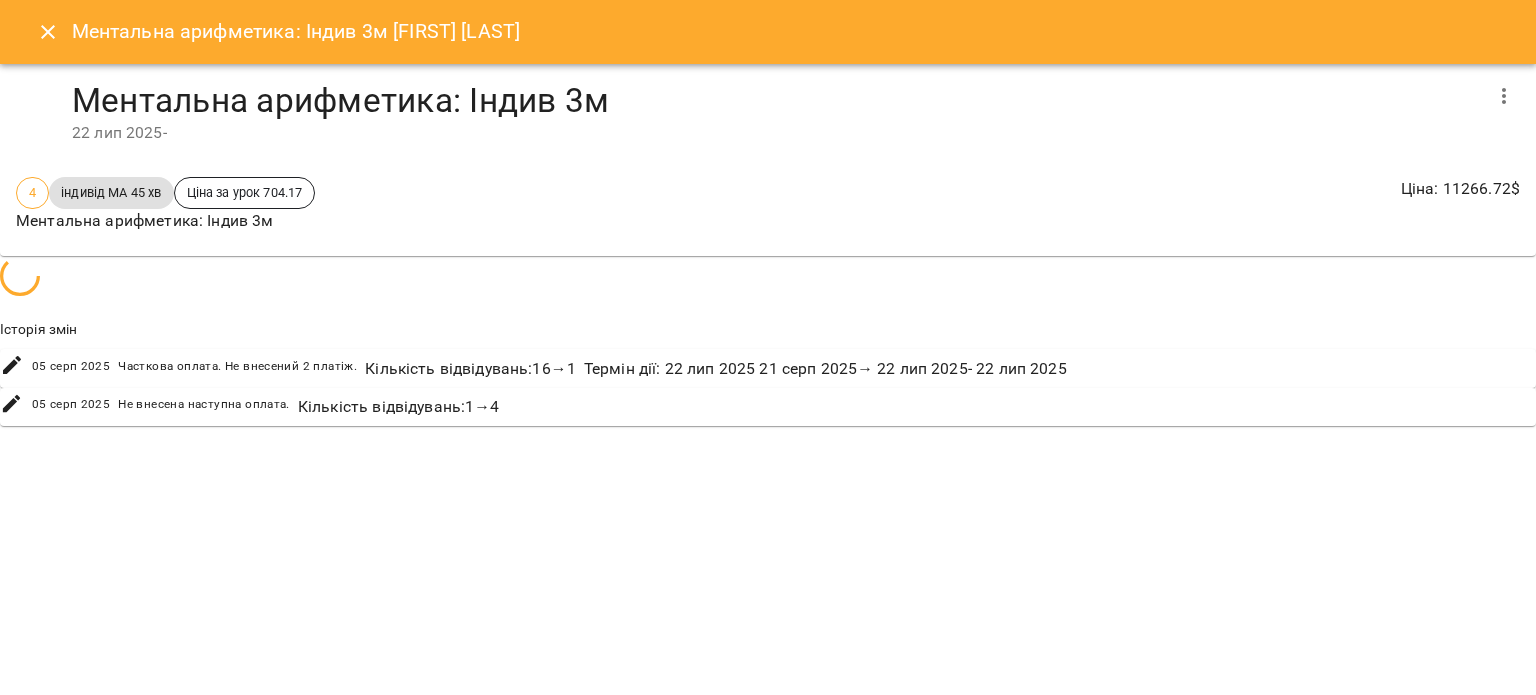 click on "Ментальна арифметика: Індив 3м   [FIRST] [LAST] Ментальна арифметика: Індив 3м 22 лип 2025 -   4 індивід МА 45 хв Ціна за урок 704.17 Ментальна арифметика: Індив 3м Ціна :   11266.72 $ Історія змін 05 серп 2025 Часткова оплата. Не внесений 2 платіж. Кількість відвідувань :  16 →  1 Термін дії :   22 лип 2025   21 серп 2025 →   22 лип 2025 -   22 лип 2025 05 серп 2025 Не внесена наступна оплата. Кількість відвідувань :  1 →  4" at bounding box center [768, 347] 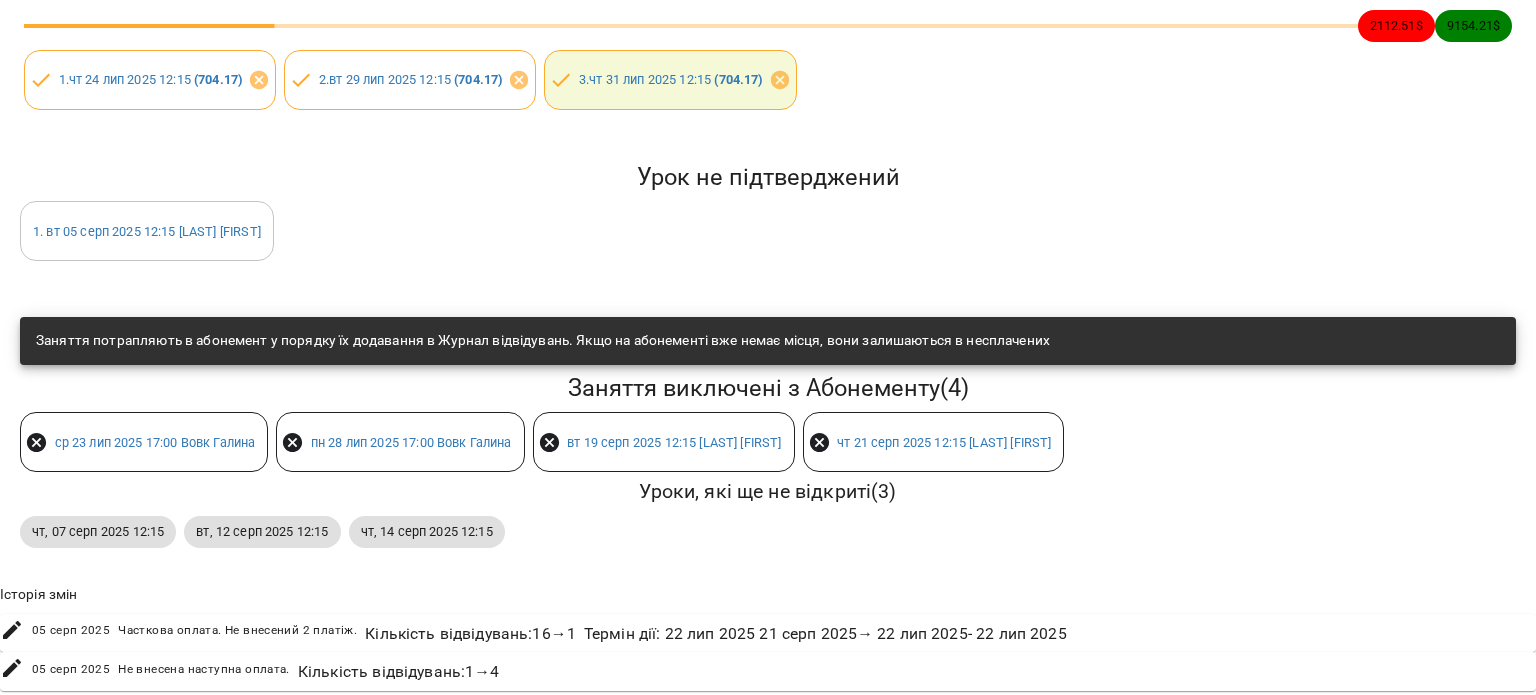 scroll, scrollTop: 0, scrollLeft: 0, axis: both 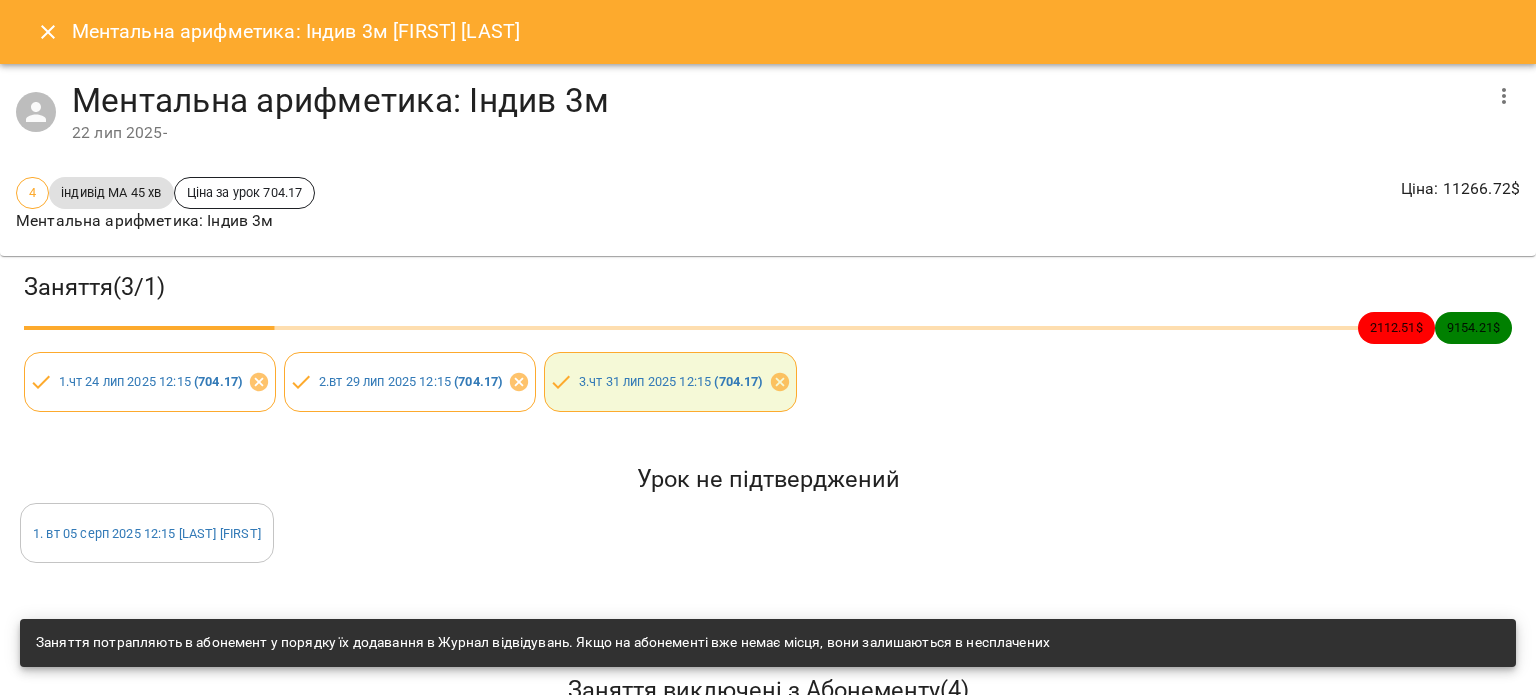 click 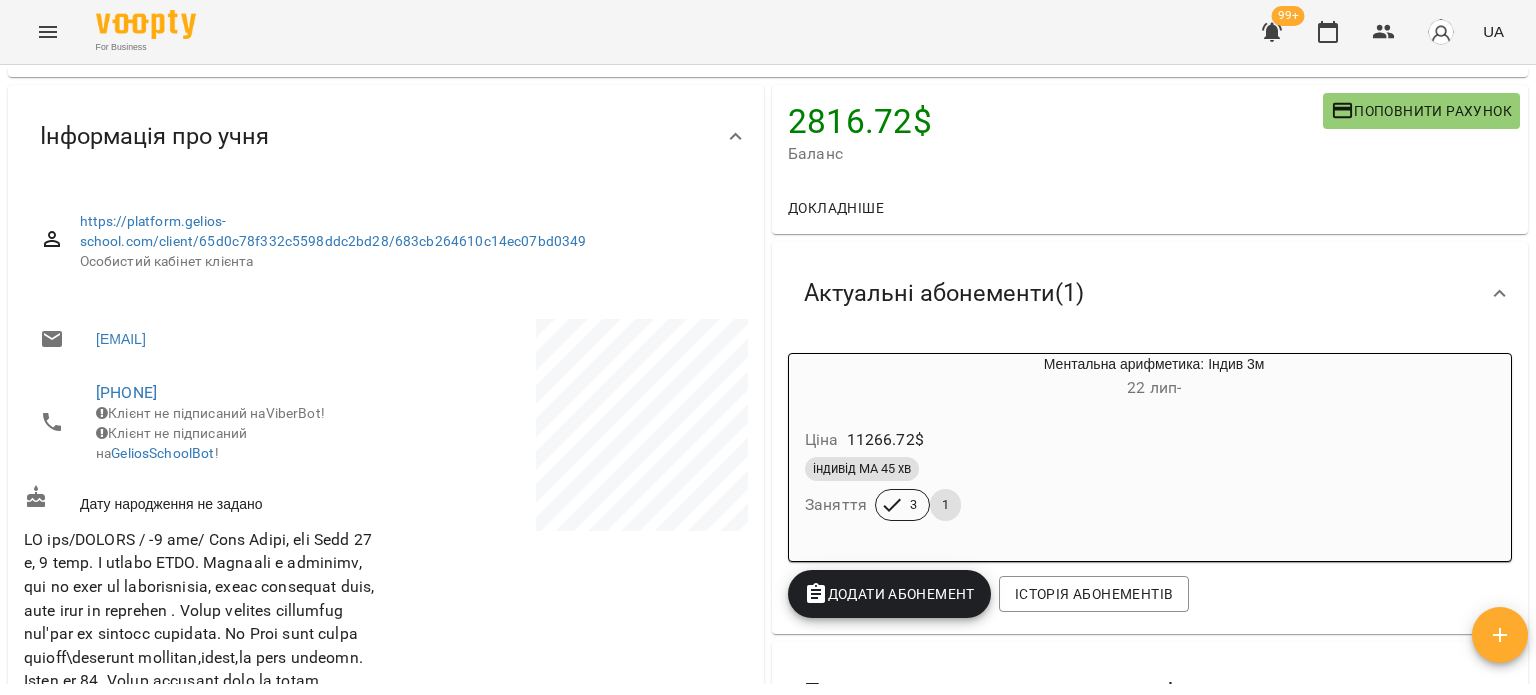 scroll, scrollTop: 0, scrollLeft: 0, axis: both 